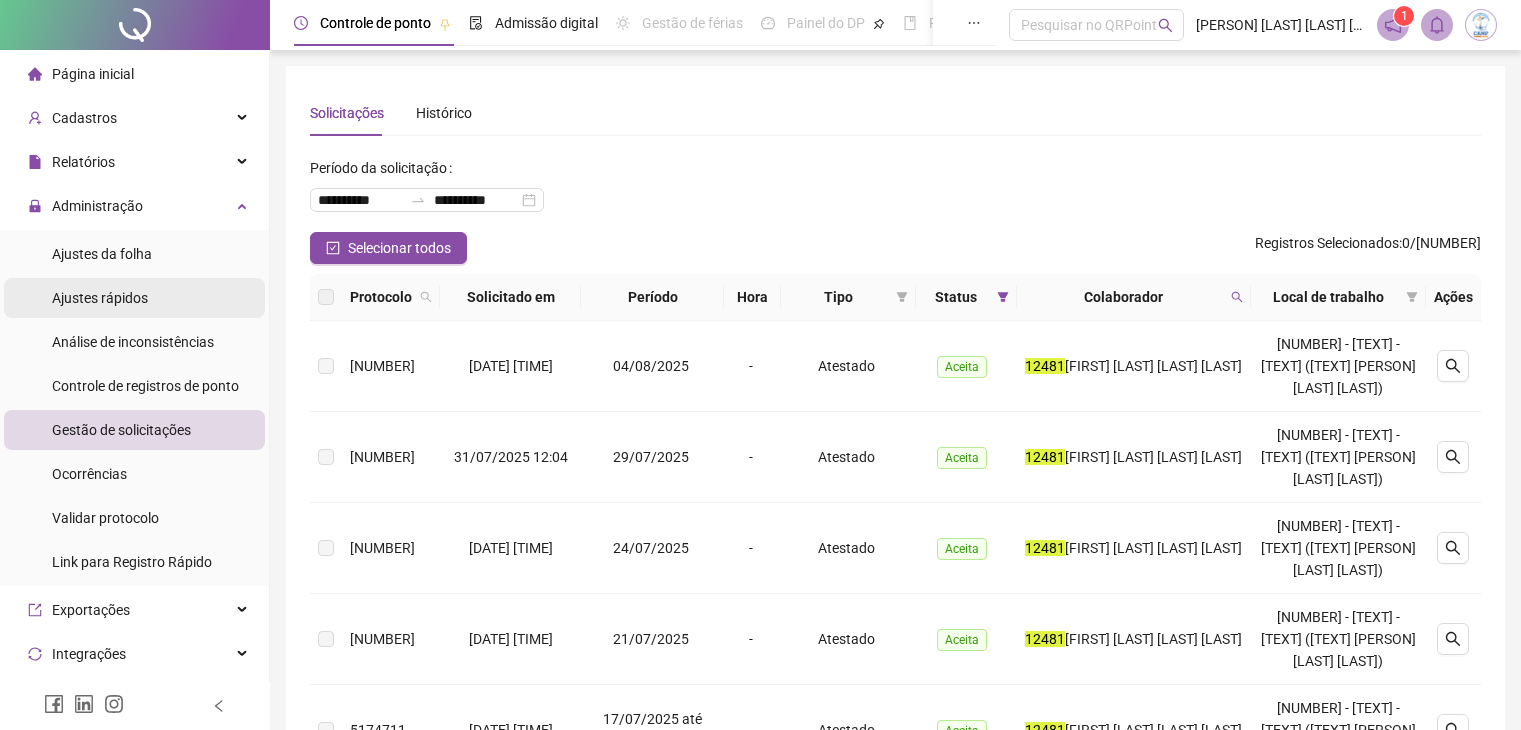 scroll, scrollTop: 0, scrollLeft: 0, axis: both 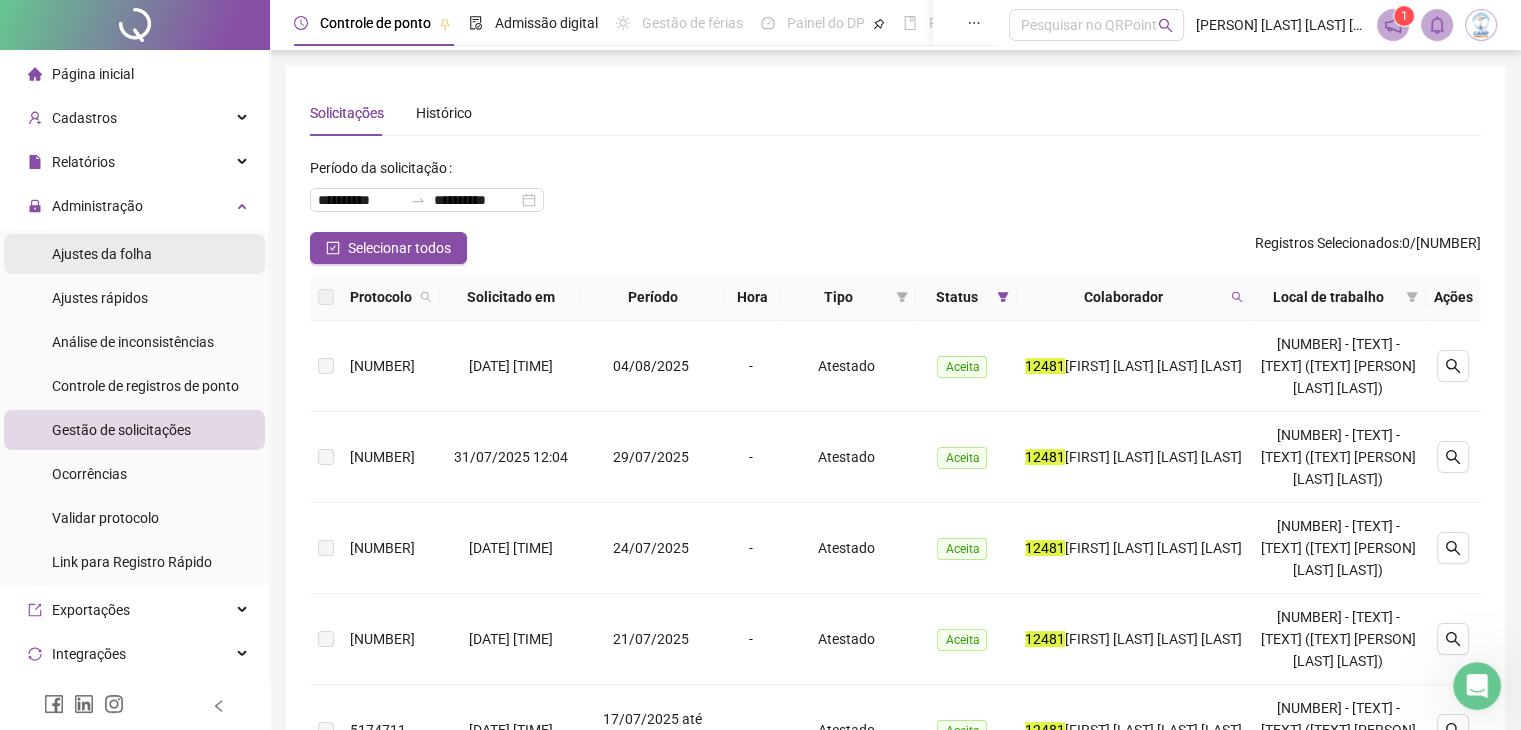 click on "Ajustes da folha" at bounding box center (102, 254) 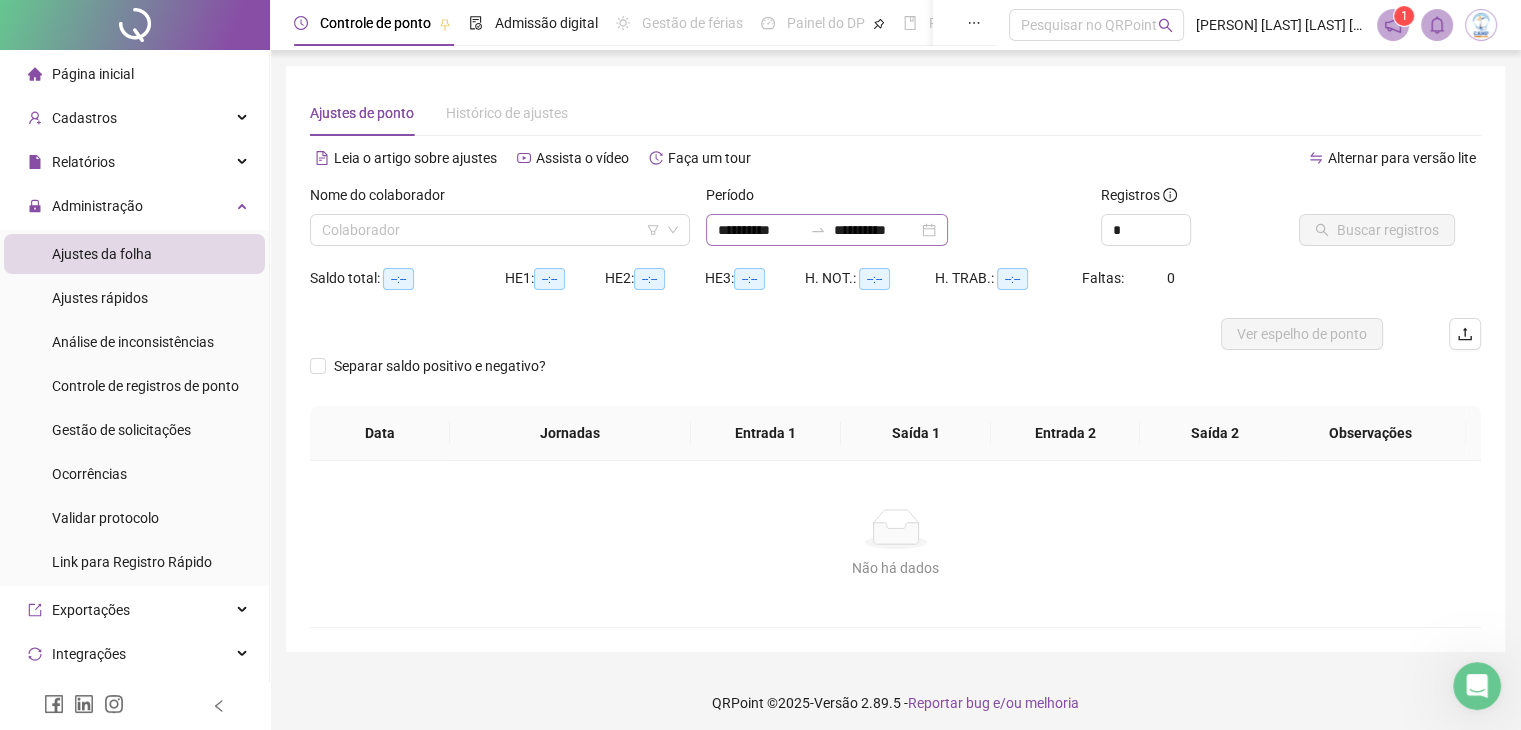 click on "**********" at bounding box center [827, 230] 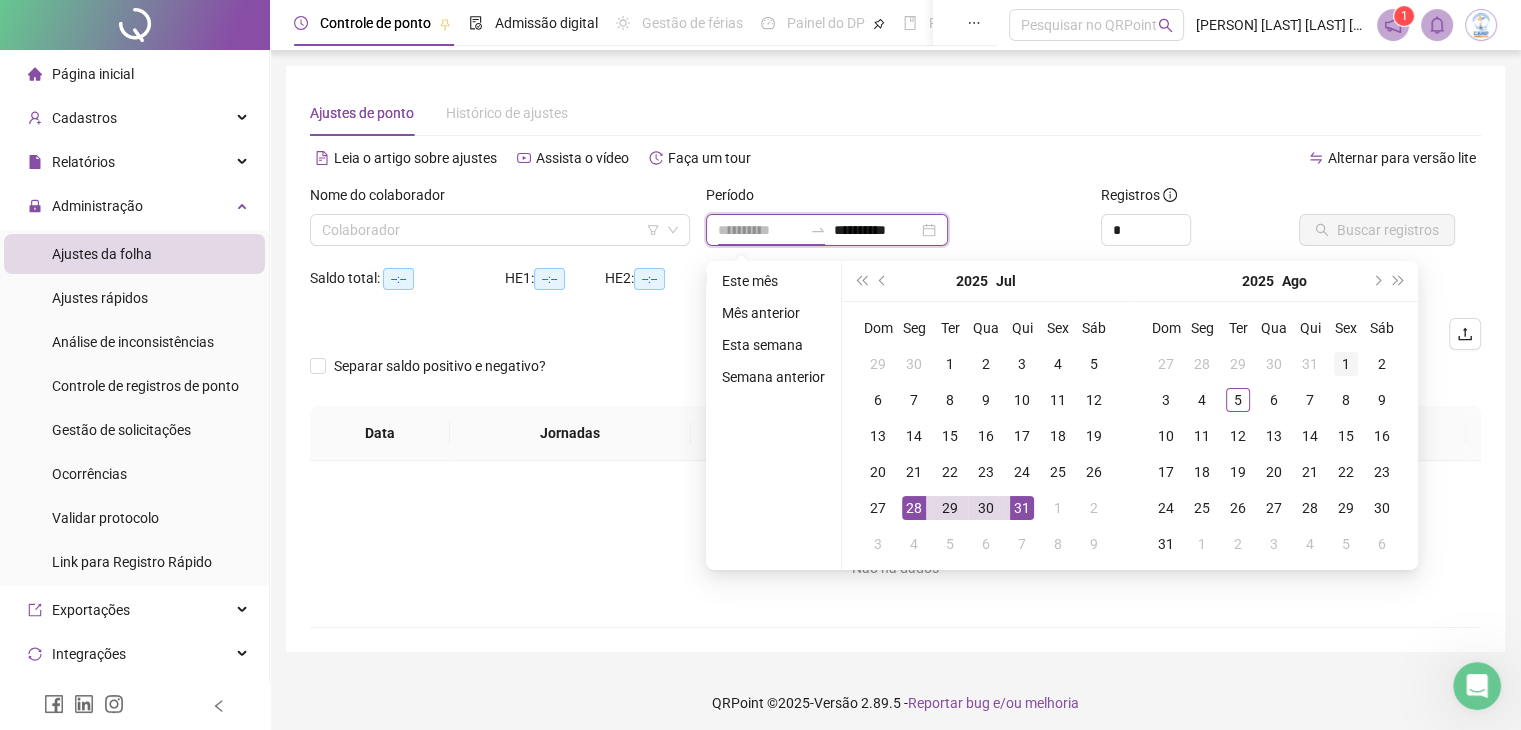 type on "**********" 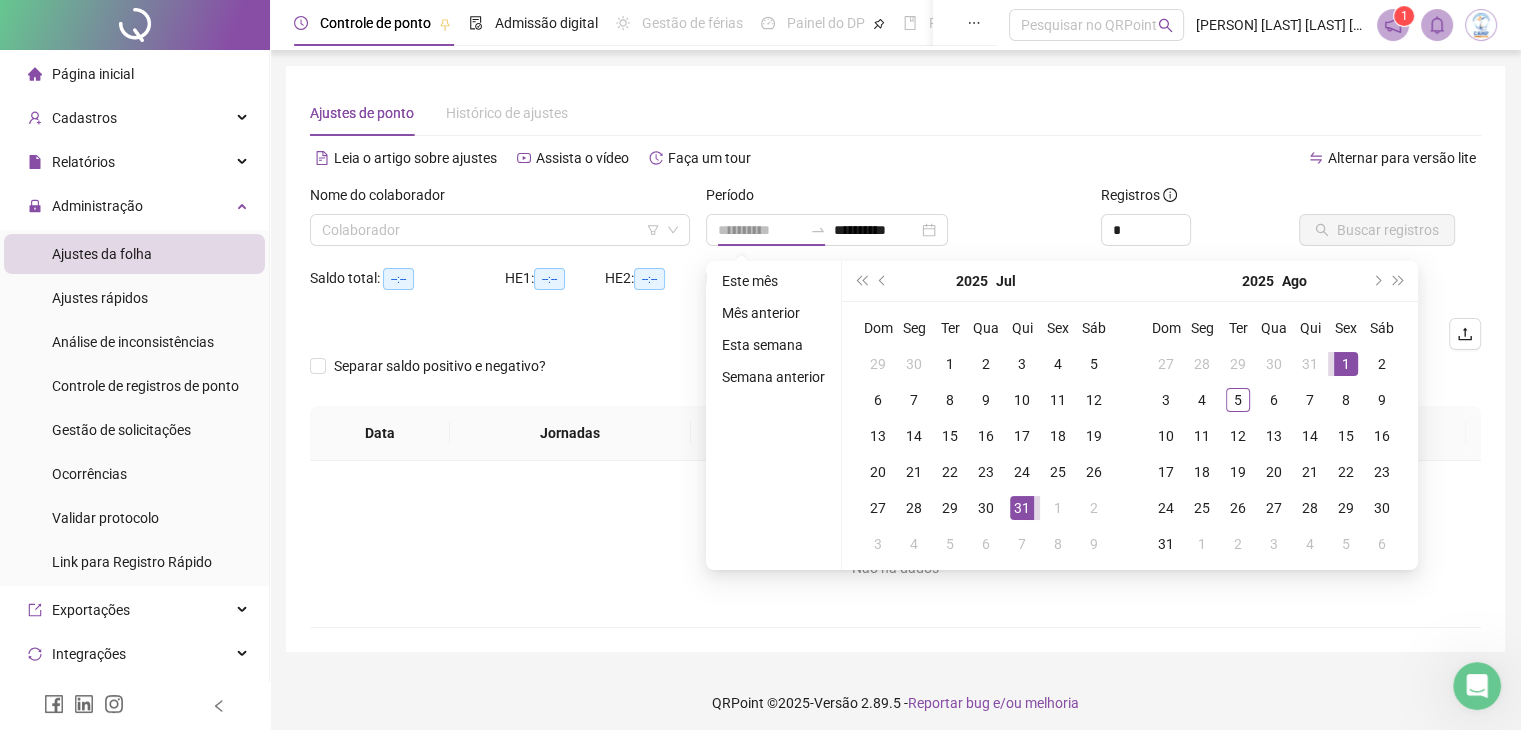 click on "1" at bounding box center [1346, 364] 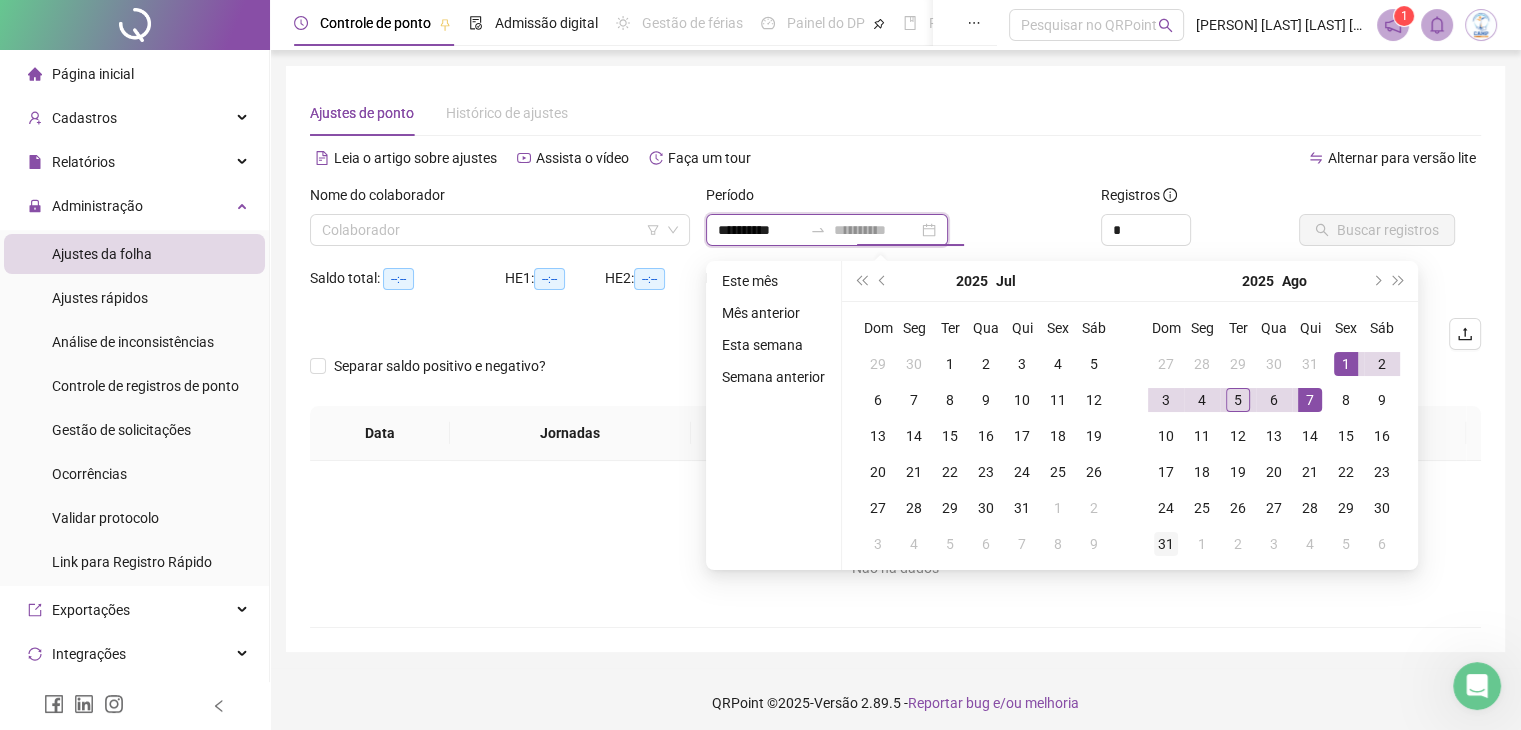 type on "**********" 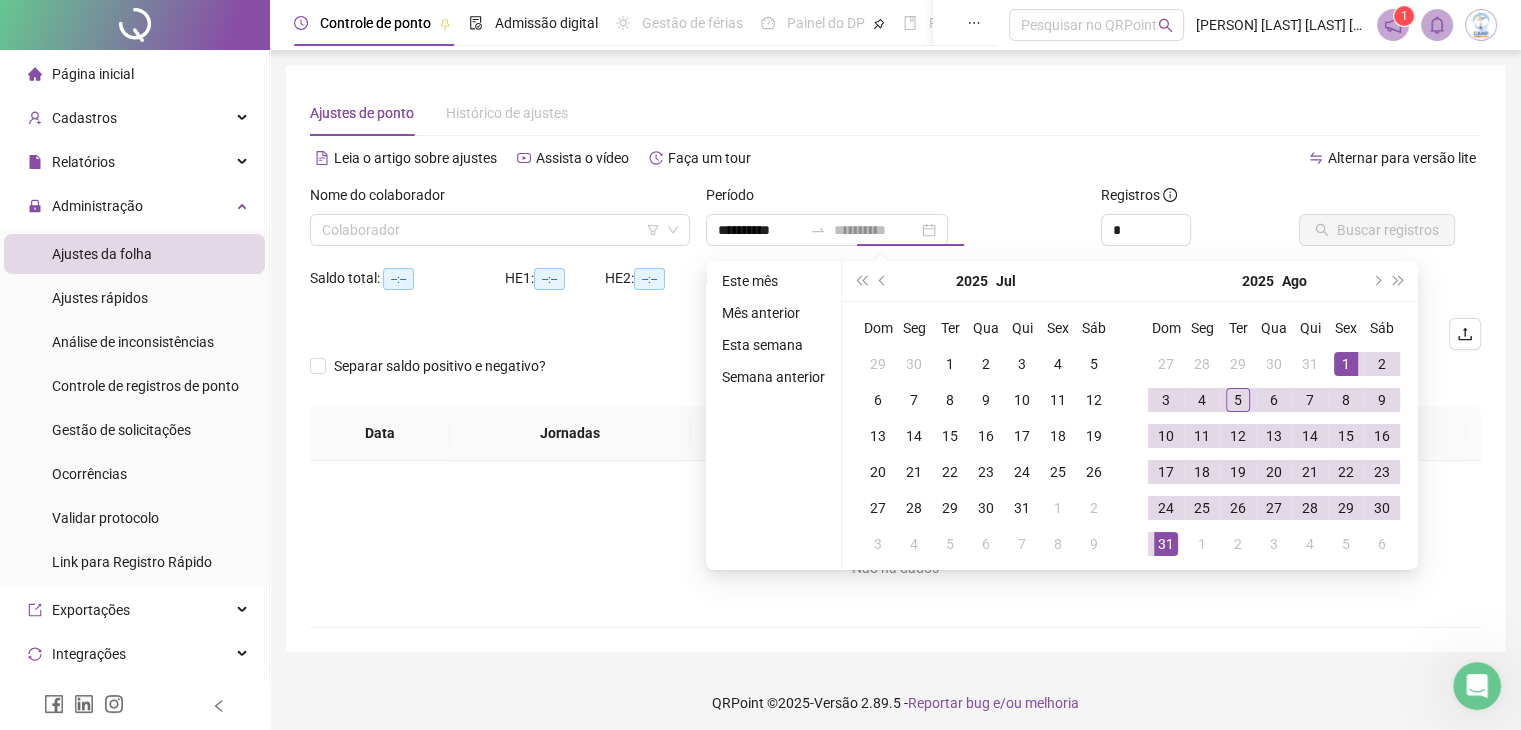 click on "31" at bounding box center [1166, 544] 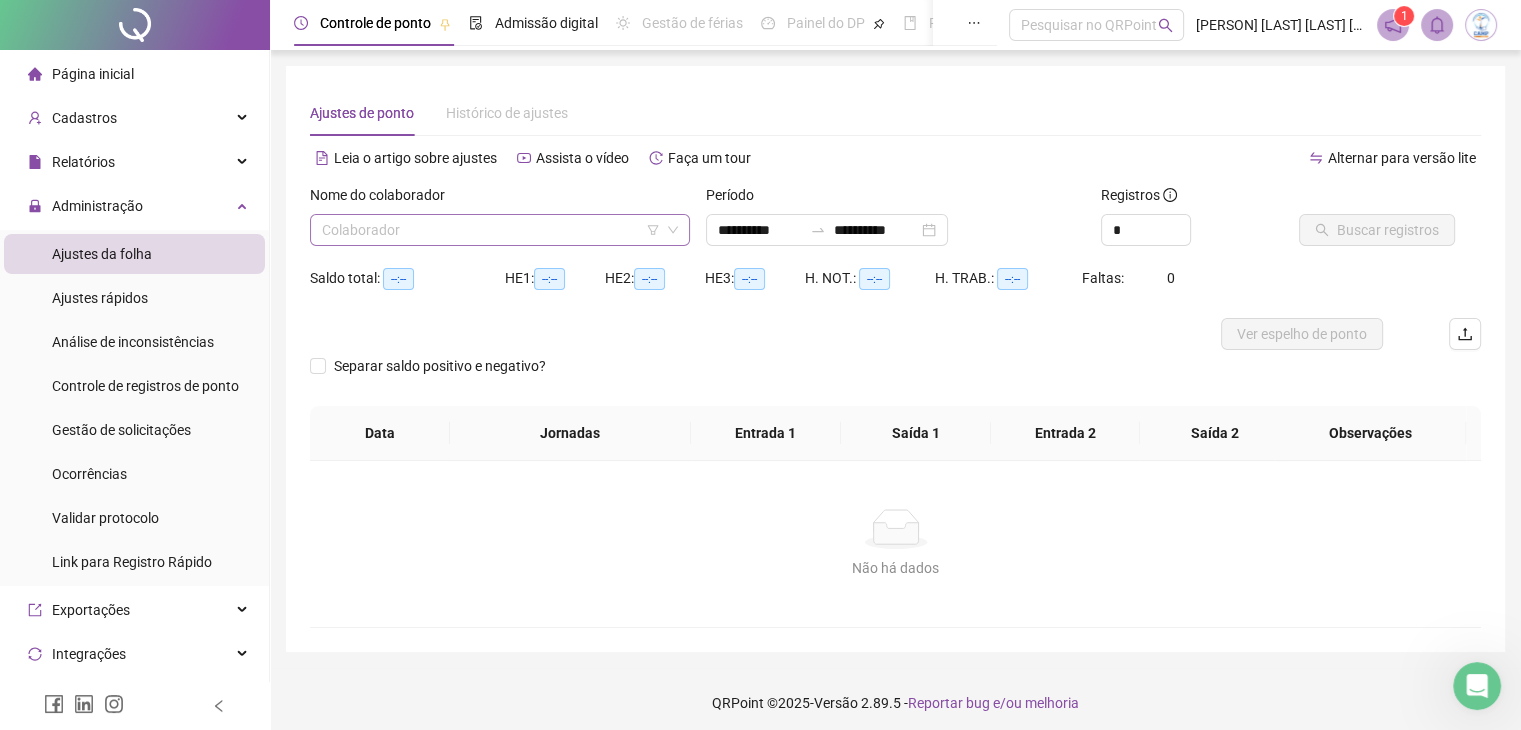 click at bounding box center (491, 230) 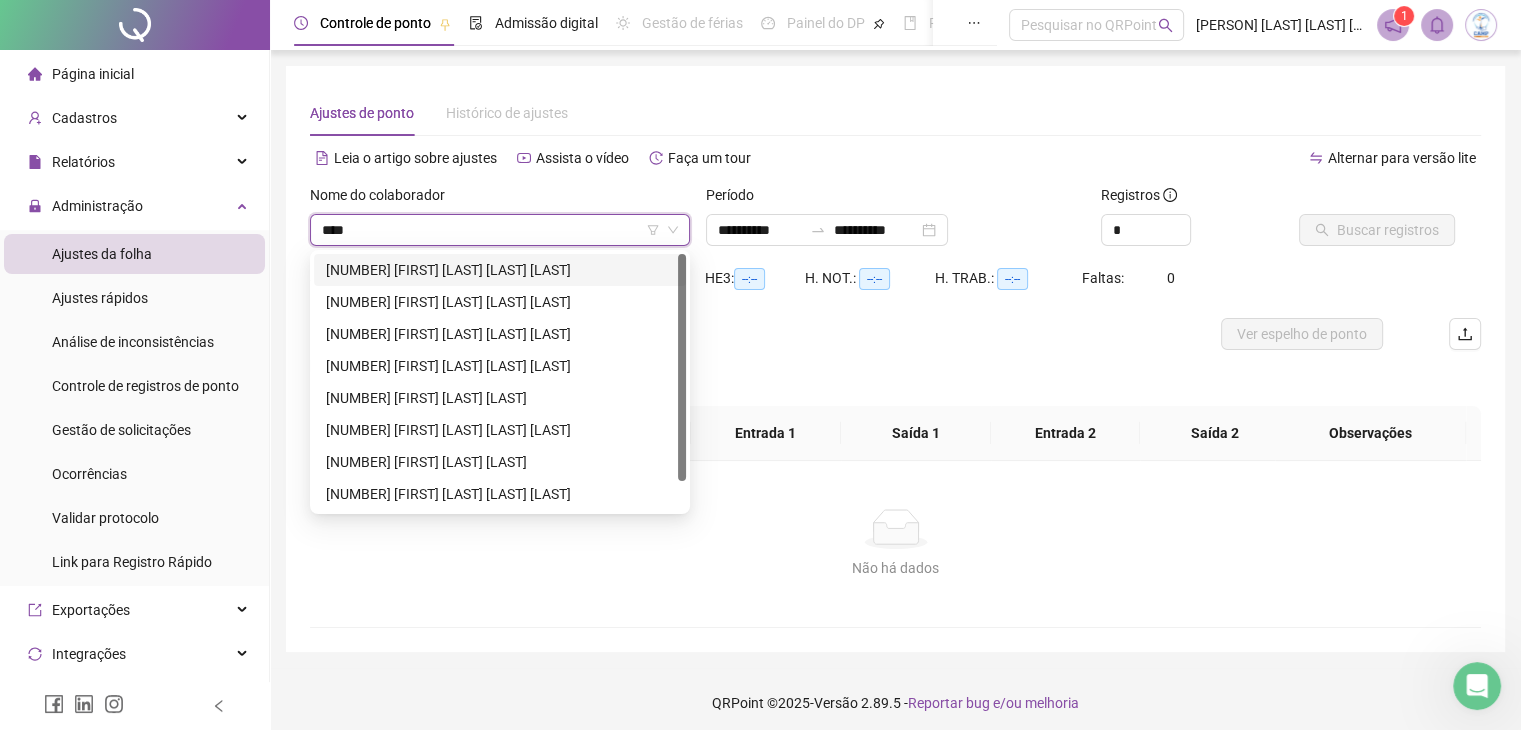 type on "*****" 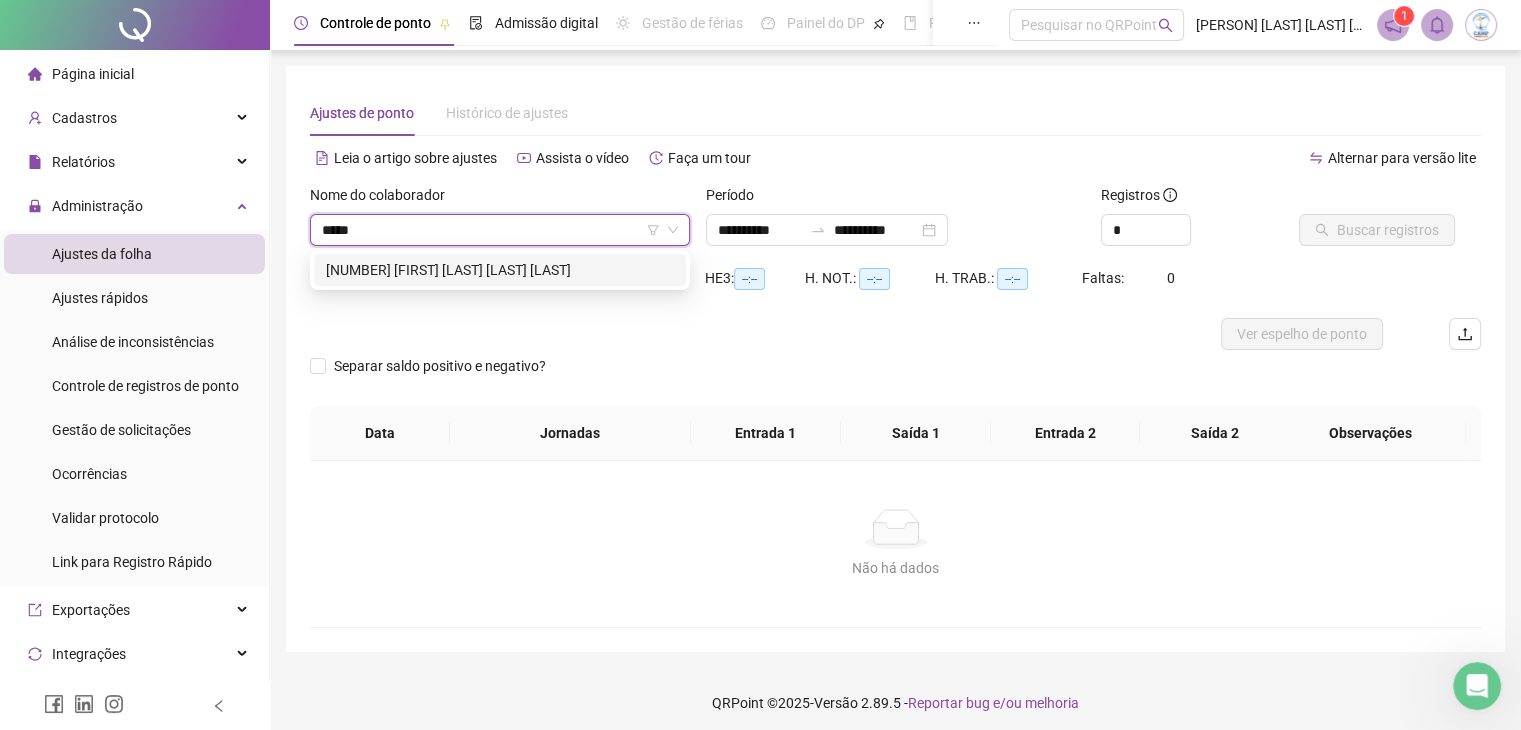 click on "[NUMBER] [FIRST] [LAST] [LAST] [LAST]" at bounding box center [500, 270] 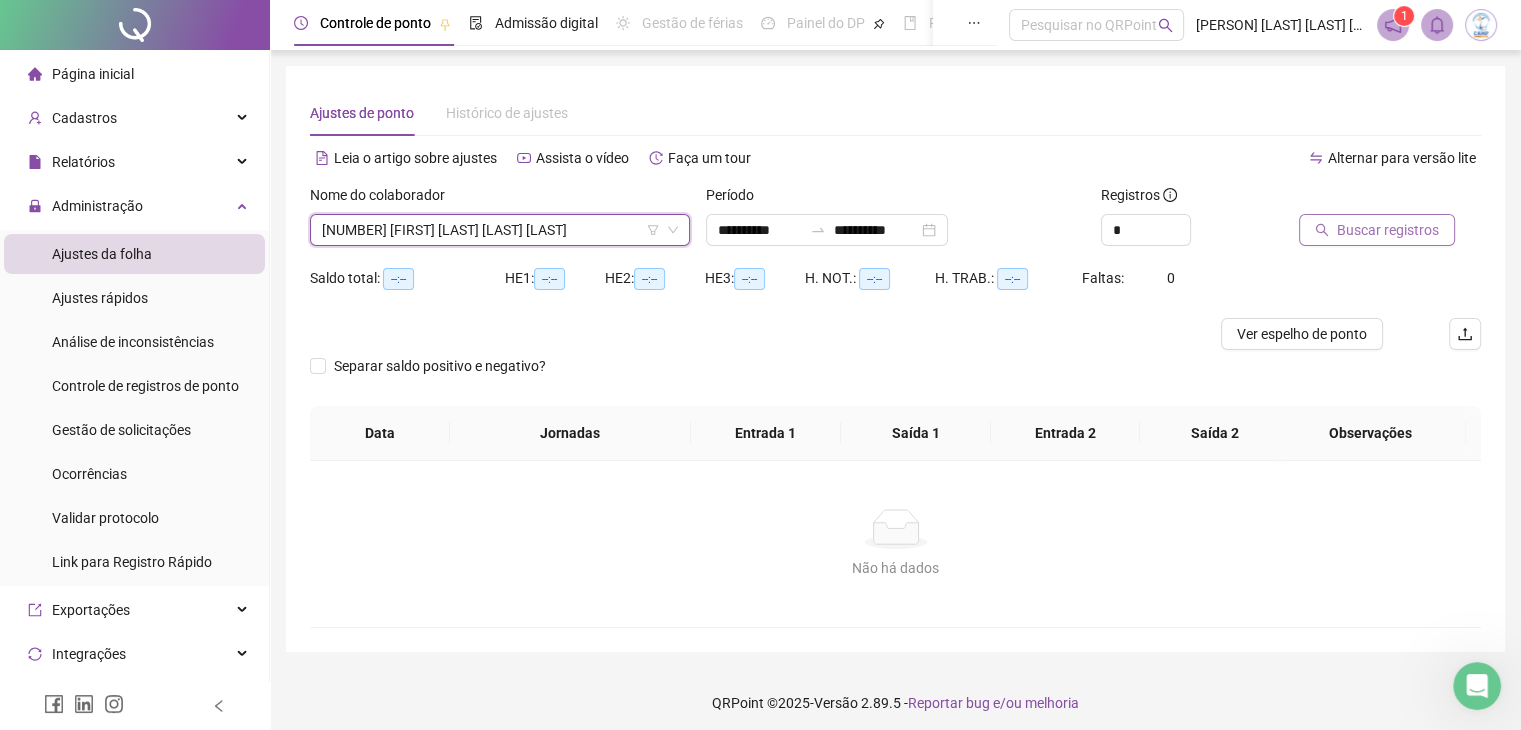 click on "Buscar registros" at bounding box center [1388, 230] 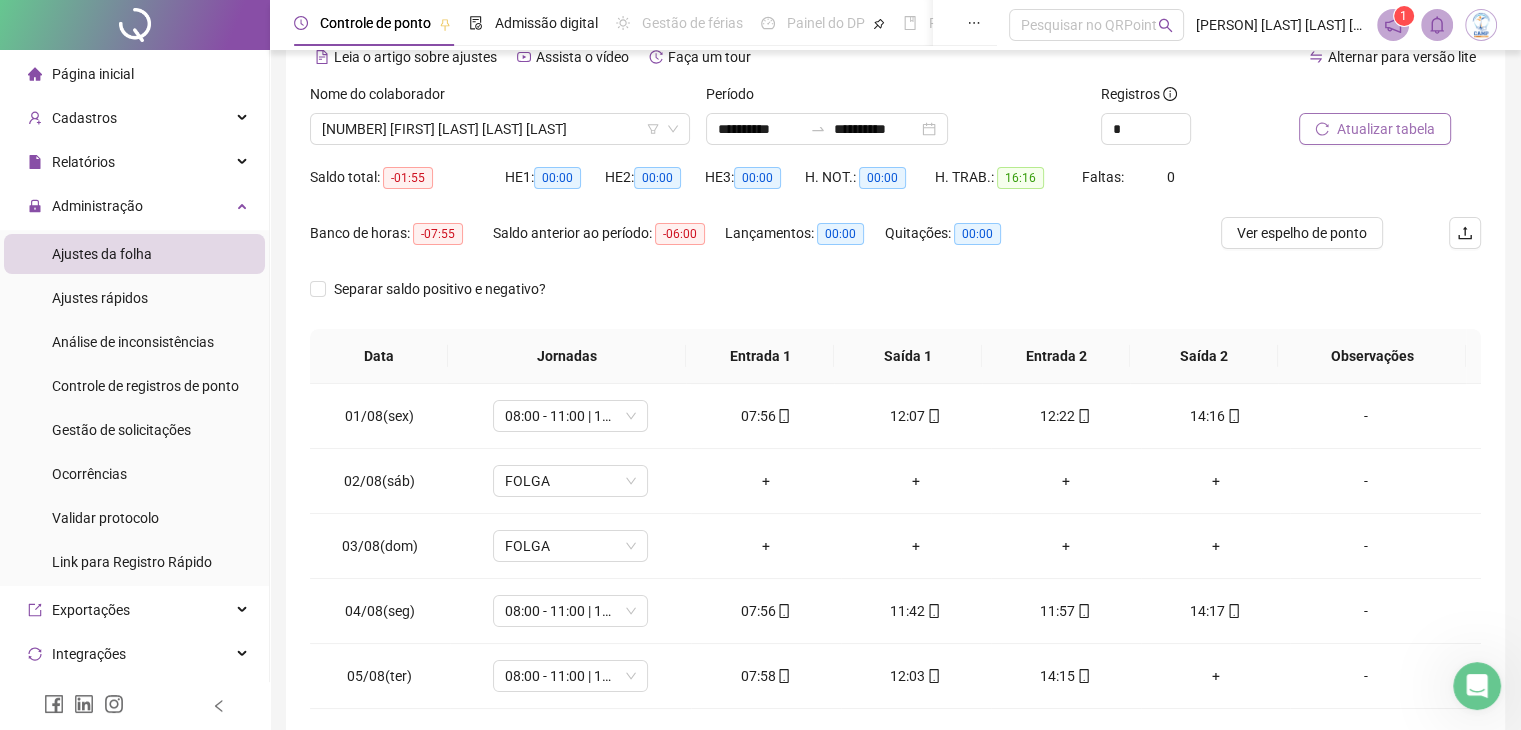 scroll, scrollTop: 189, scrollLeft: 0, axis: vertical 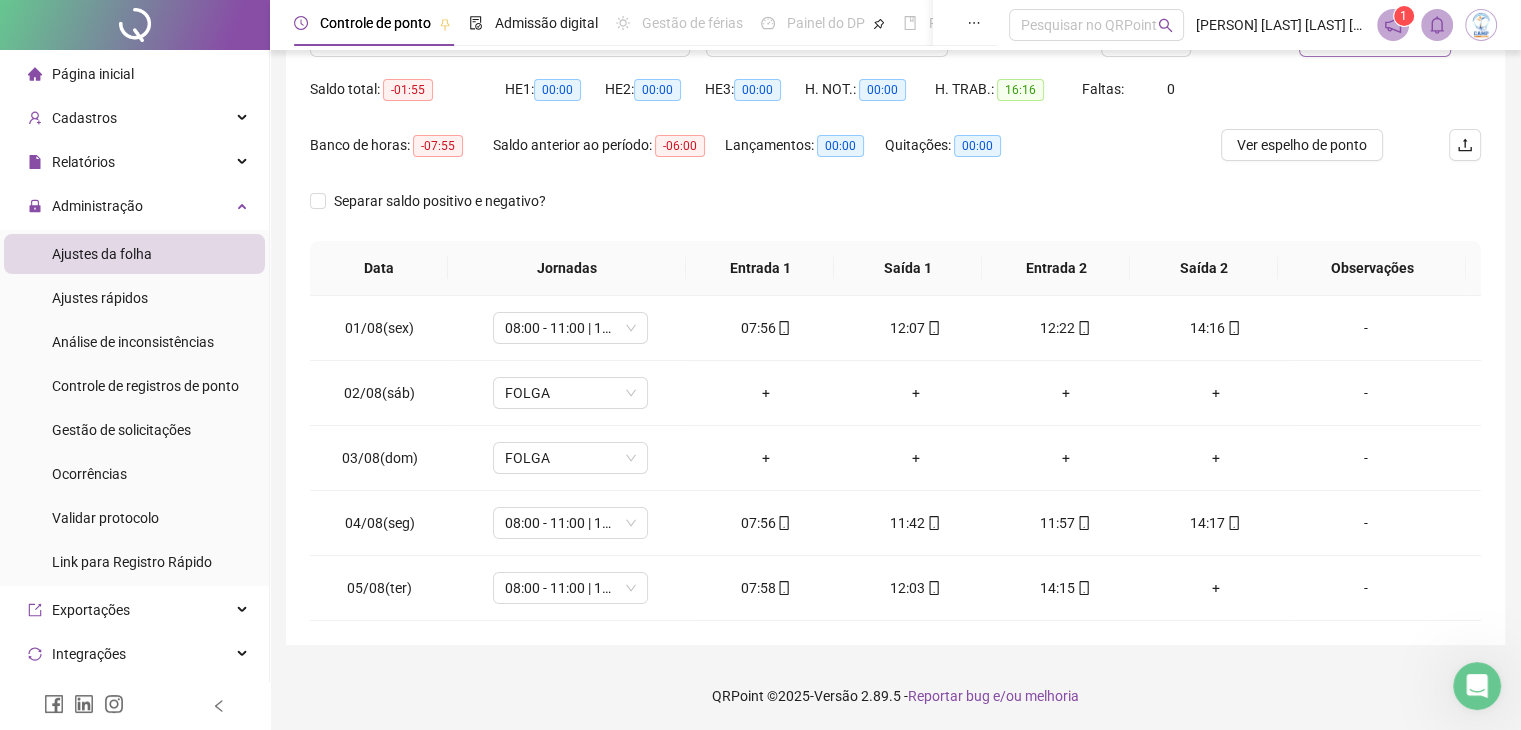 click on "[DATE] [TIME] - [TIME] | [TIME] - [TIME] [TIME] [TIME] [TIME] [TIME] - [DATE] [DAY] [DAY] [DAY] [DAY] - [DATE] [DAY] [DAY] [DAY] [DAY] - [DATE] [DAY] [TIME] - [TIME] | [TIME] - [TIME] [TIME] [TIME] [TIME] [TIME] - [DATE] [DAY] [DAY] [DAY] [DAY] - [DATE] [DAY] [TIME] - [TIME] | [TIME] - [TIME] [TIME] [TIME] [TIME] [TIME] -" at bounding box center [895, 458] 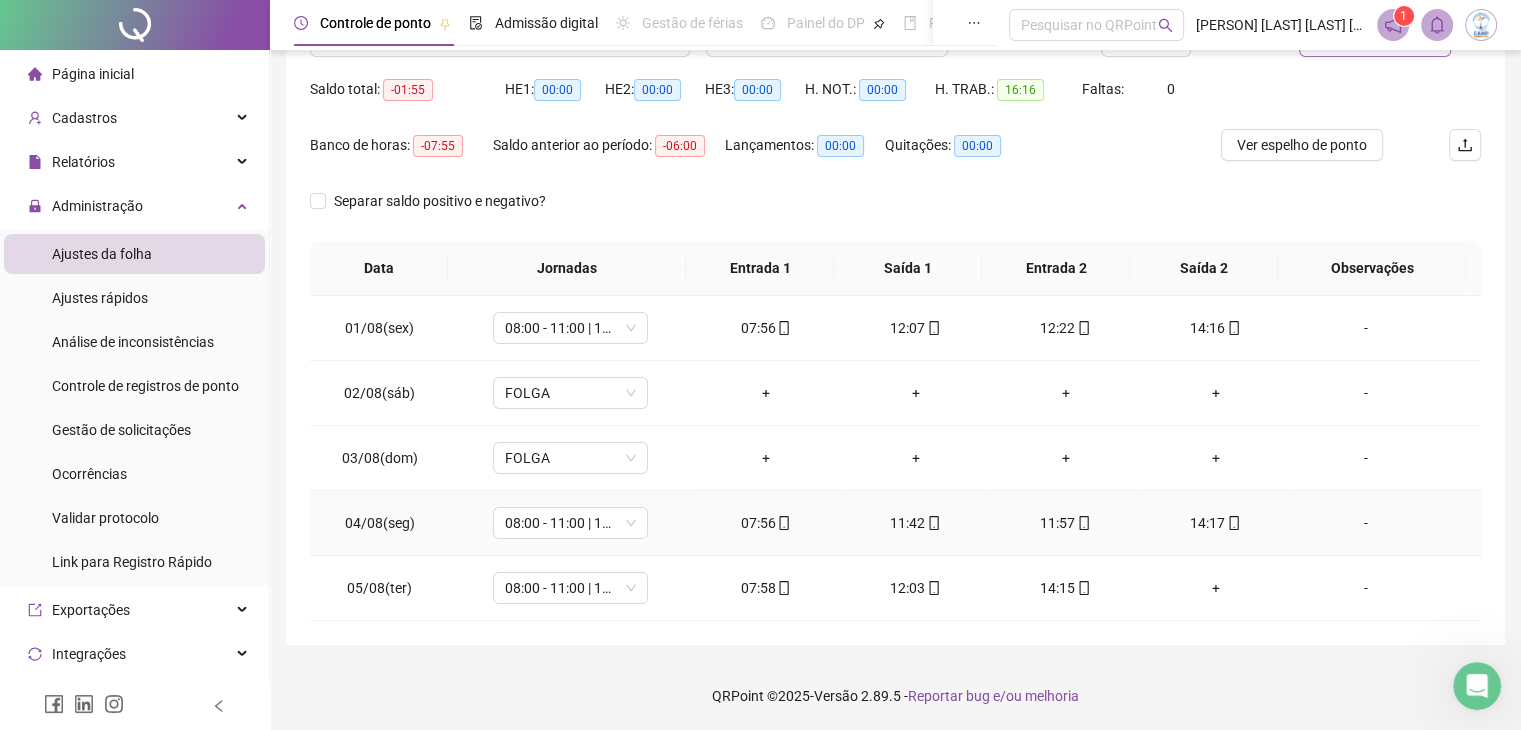 click 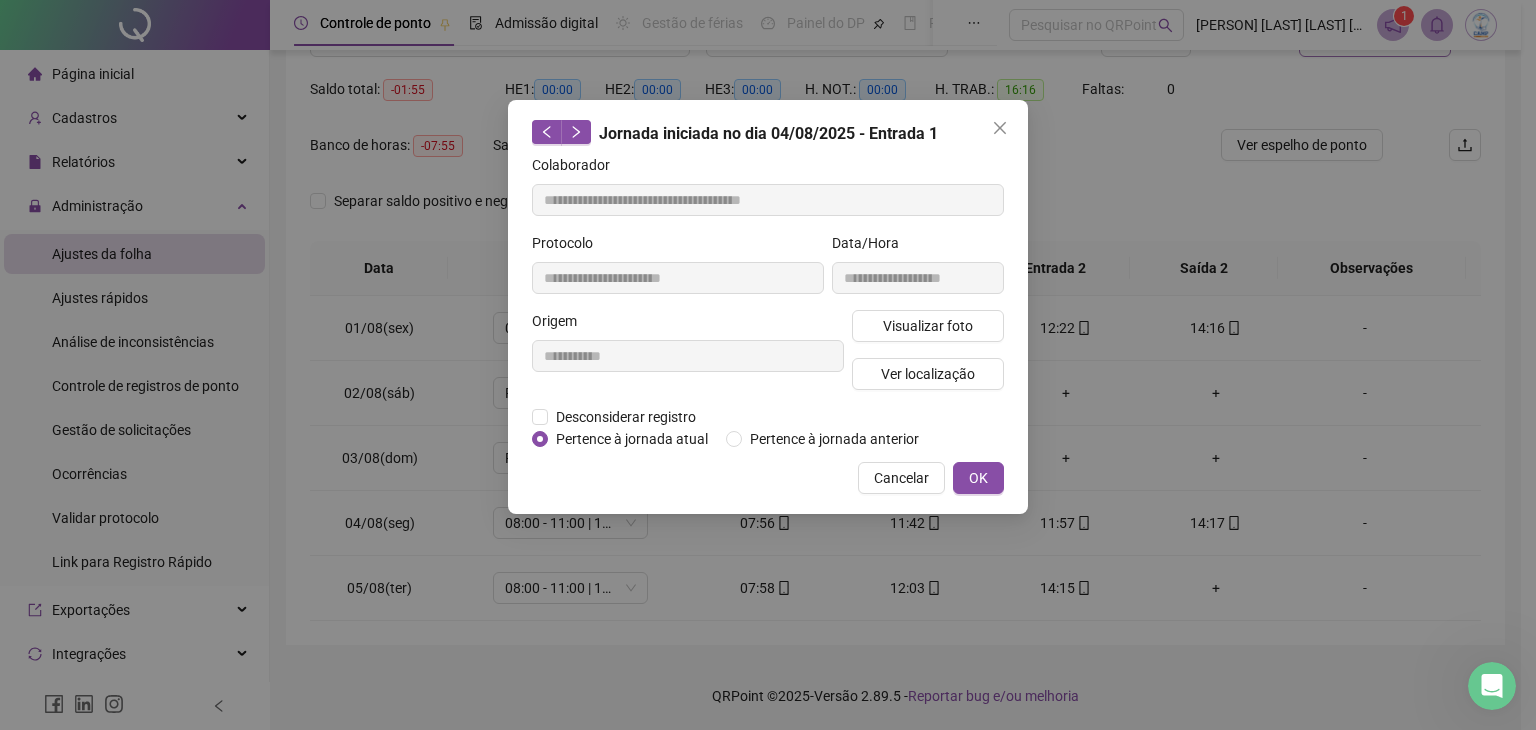 type on "**********" 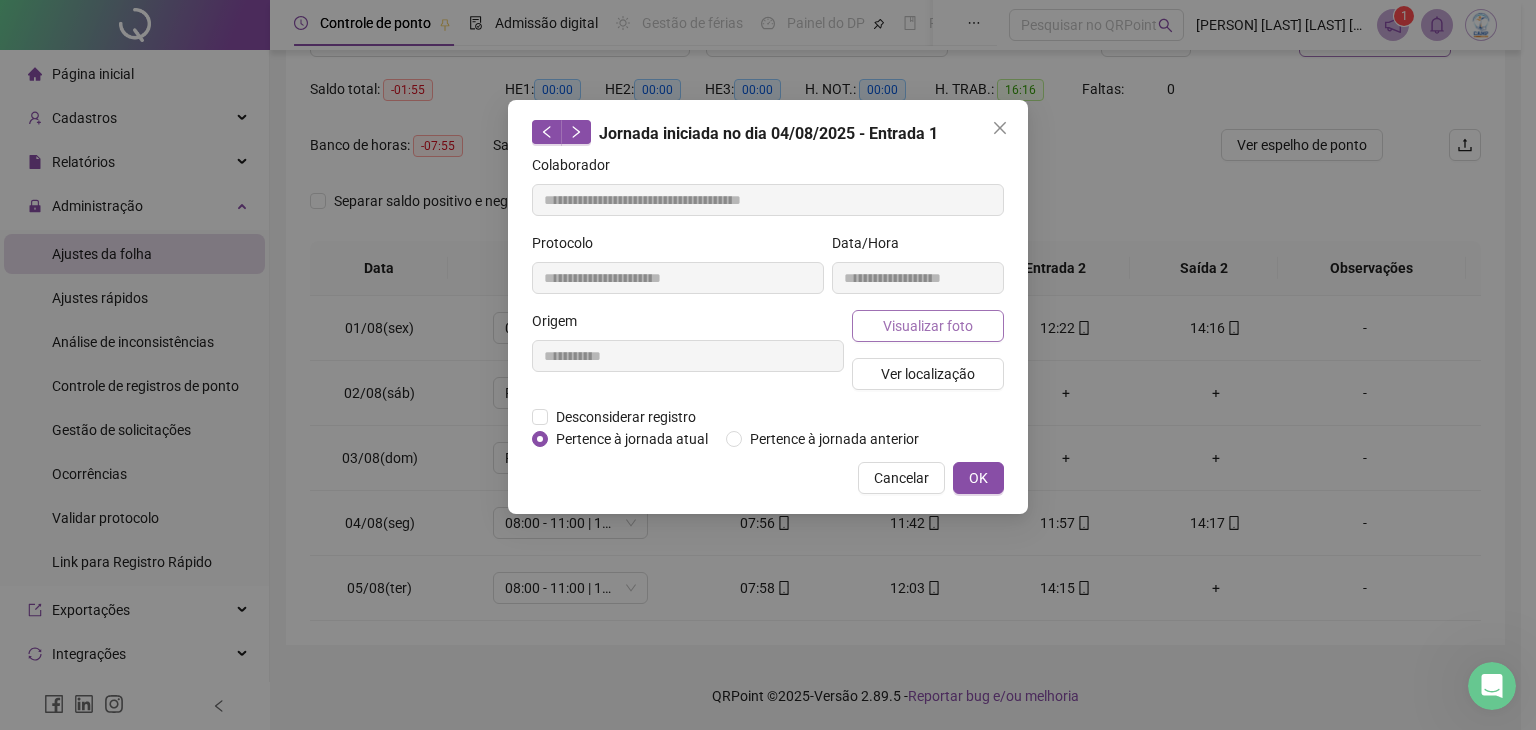 click on "Visualizar foto" at bounding box center (928, 326) 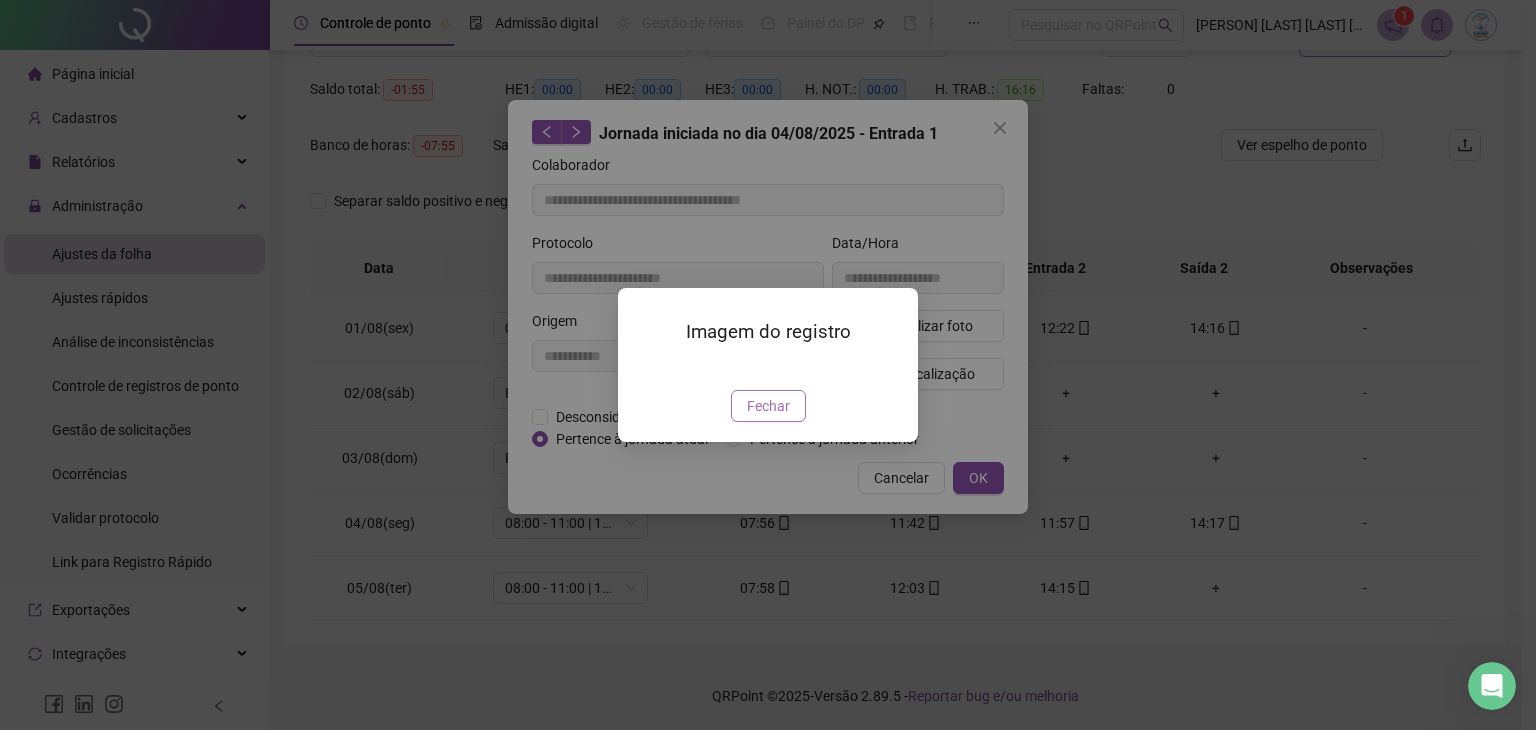 click on "Fechar" at bounding box center [768, 406] 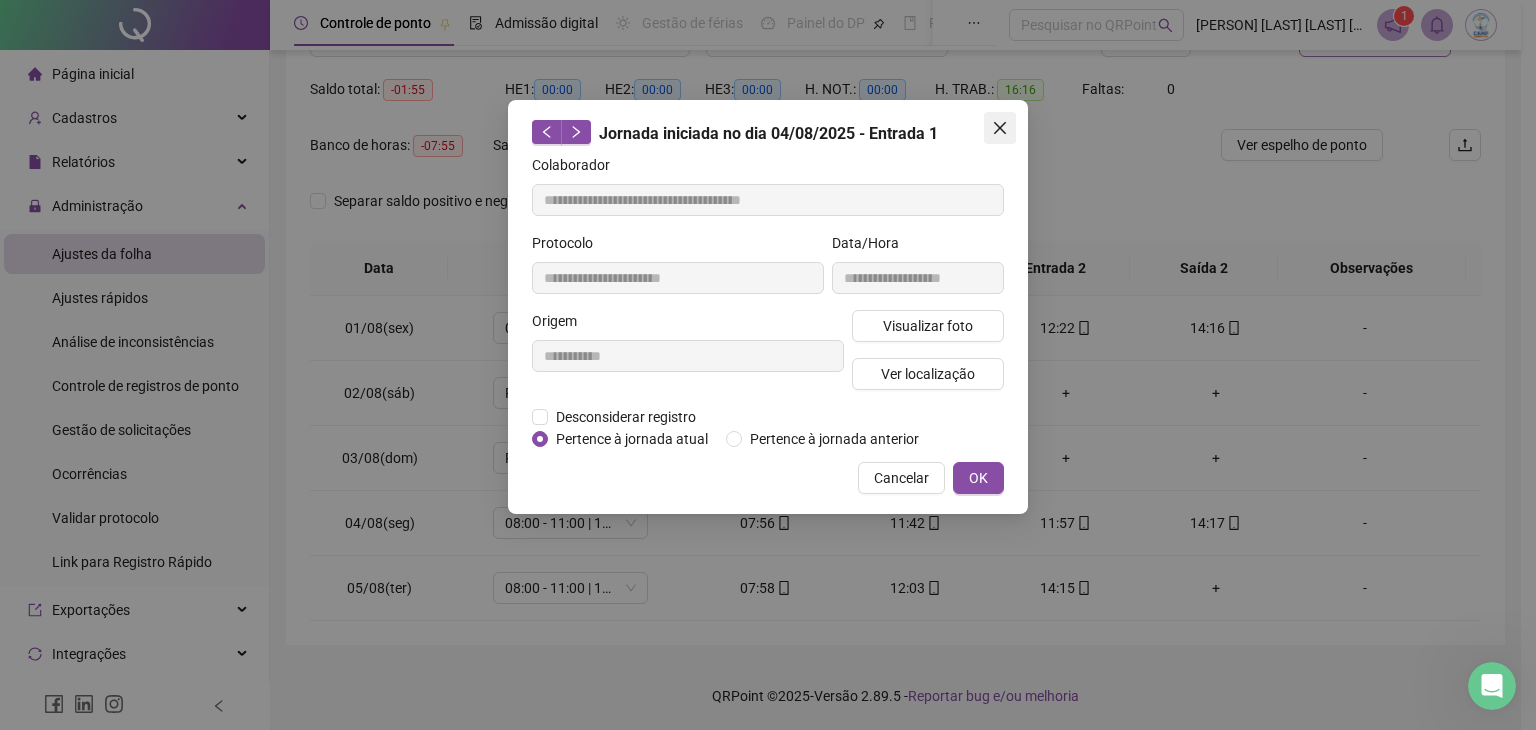 click 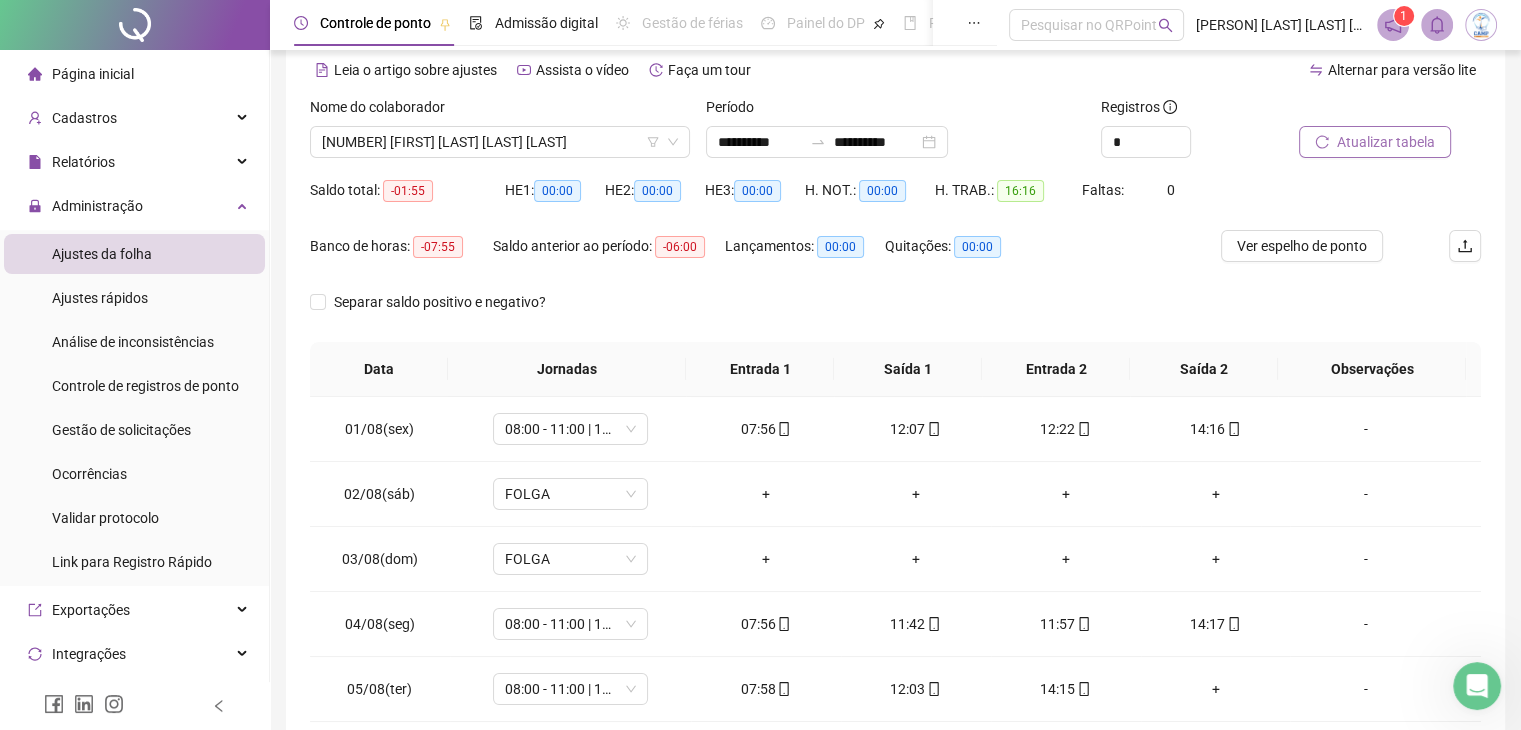scroll, scrollTop: 0, scrollLeft: 0, axis: both 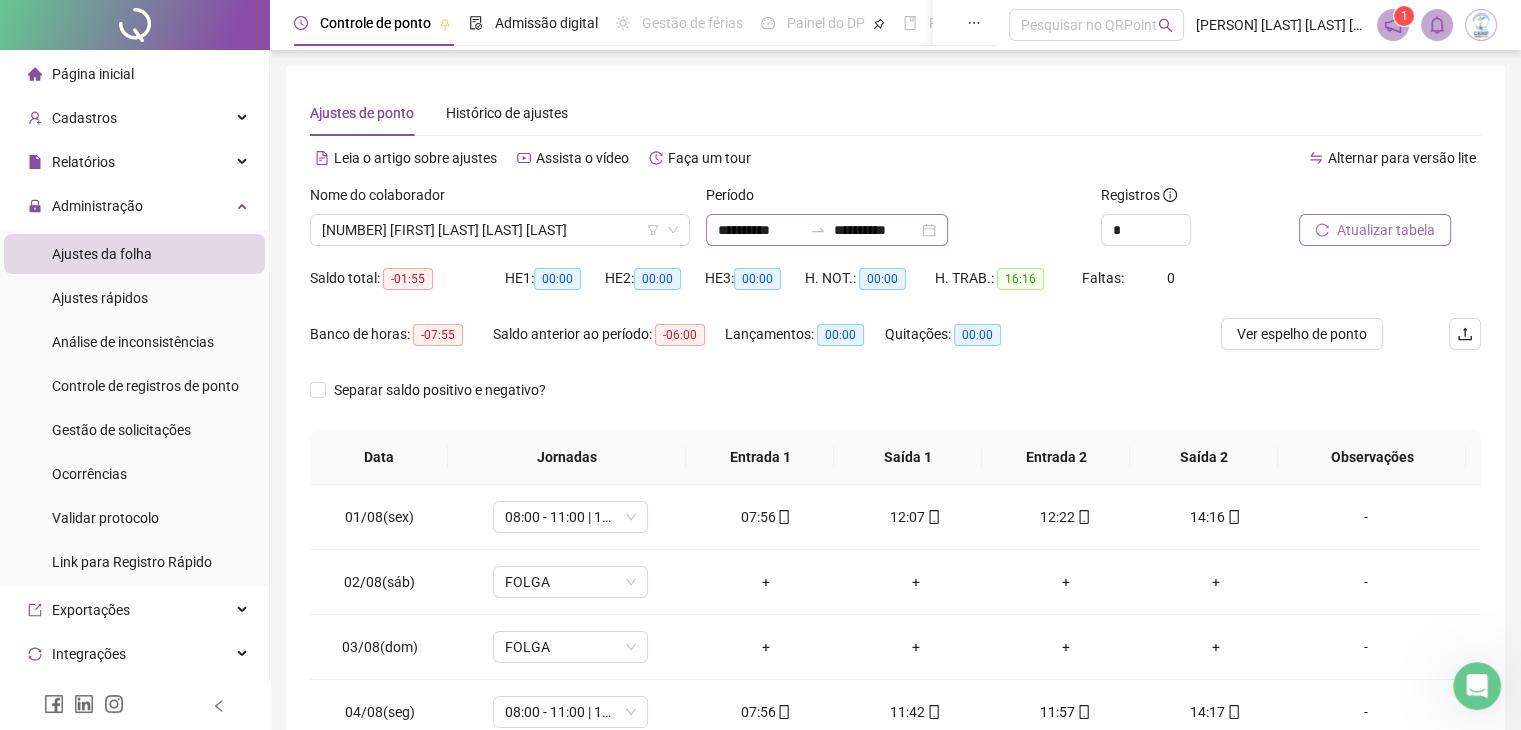 click on "**********" at bounding box center (827, 230) 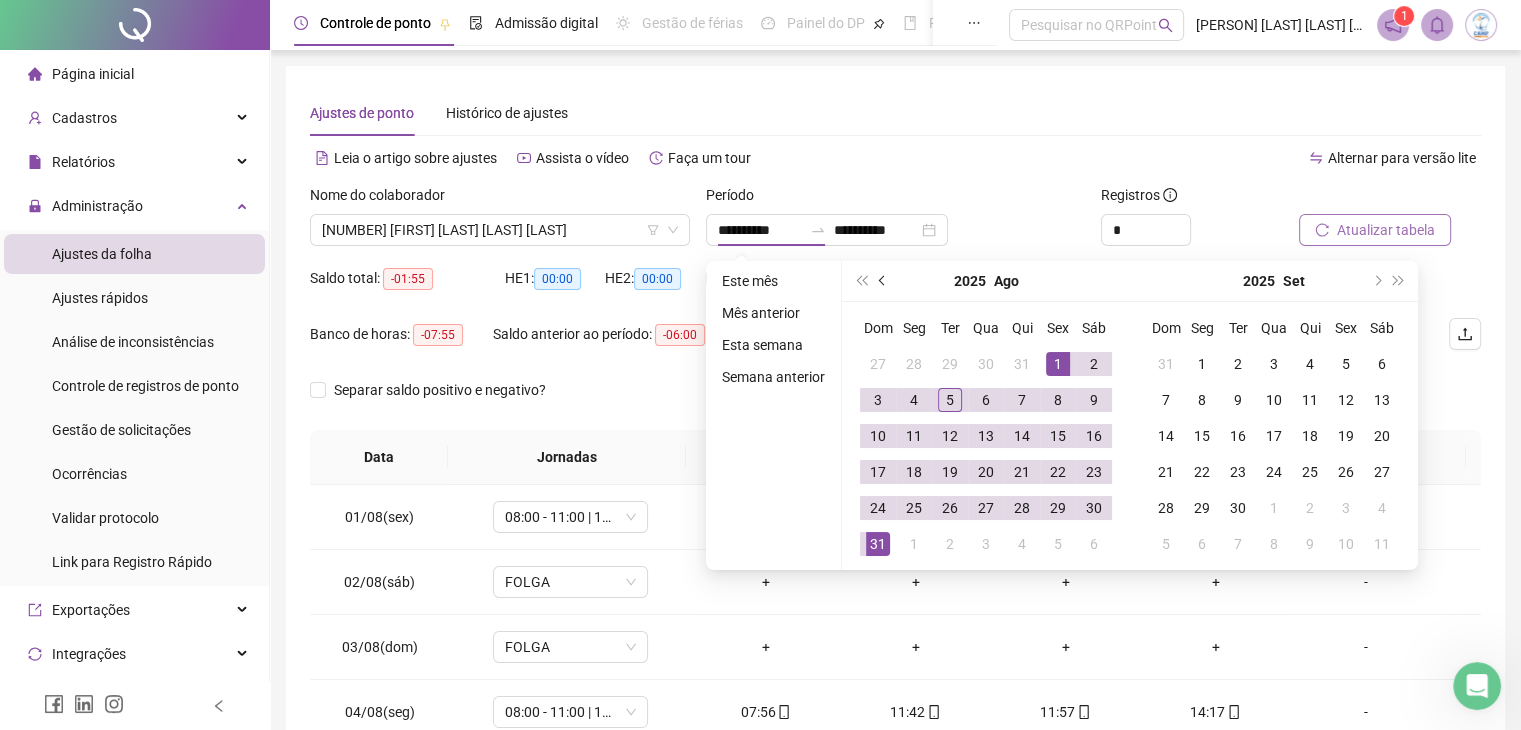 click at bounding box center (883, 281) 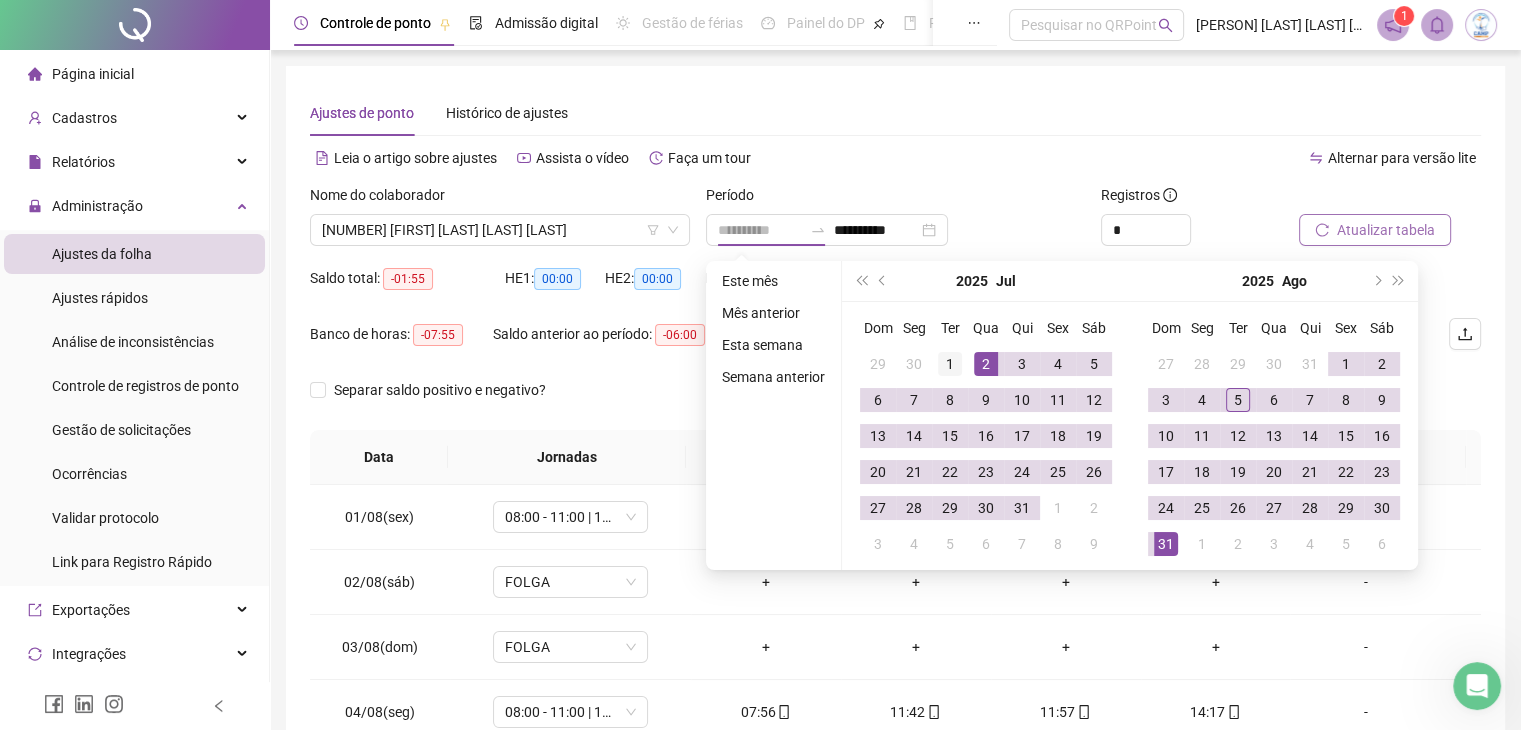 type on "**********" 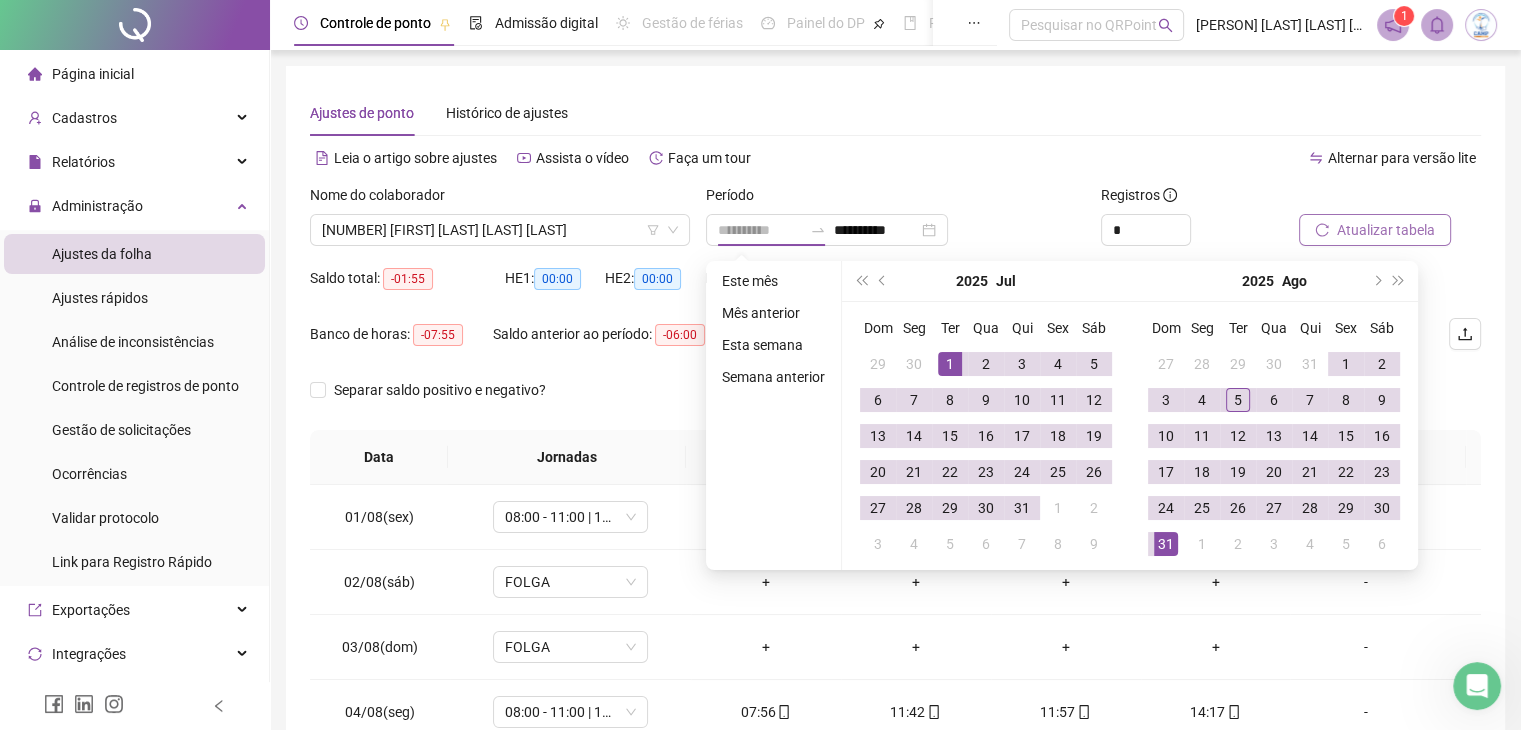 click on "1" at bounding box center [950, 364] 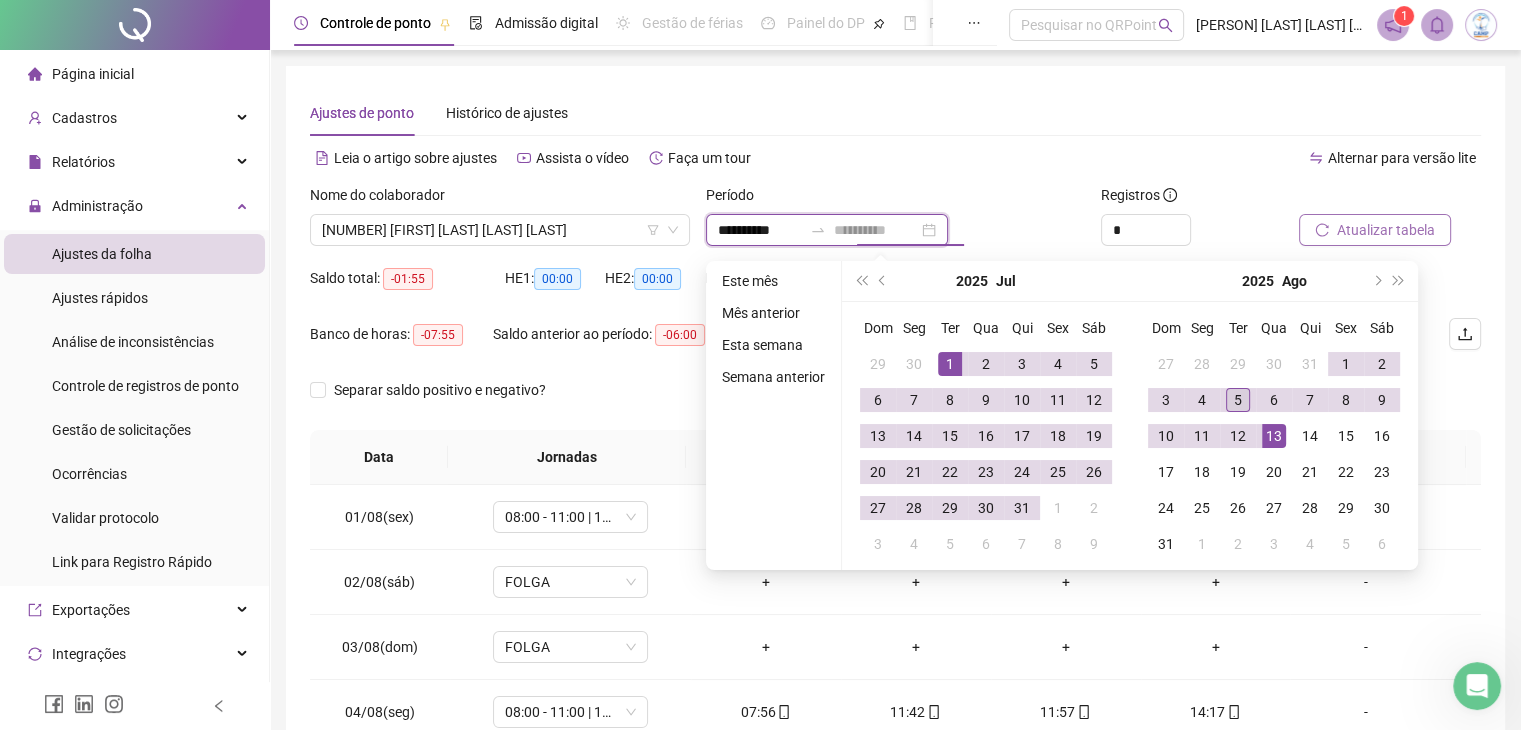 type on "**********" 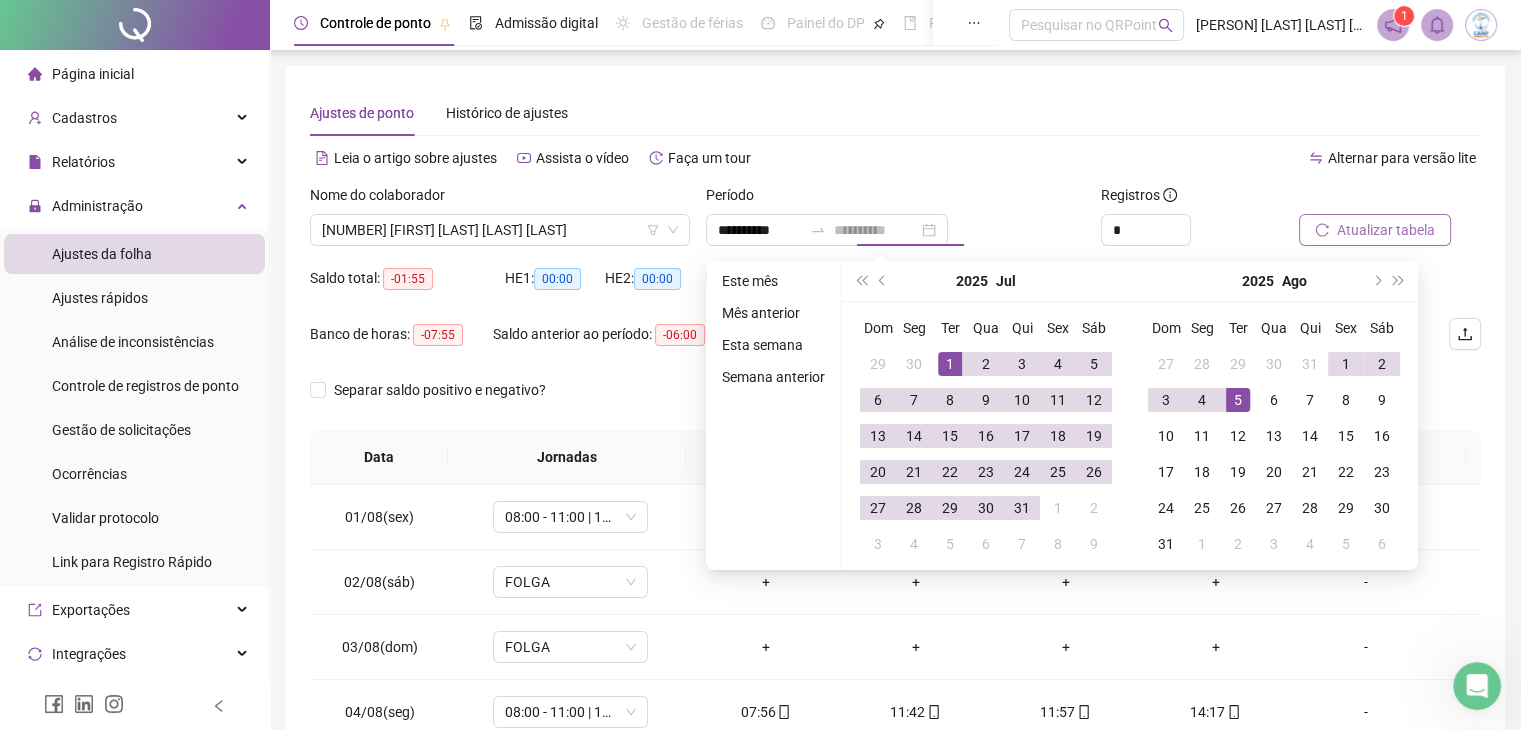 click on "5" at bounding box center (1238, 400) 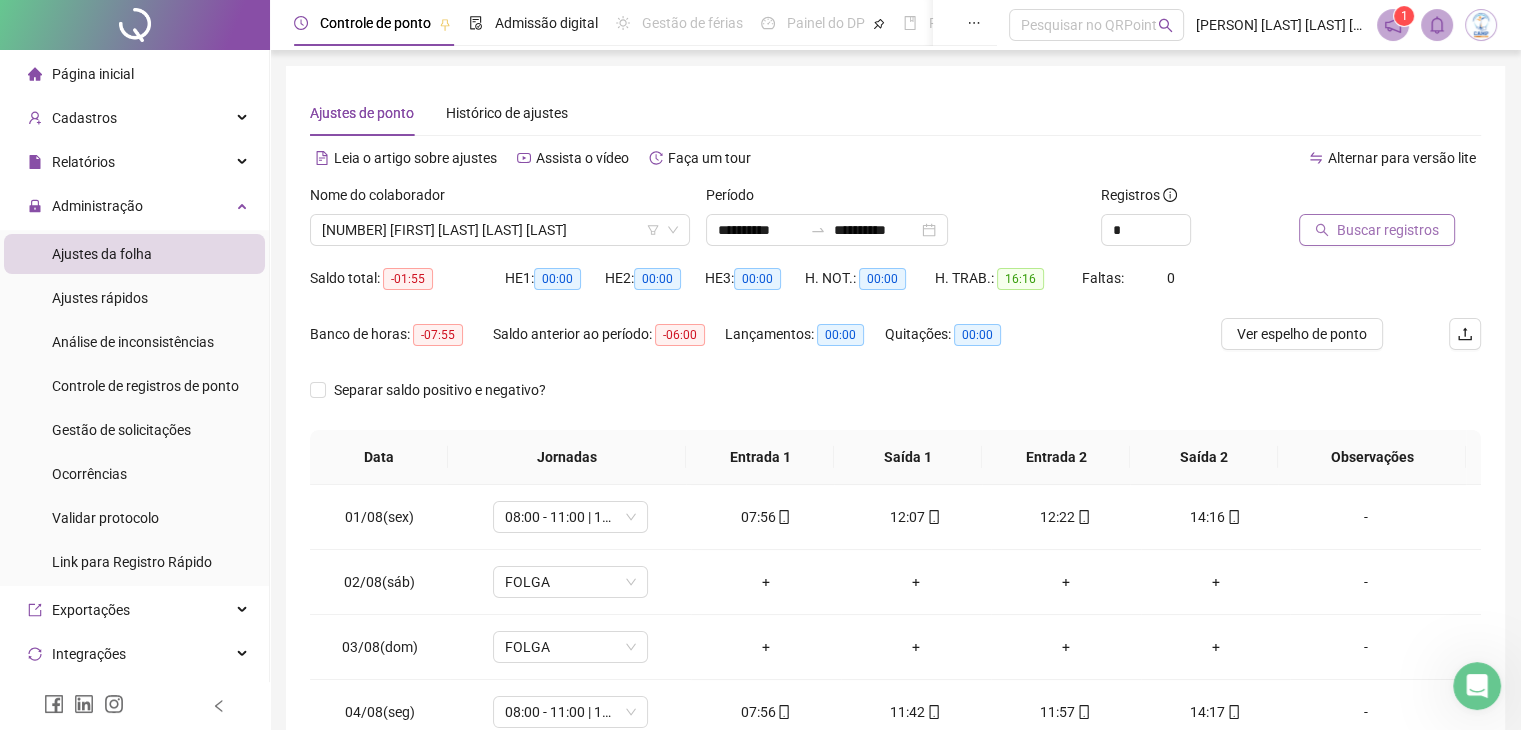 click on "Buscar registros" at bounding box center [1388, 230] 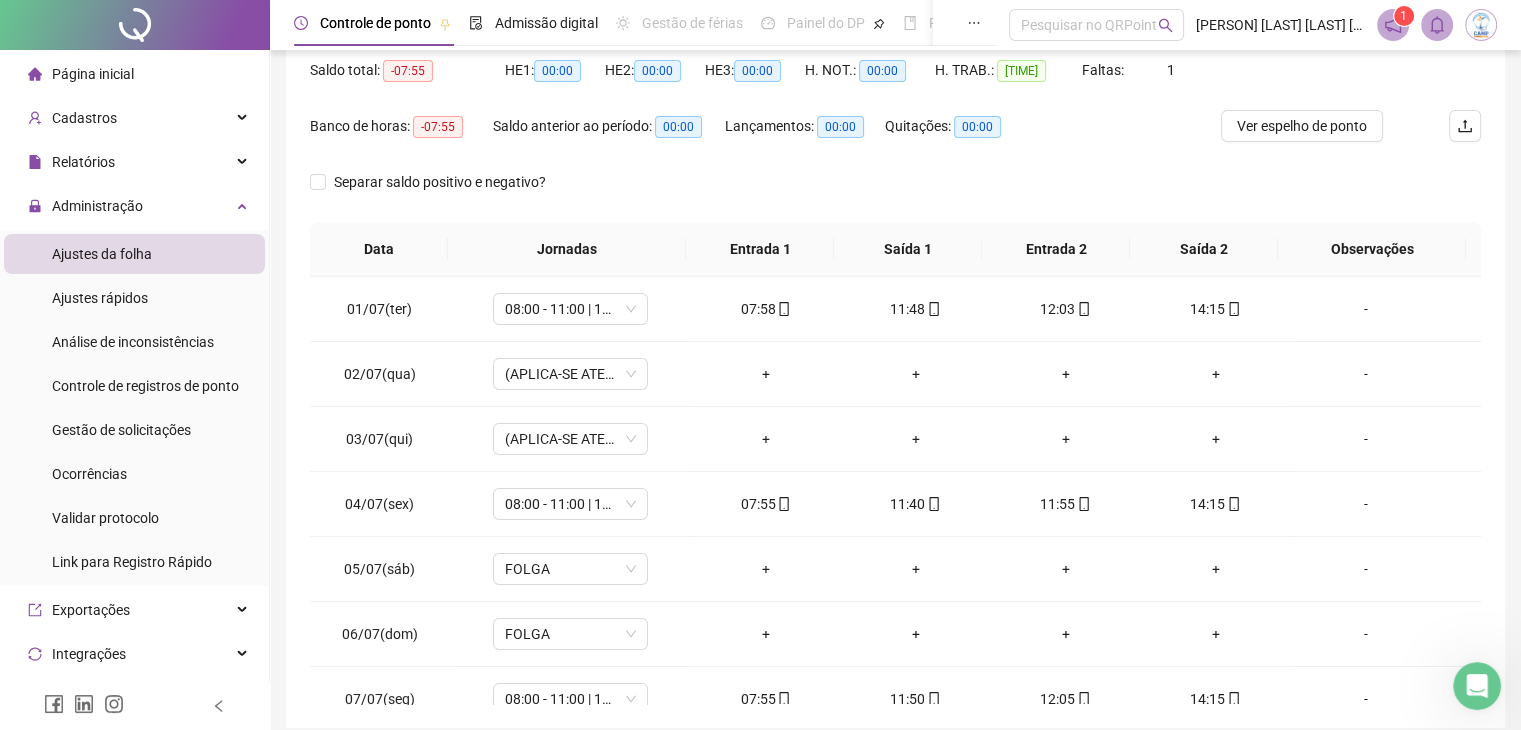 scroll, scrollTop: 230, scrollLeft: 0, axis: vertical 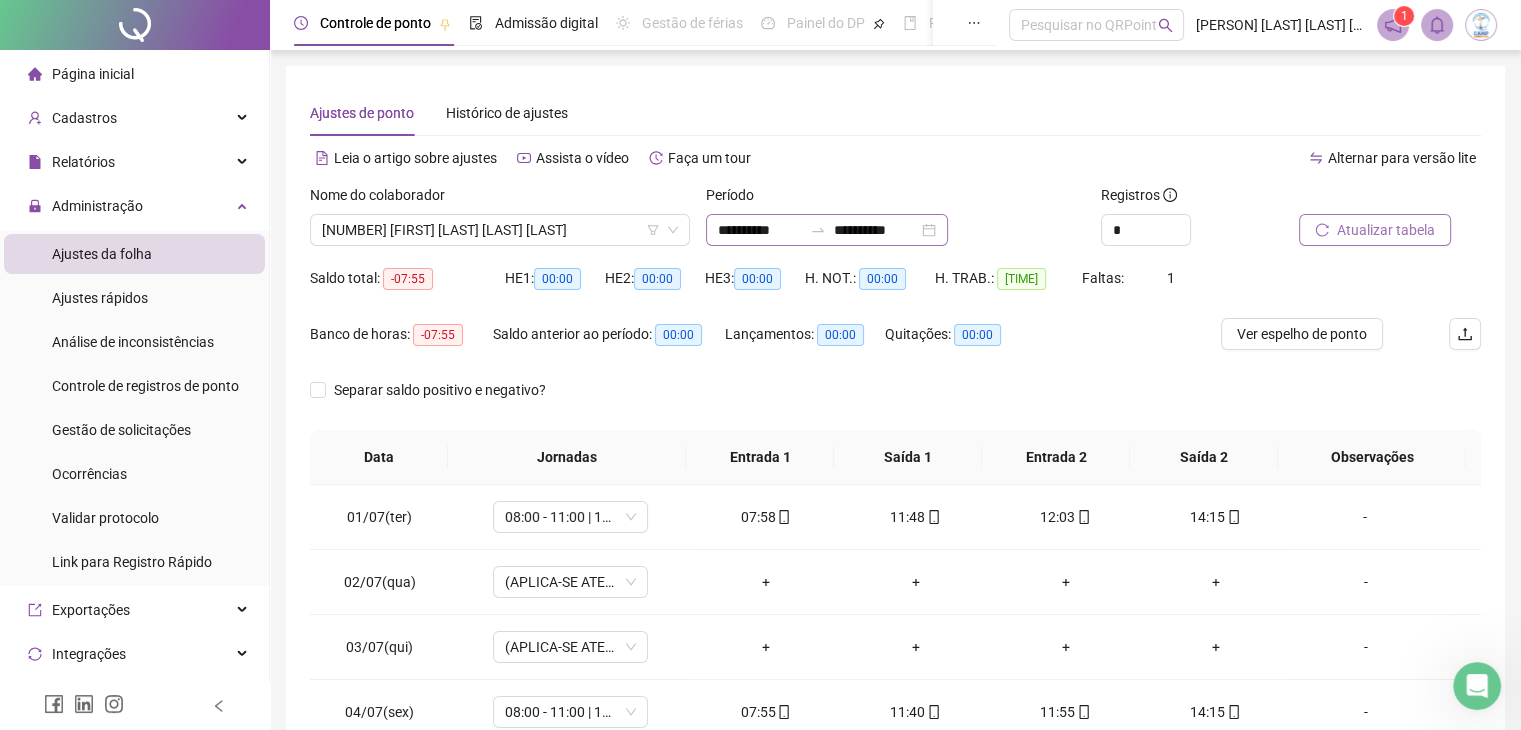 click on "**********" at bounding box center [827, 230] 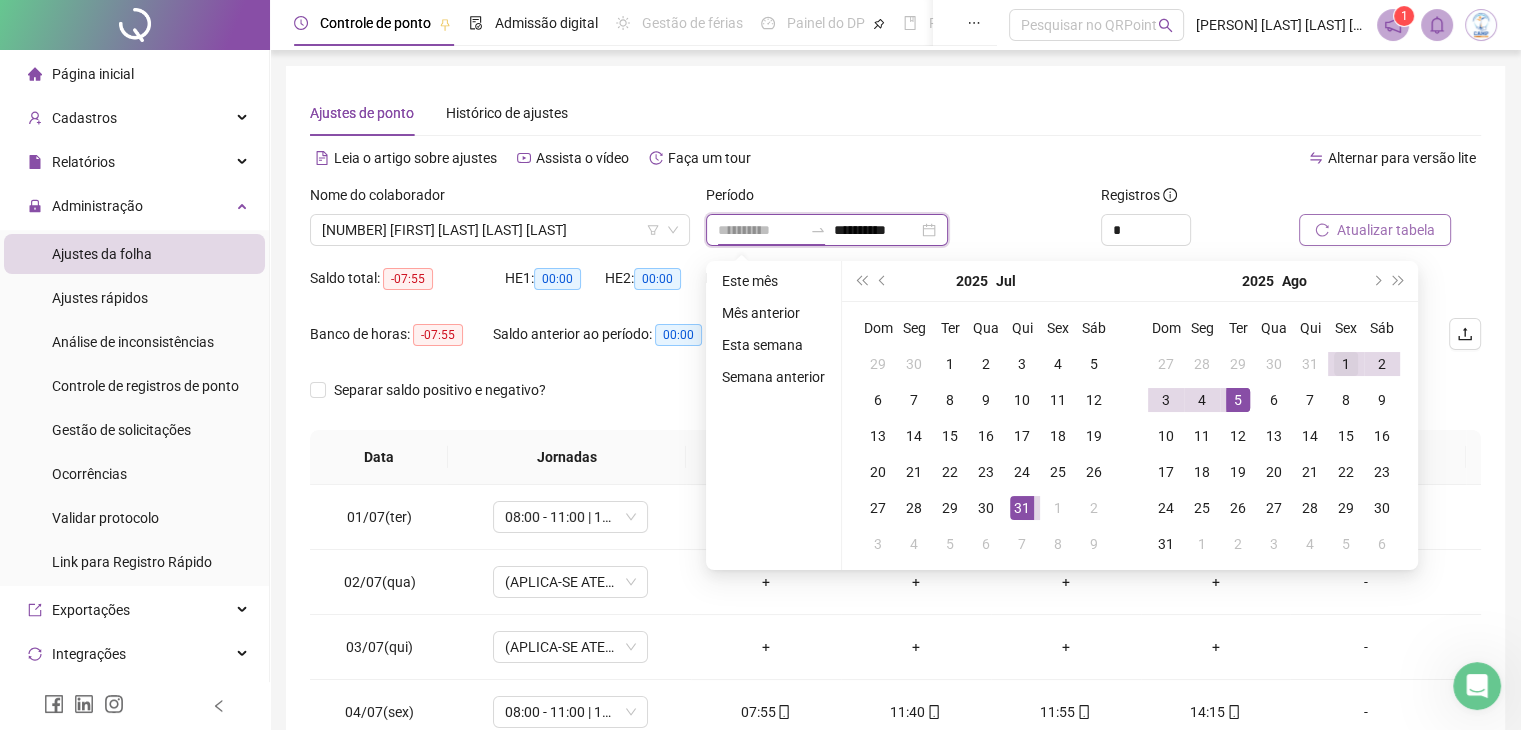 type on "**********" 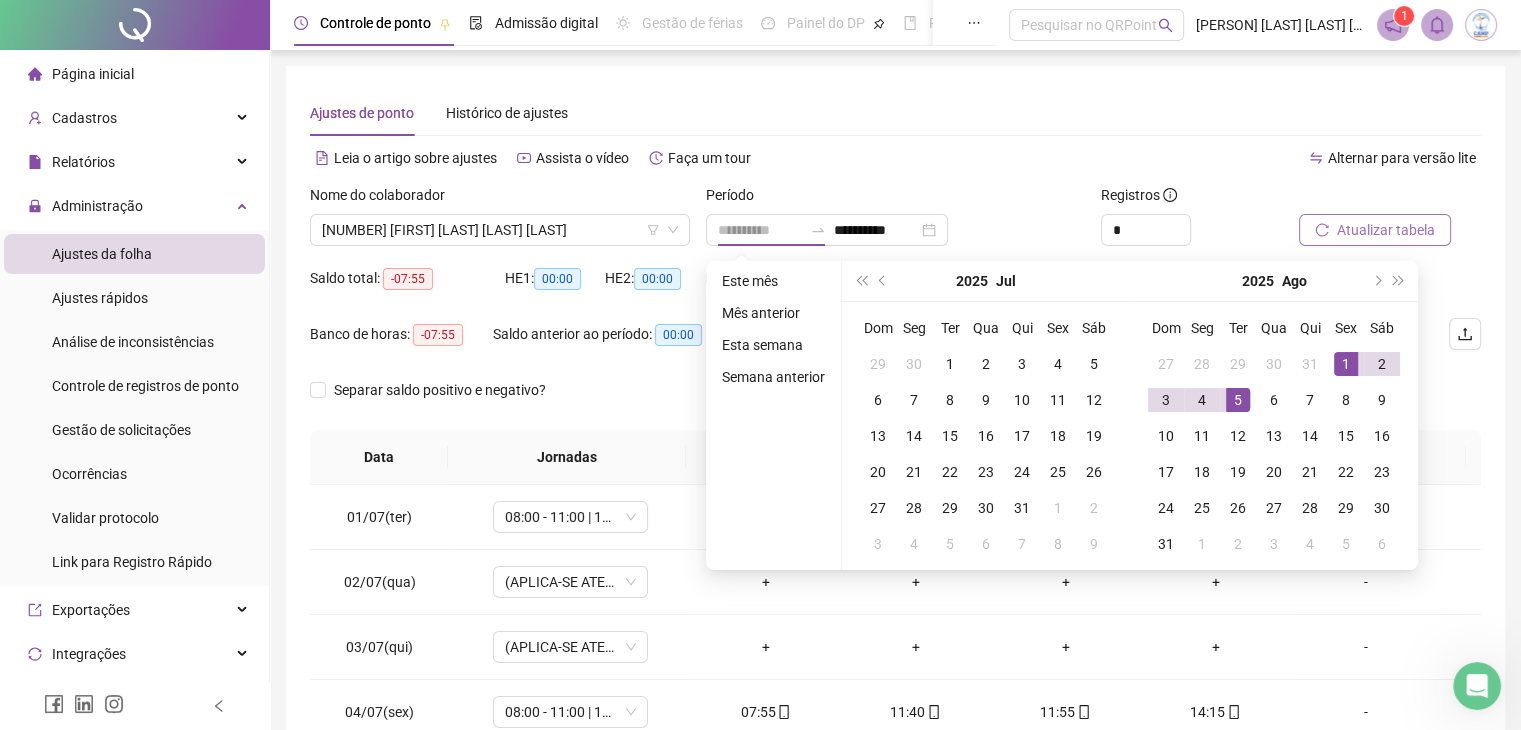 click on "1" at bounding box center [1346, 364] 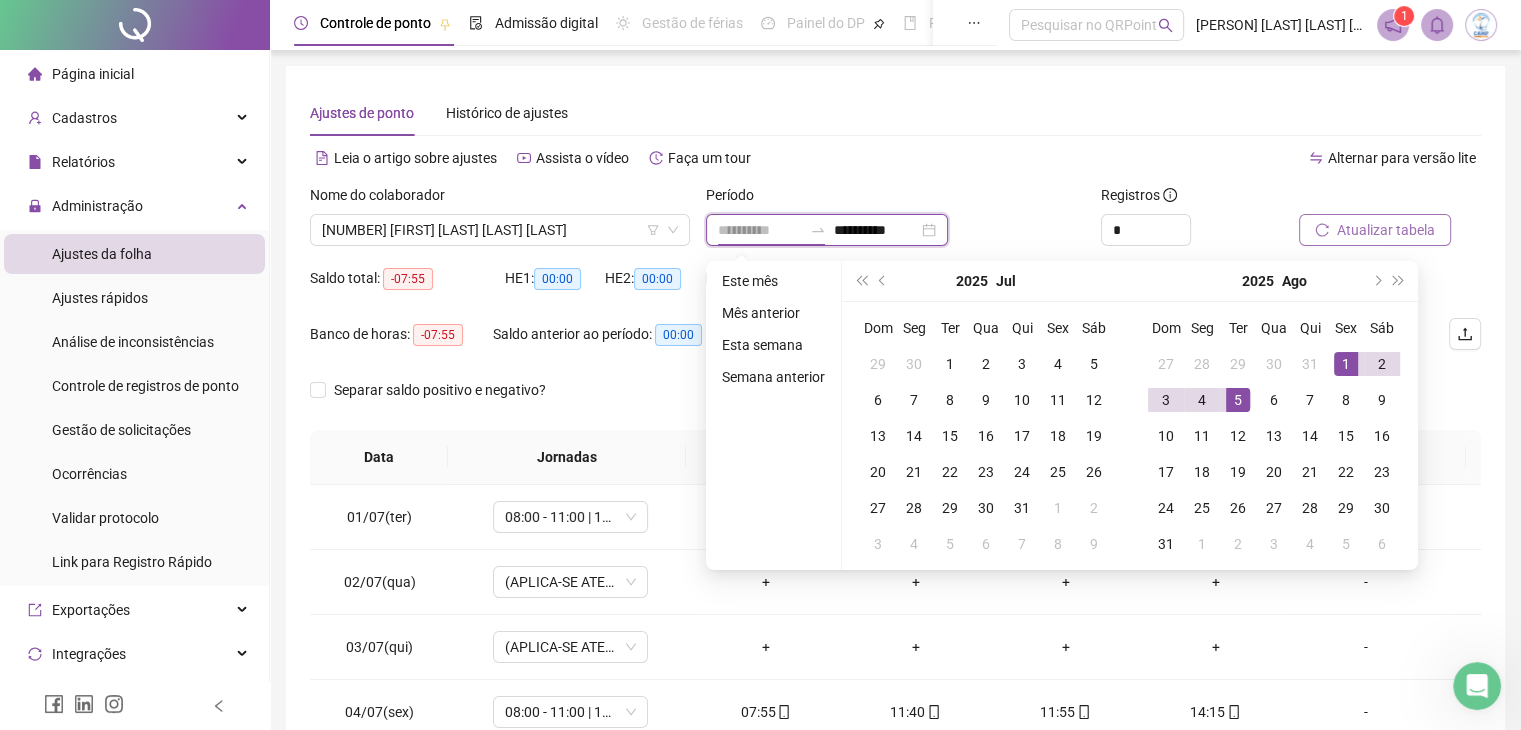 type on "**********" 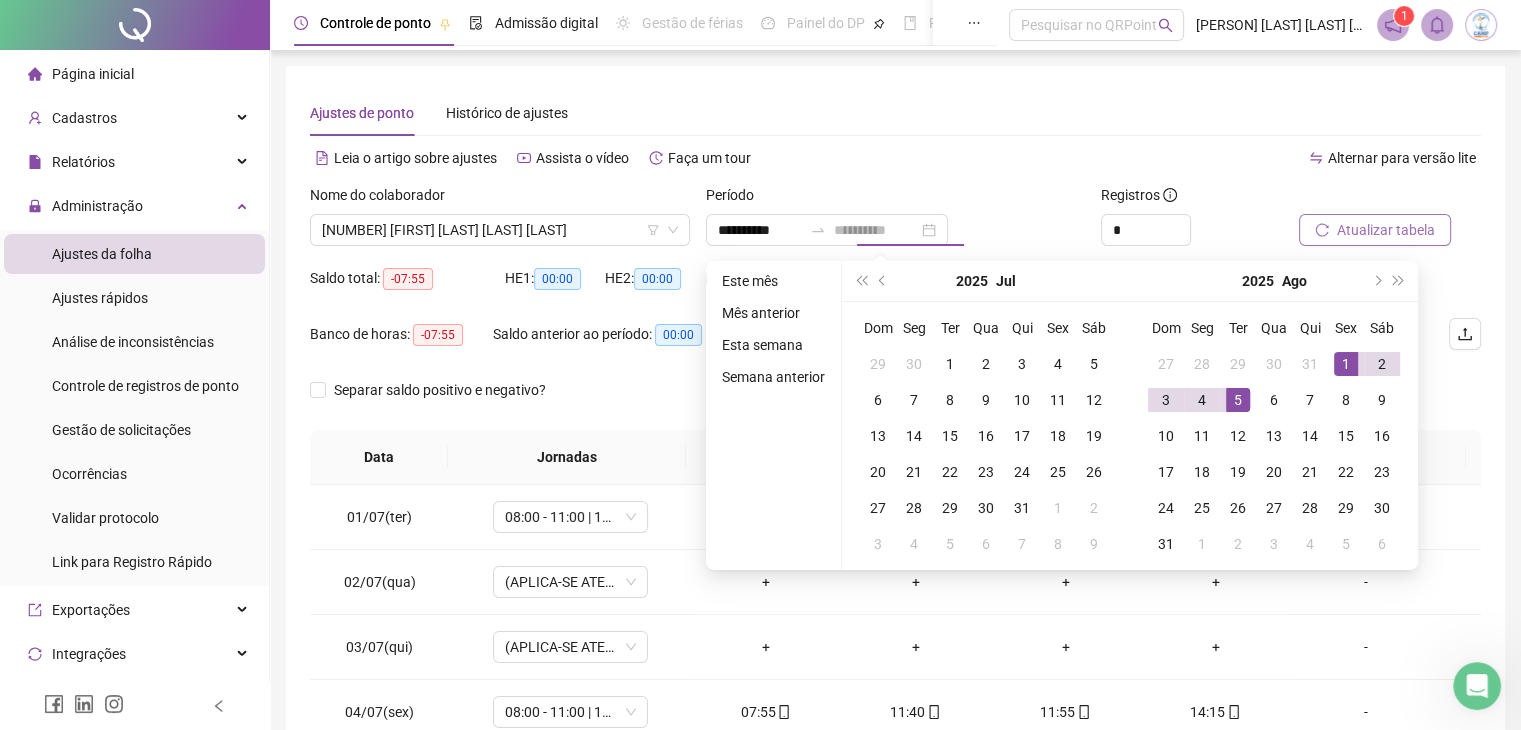 click on "5" at bounding box center [1238, 400] 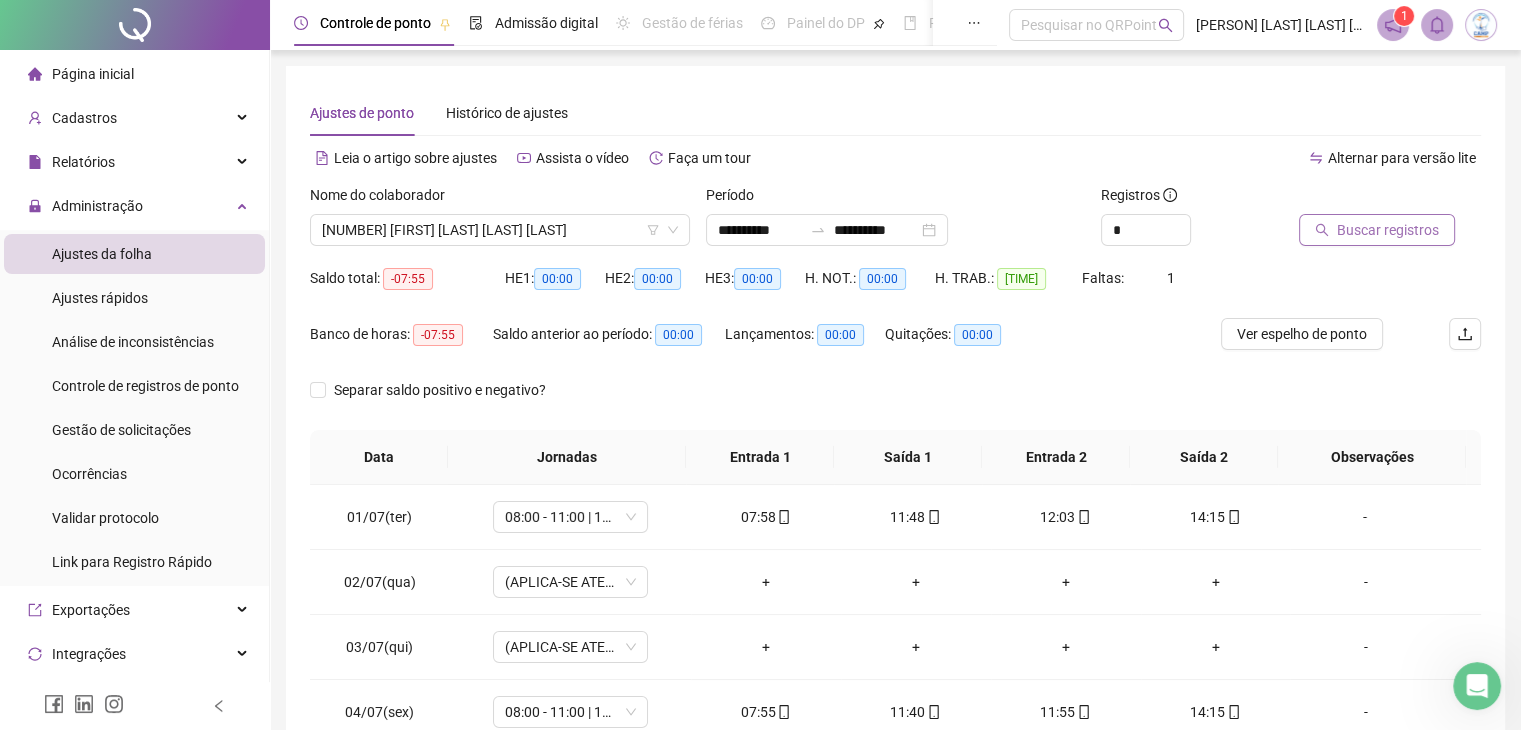 click on "Buscar registros" at bounding box center (1388, 230) 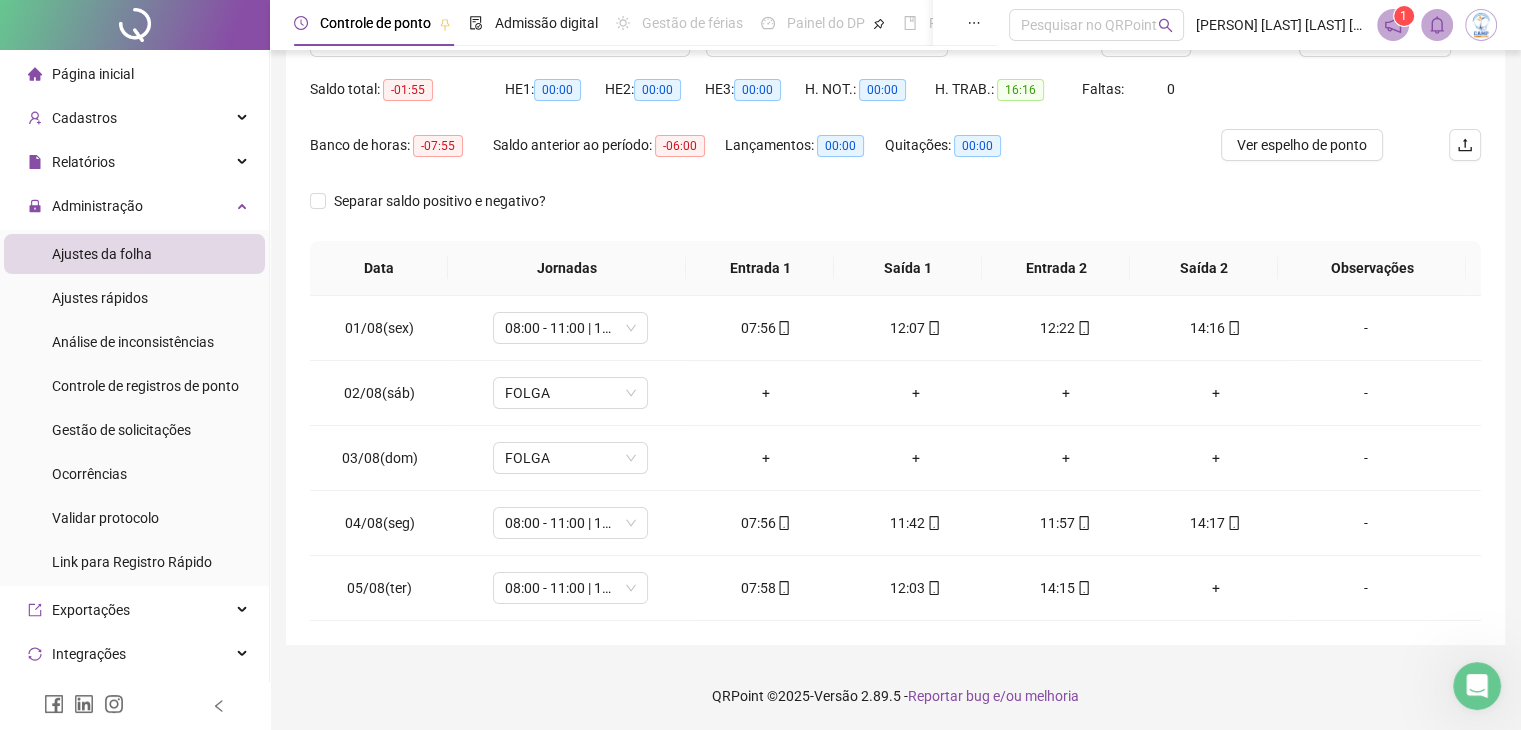 scroll, scrollTop: 89, scrollLeft: 0, axis: vertical 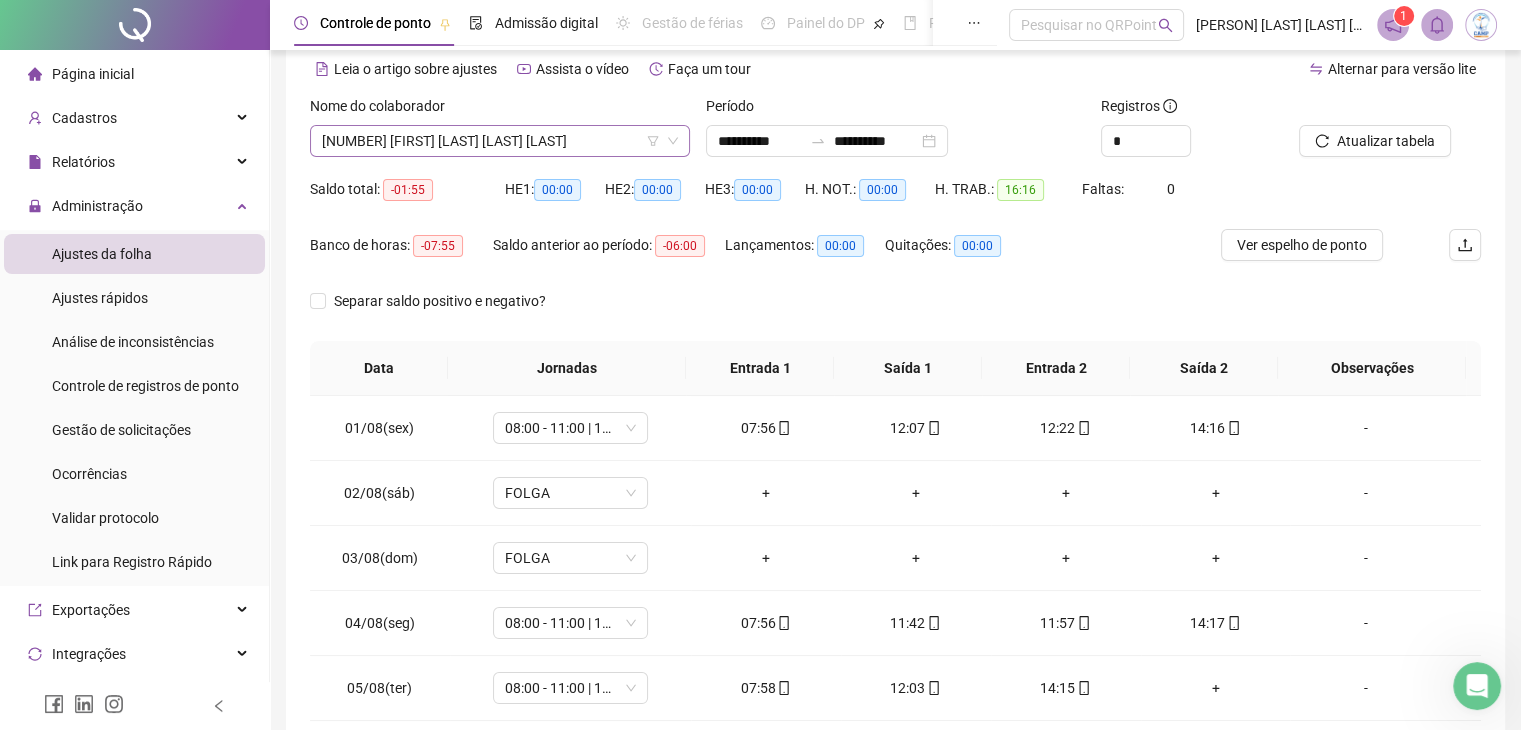 click on "[NUMBER] [FIRST] [LAST] [LAST] [LAST]" at bounding box center (500, 141) 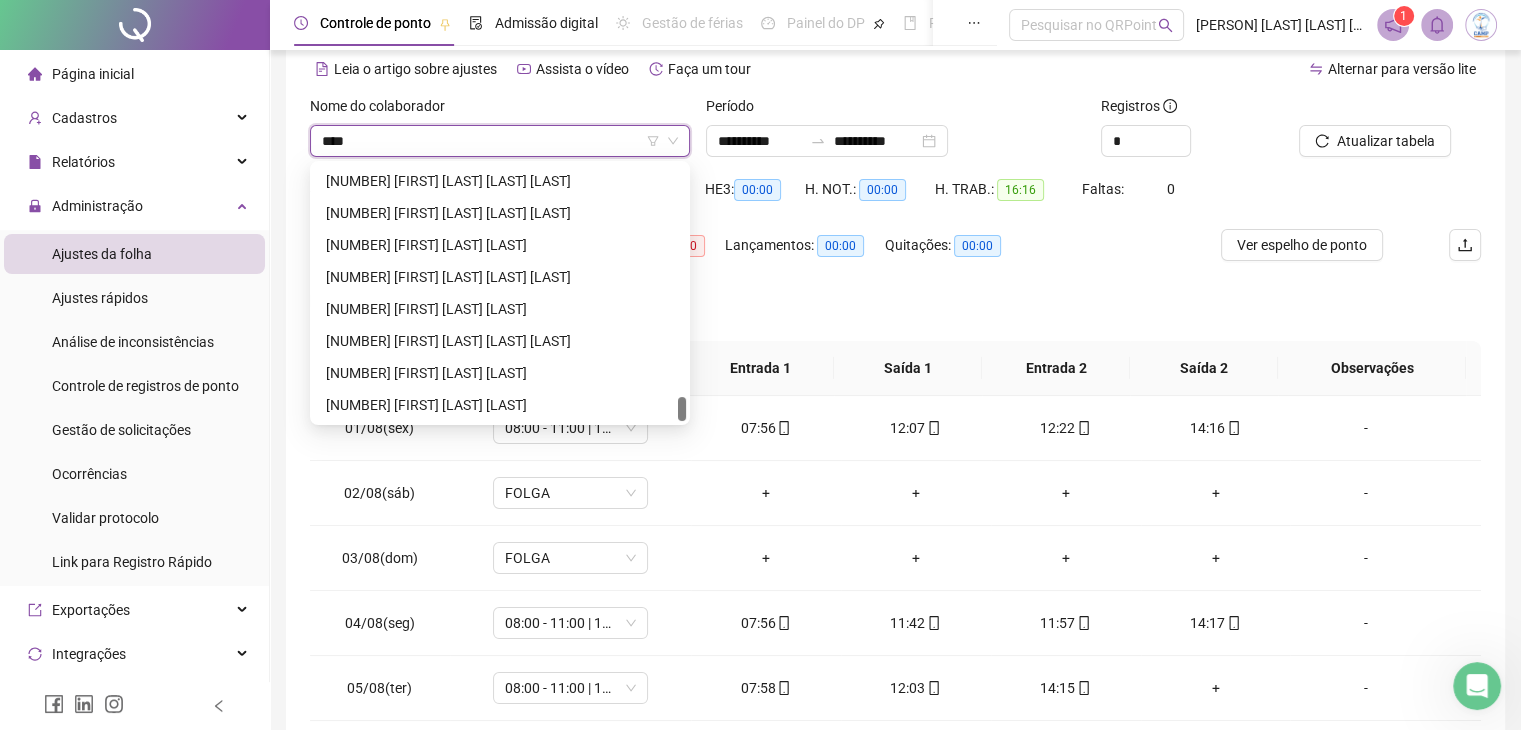 scroll, scrollTop: 64, scrollLeft: 0, axis: vertical 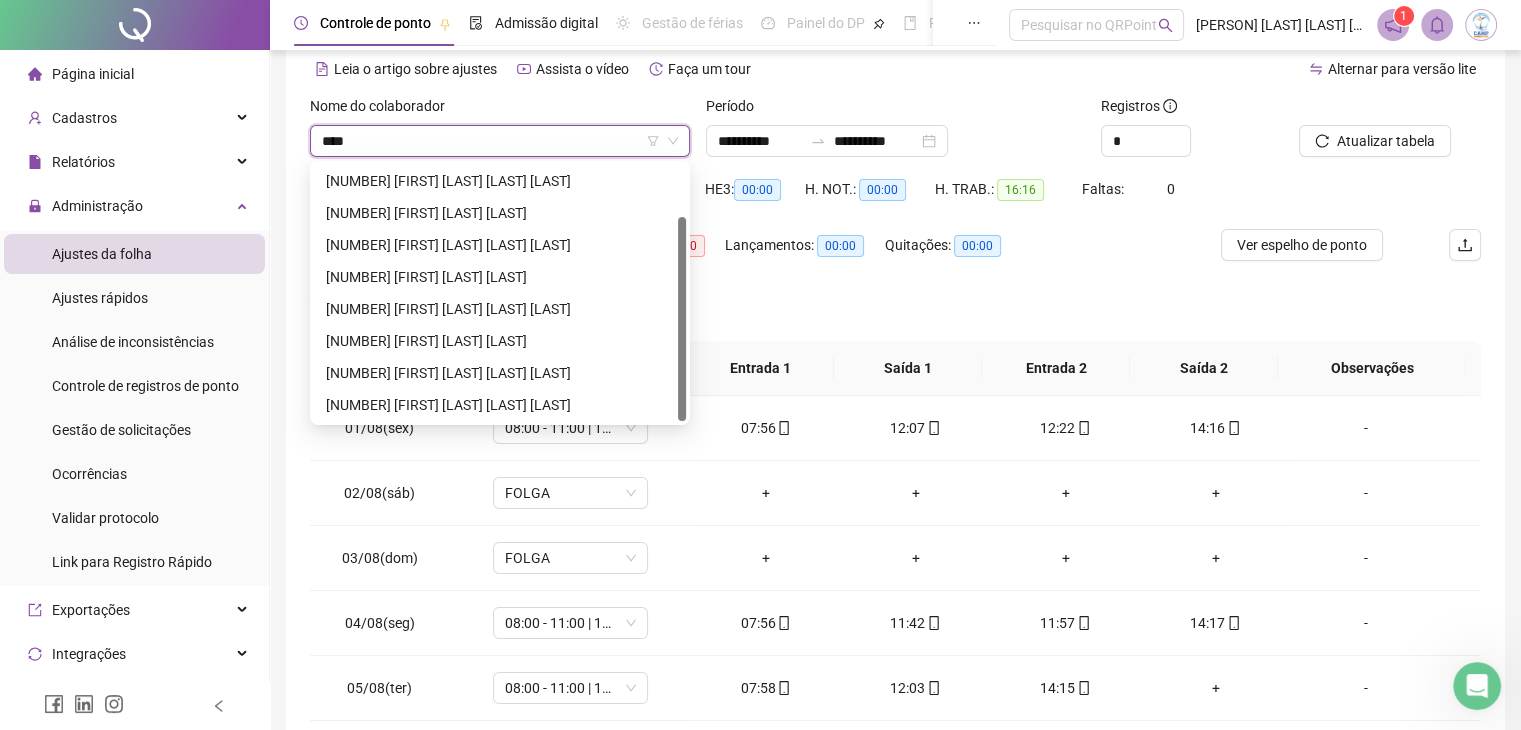 type on "*****" 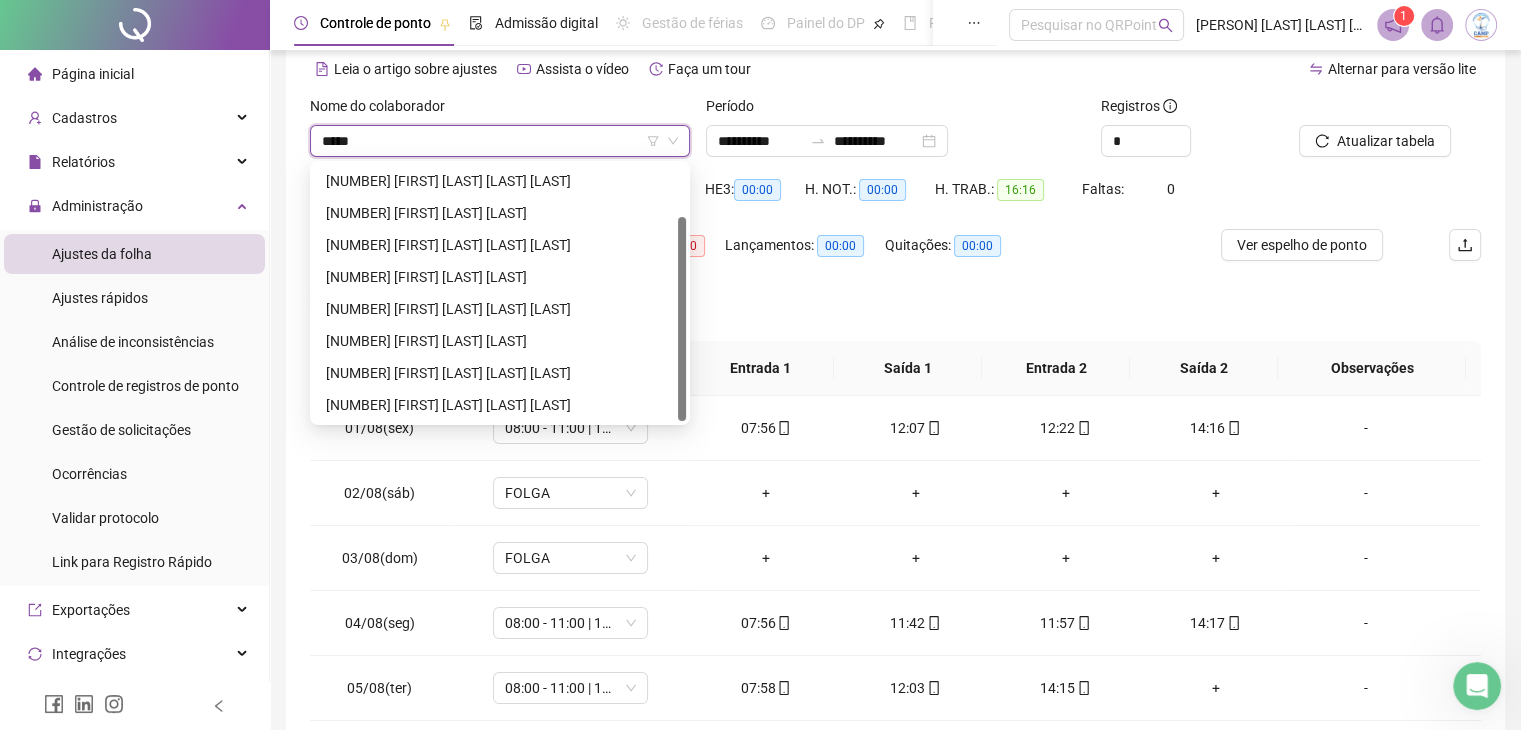 scroll, scrollTop: 0, scrollLeft: 0, axis: both 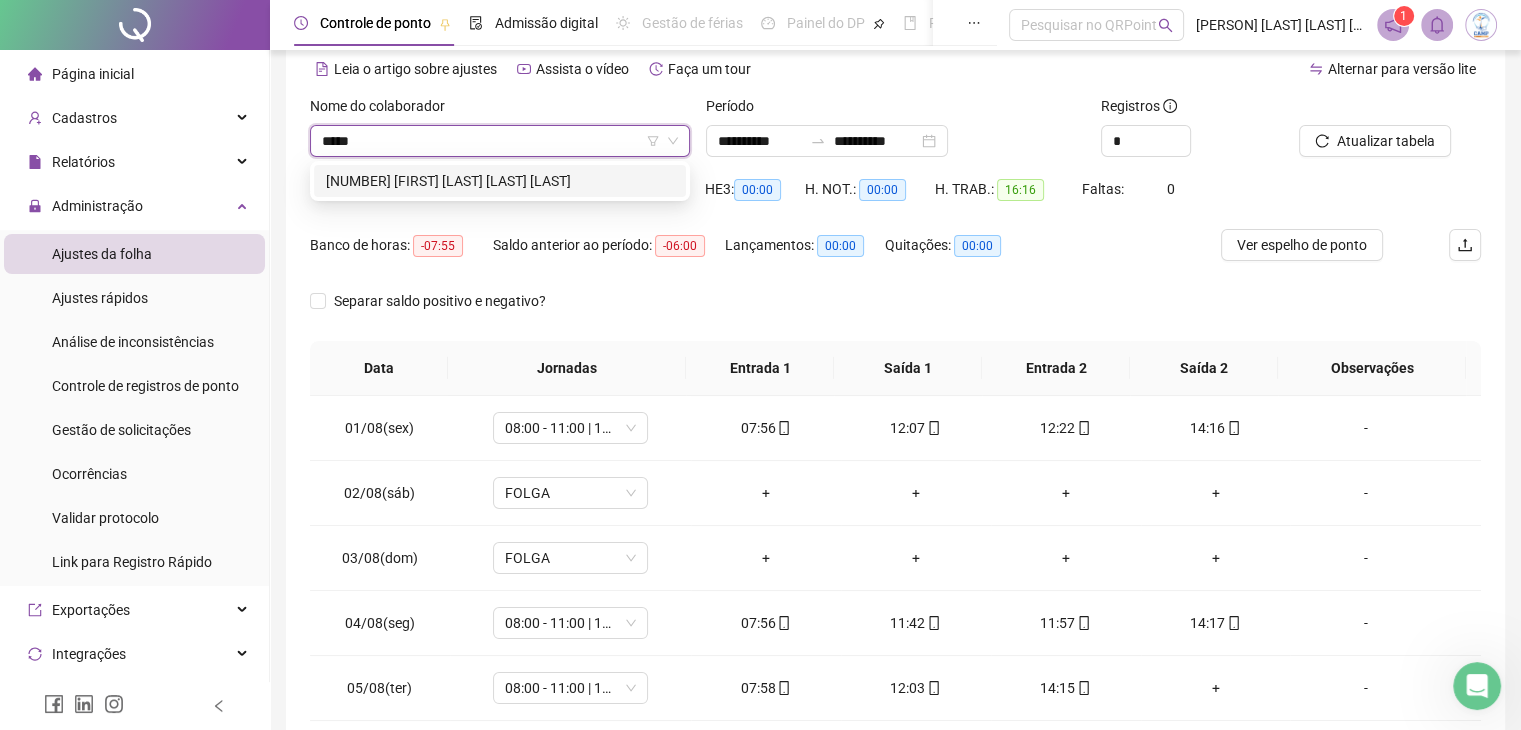 click on "[NUMBER] [FIRST] [LAST] [LAST] [LAST]" at bounding box center [500, 181] 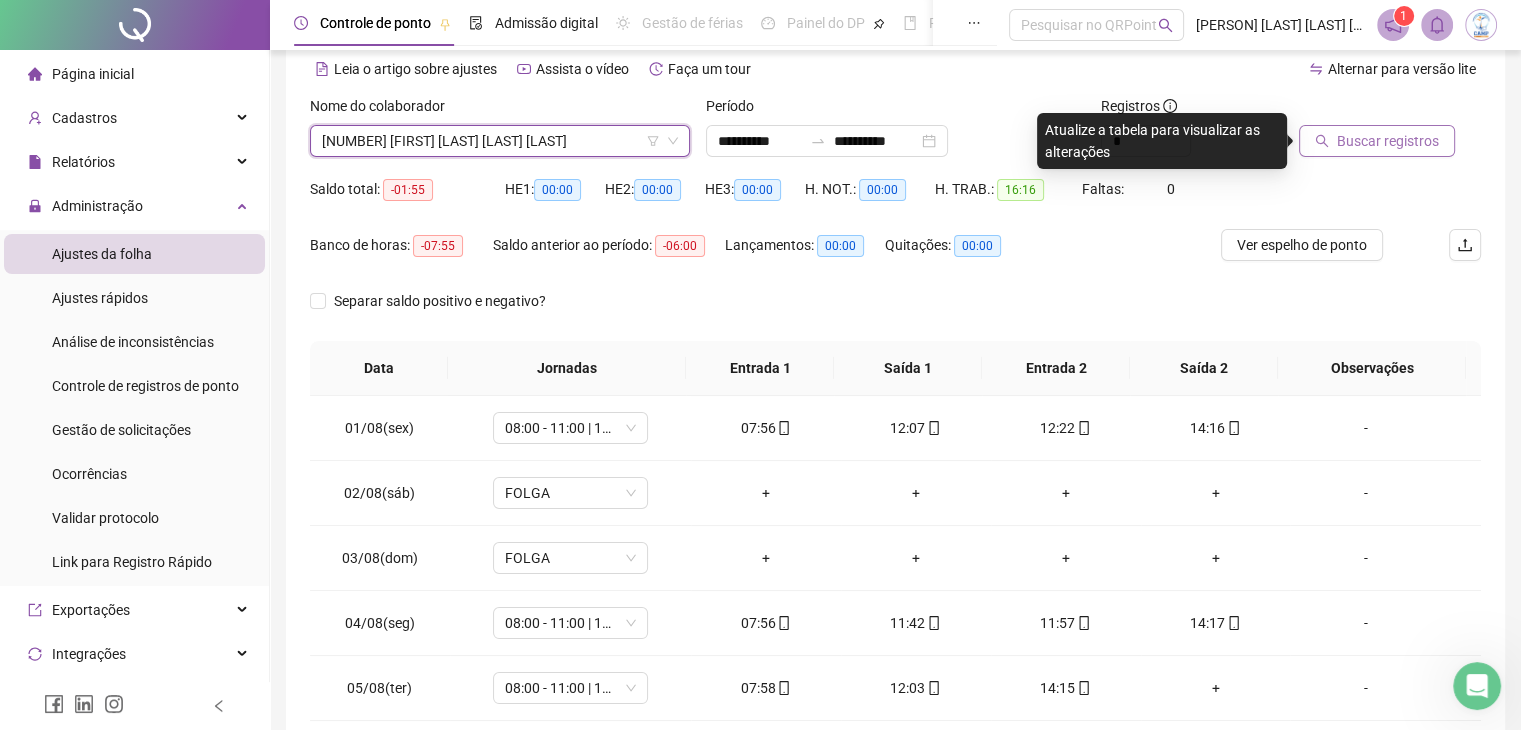 click on "Buscar registros" at bounding box center (1388, 141) 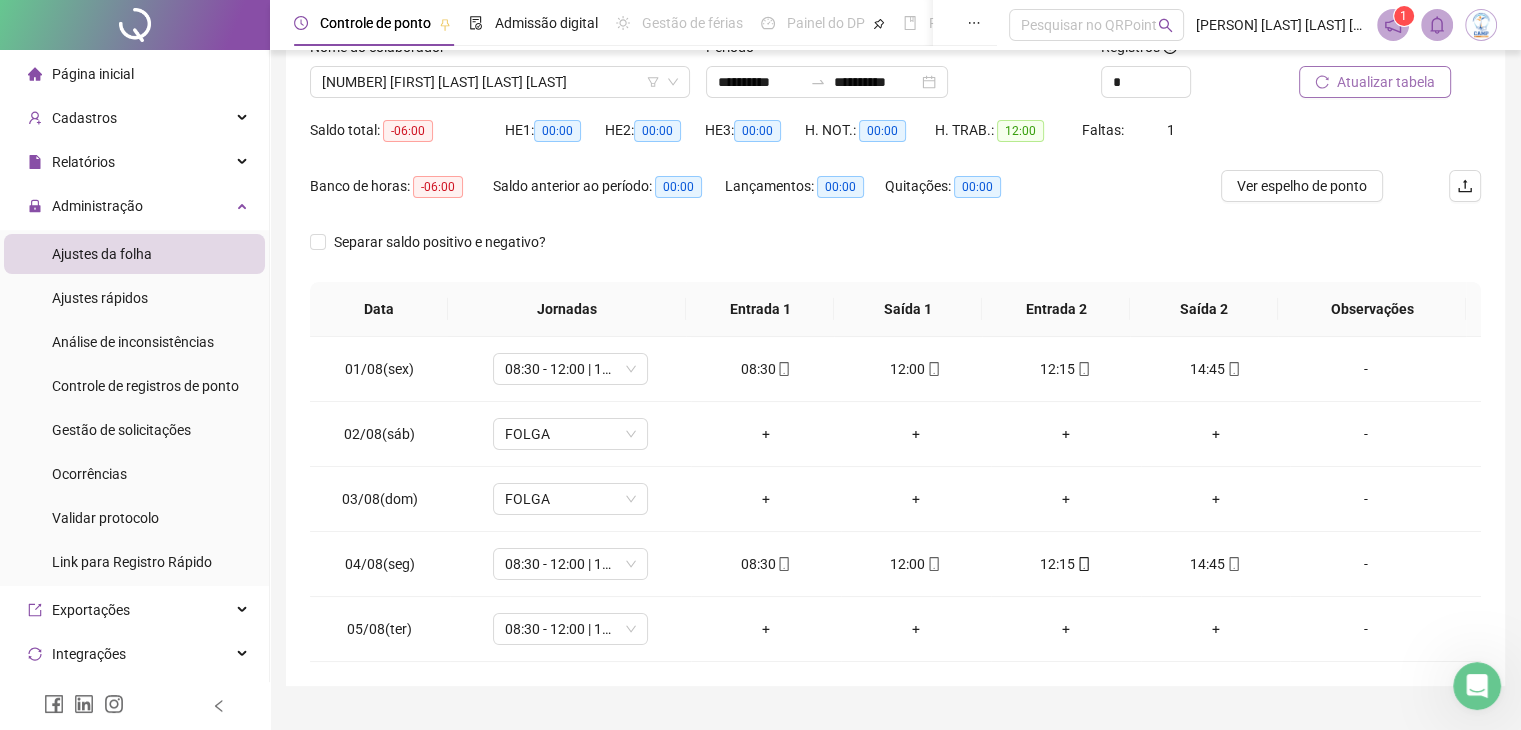 scroll, scrollTop: 189, scrollLeft: 0, axis: vertical 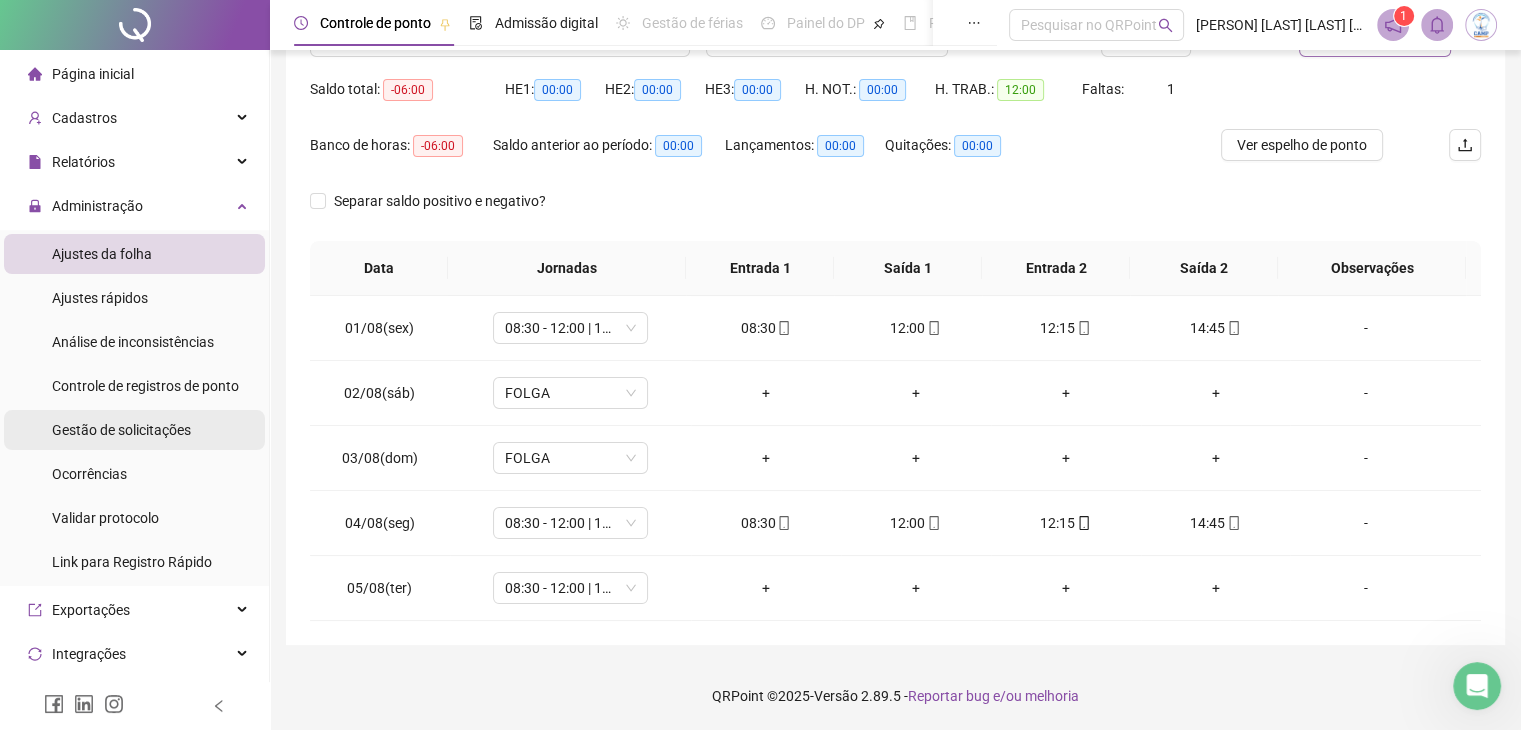 click on "Gestão de solicitações" at bounding box center (121, 430) 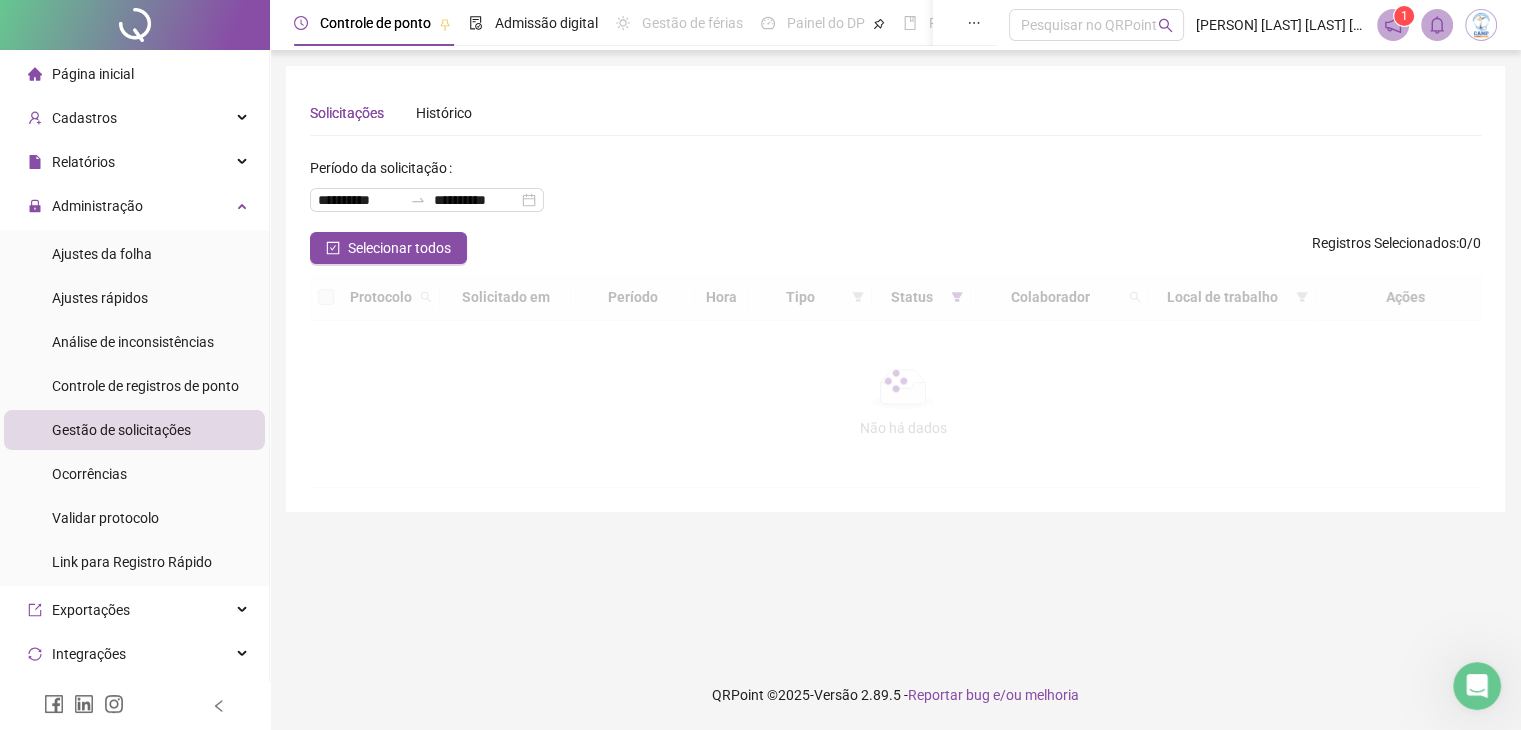 scroll, scrollTop: 0, scrollLeft: 0, axis: both 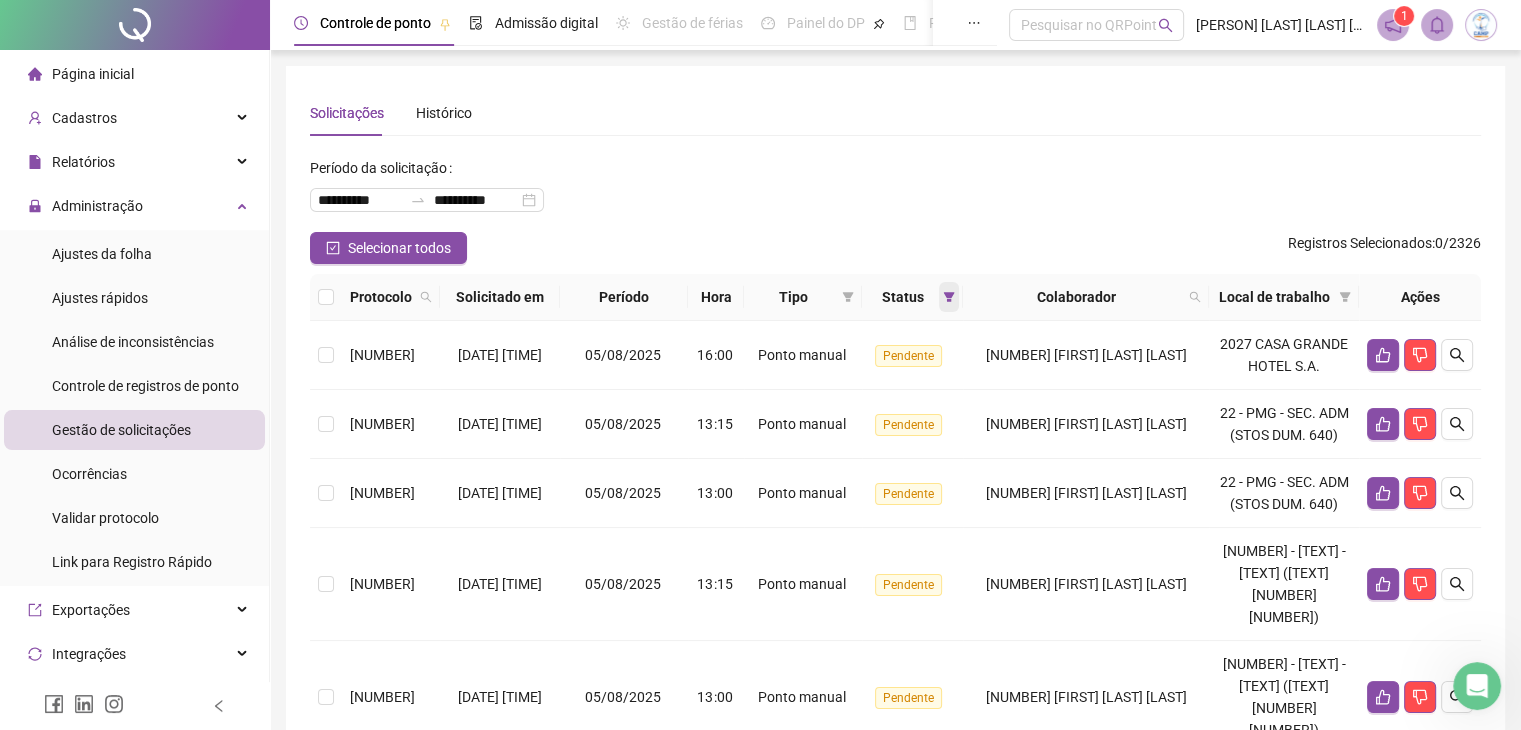 click 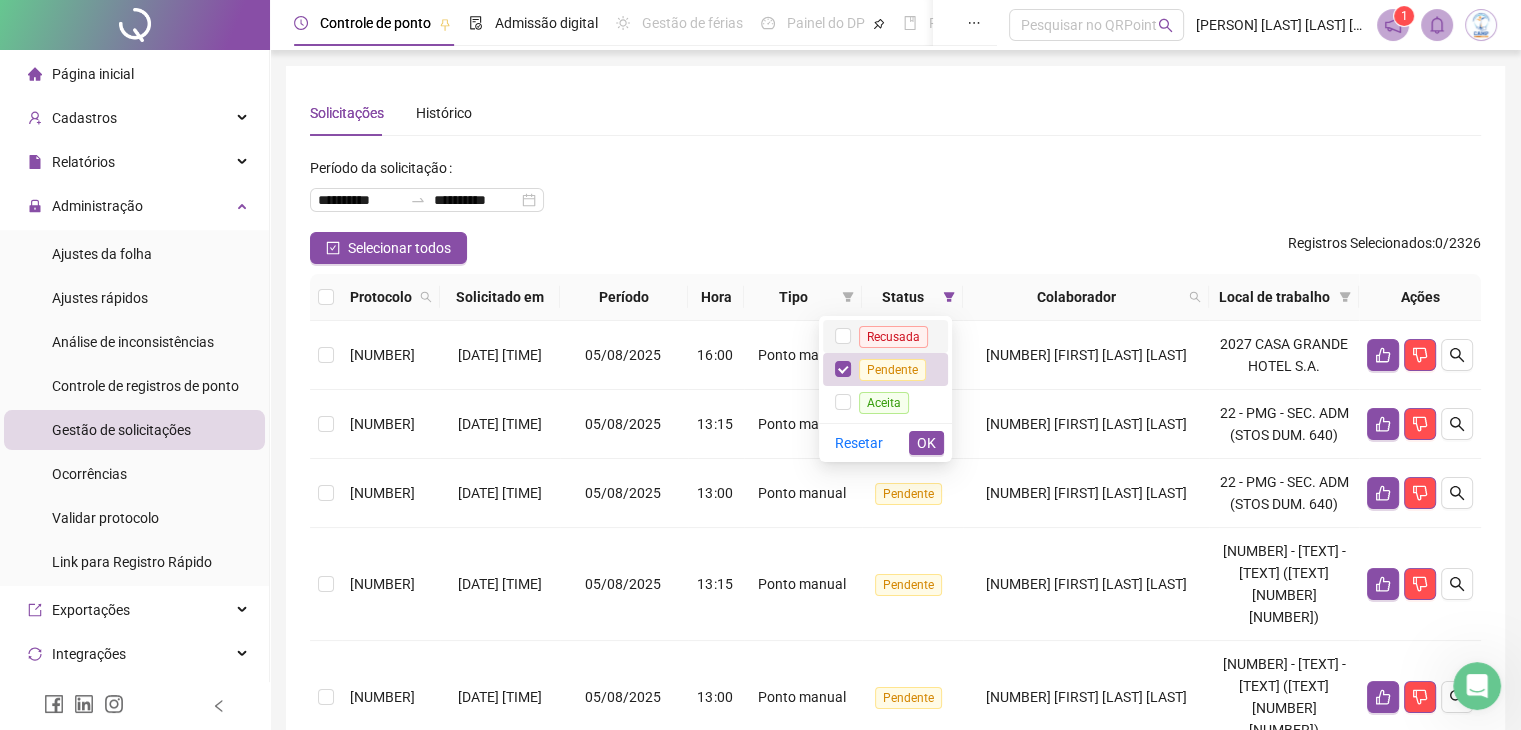 click on "Recusada" at bounding box center [893, 337] 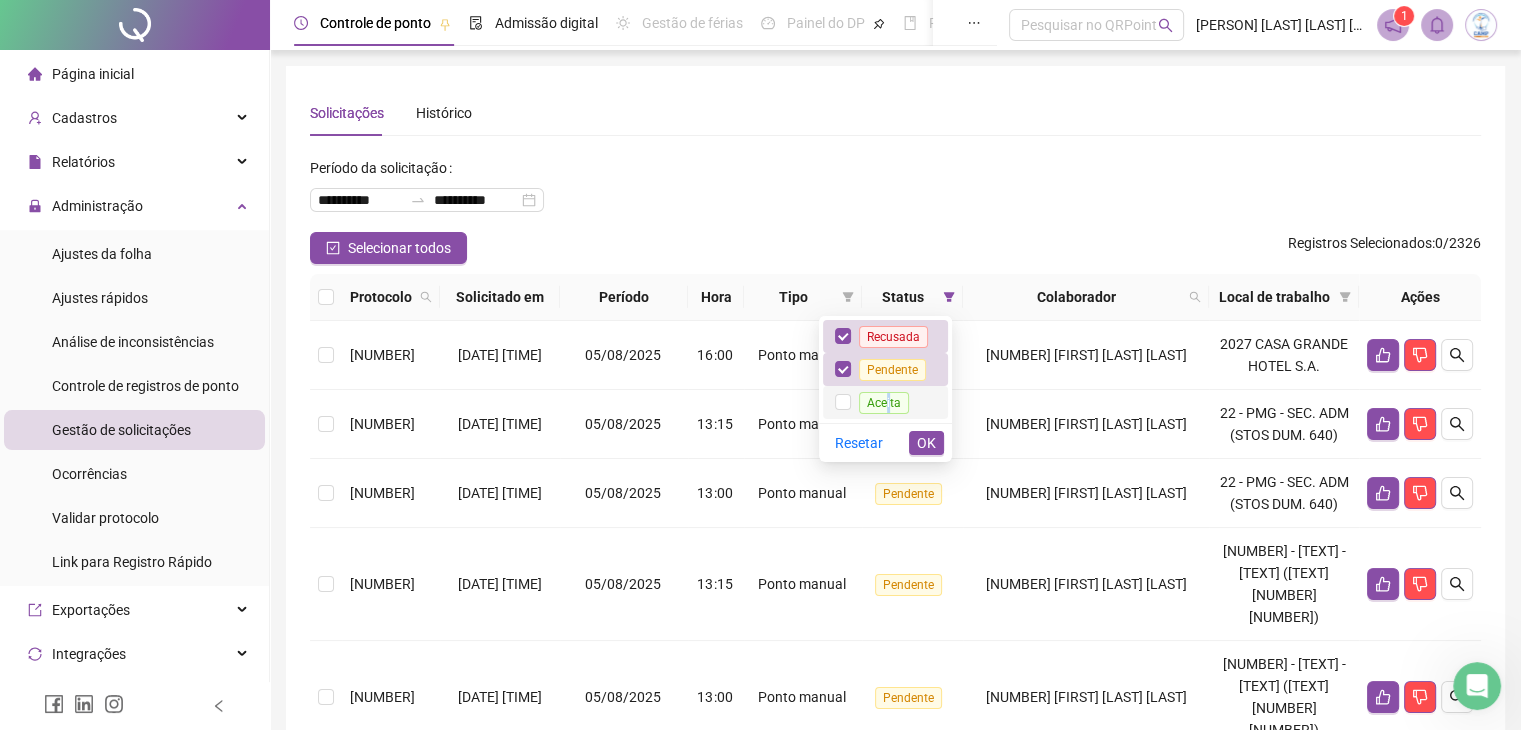 click on "Aceita" at bounding box center (884, 403) 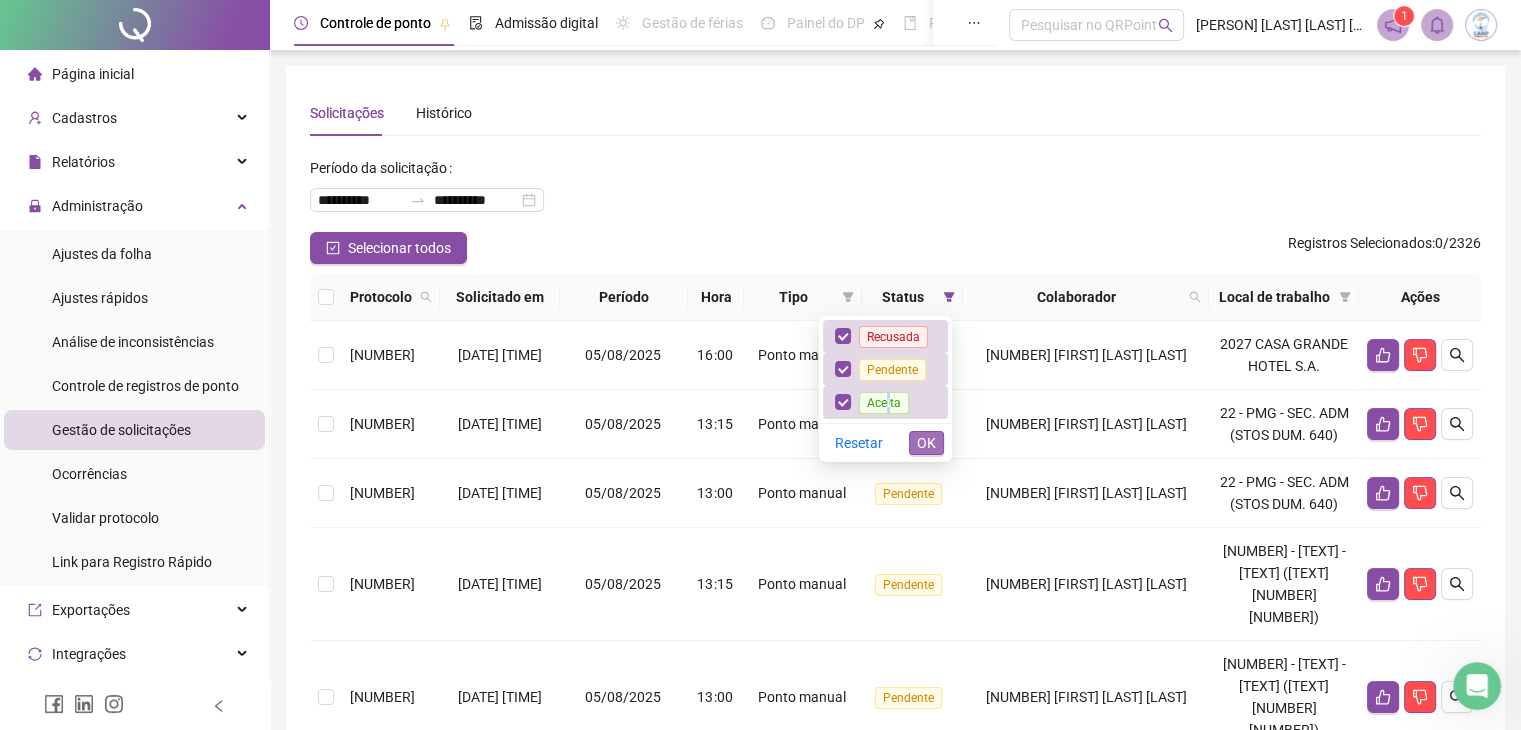 click on "OK" at bounding box center [926, 443] 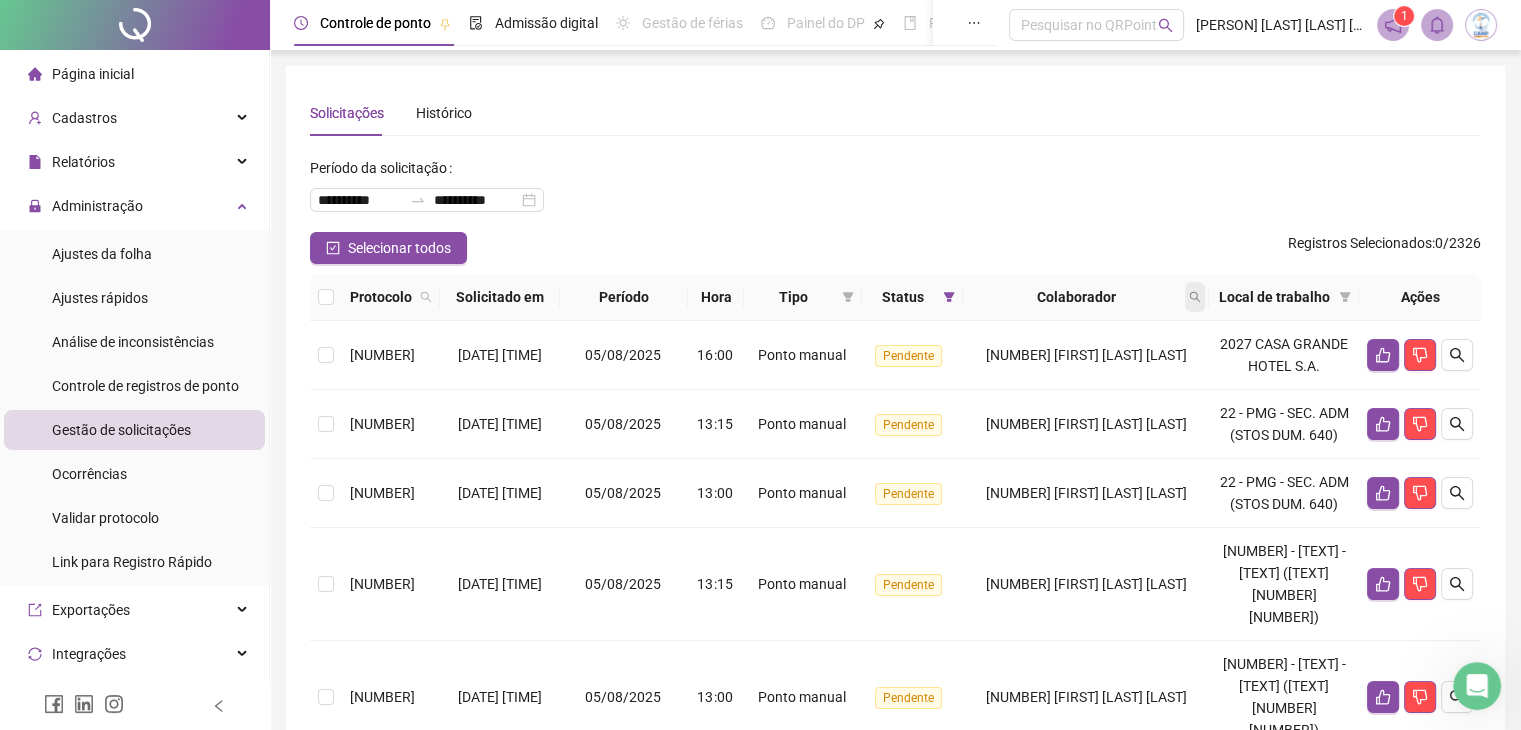 click at bounding box center [1195, 297] 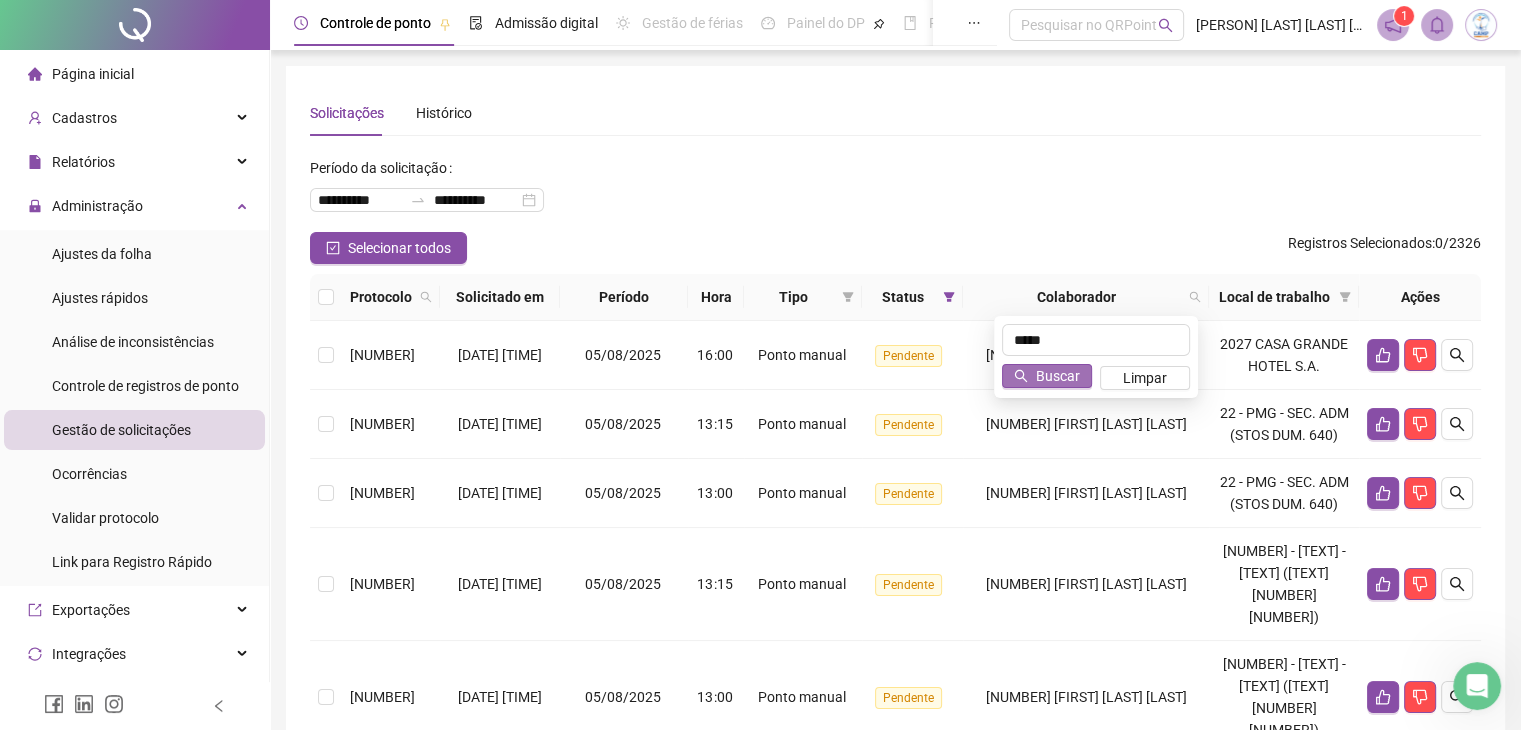 type on "*****" 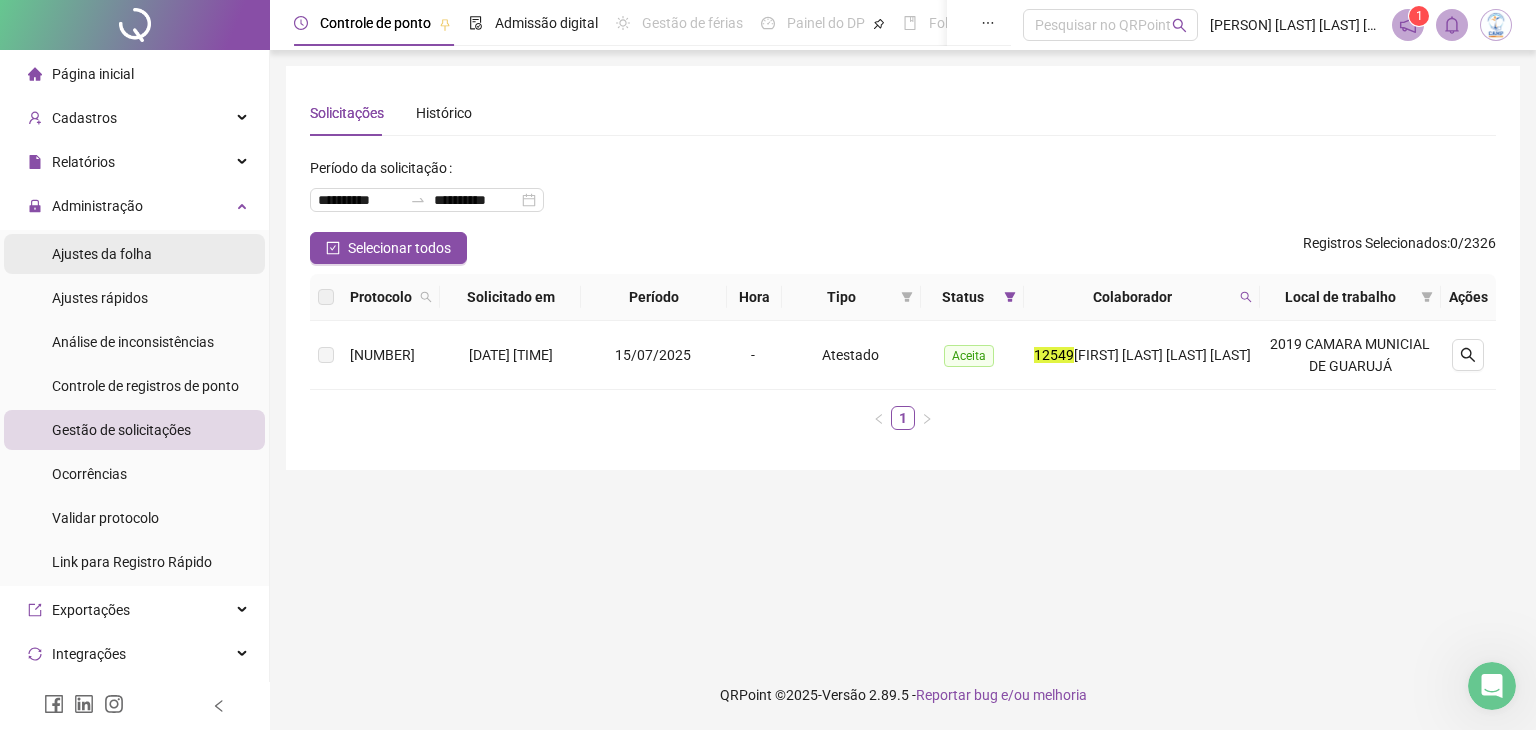 click on "Ajustes da folha" at bounding box center [102, 254] 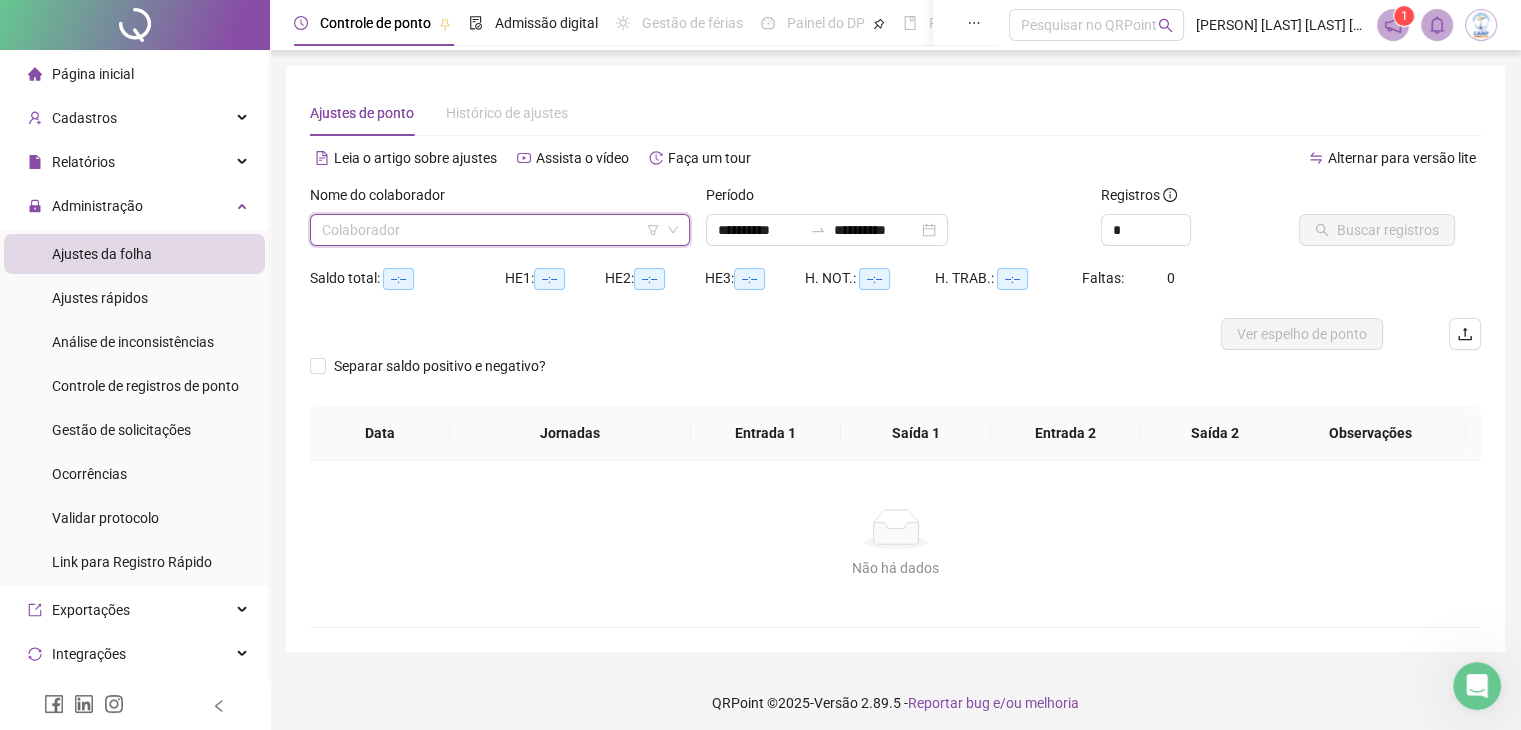 click at bounding box center [491, 230] 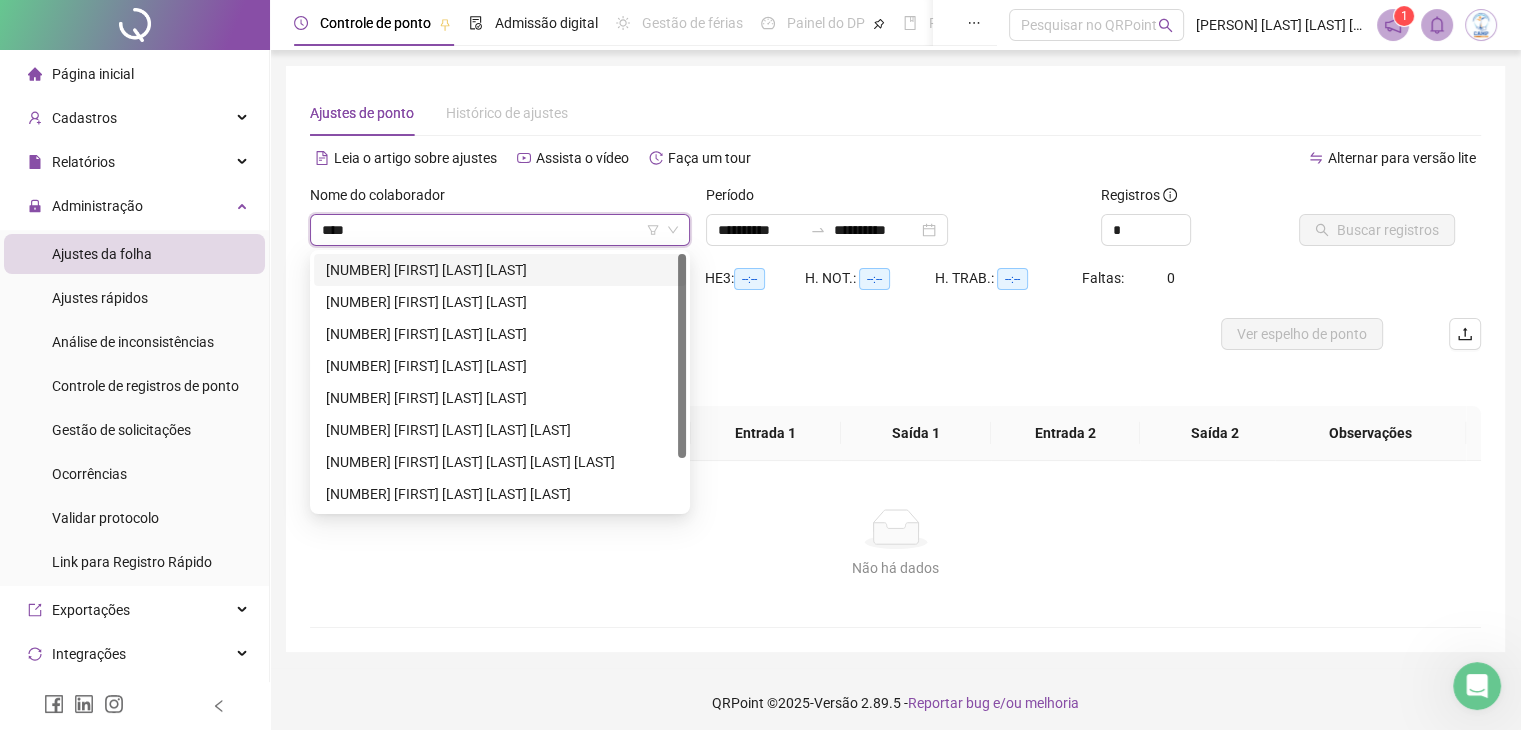 type on "*****" 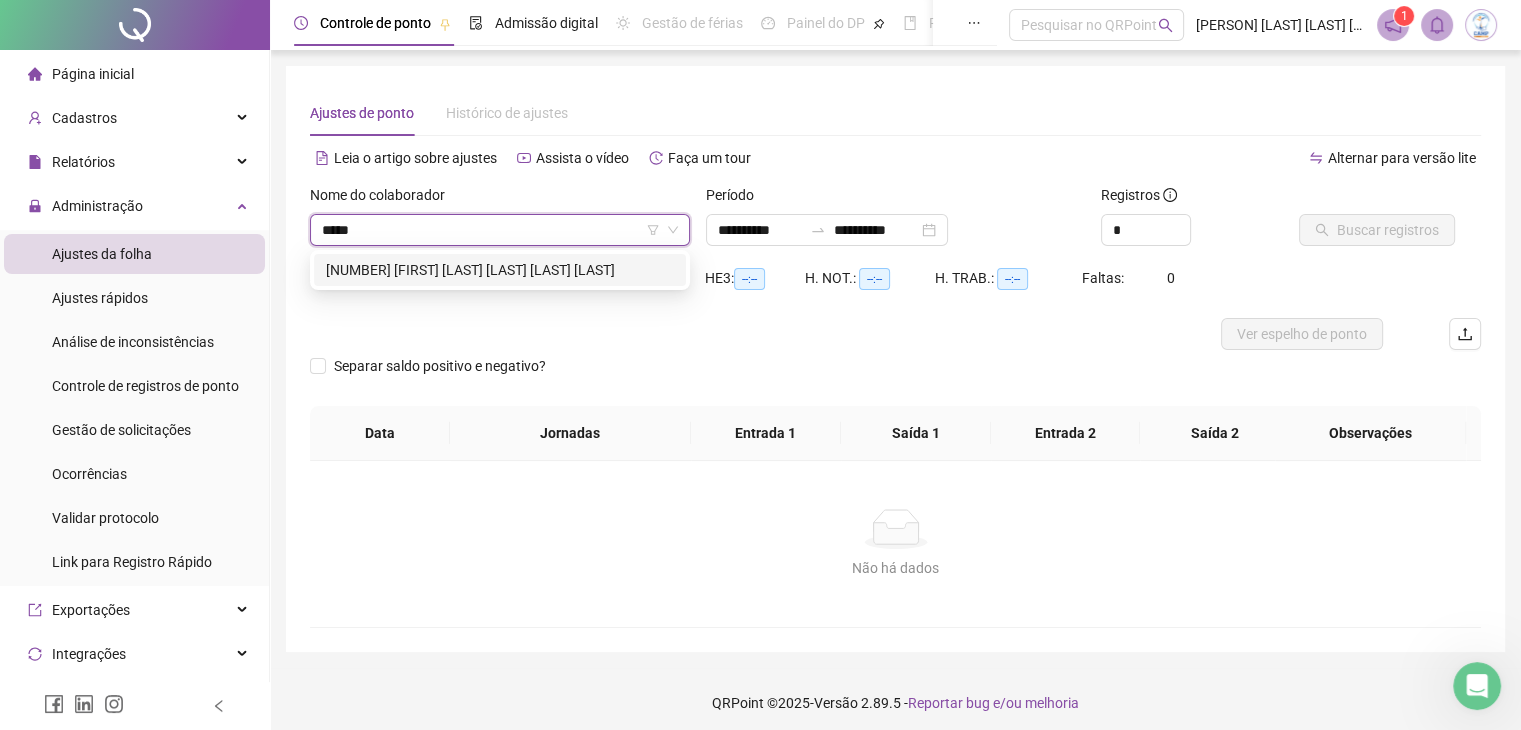 click on "[NUMBER] [FIRST] [LAST] [LAST] [LAST] [LAST]" at bounding box center (500, 270) 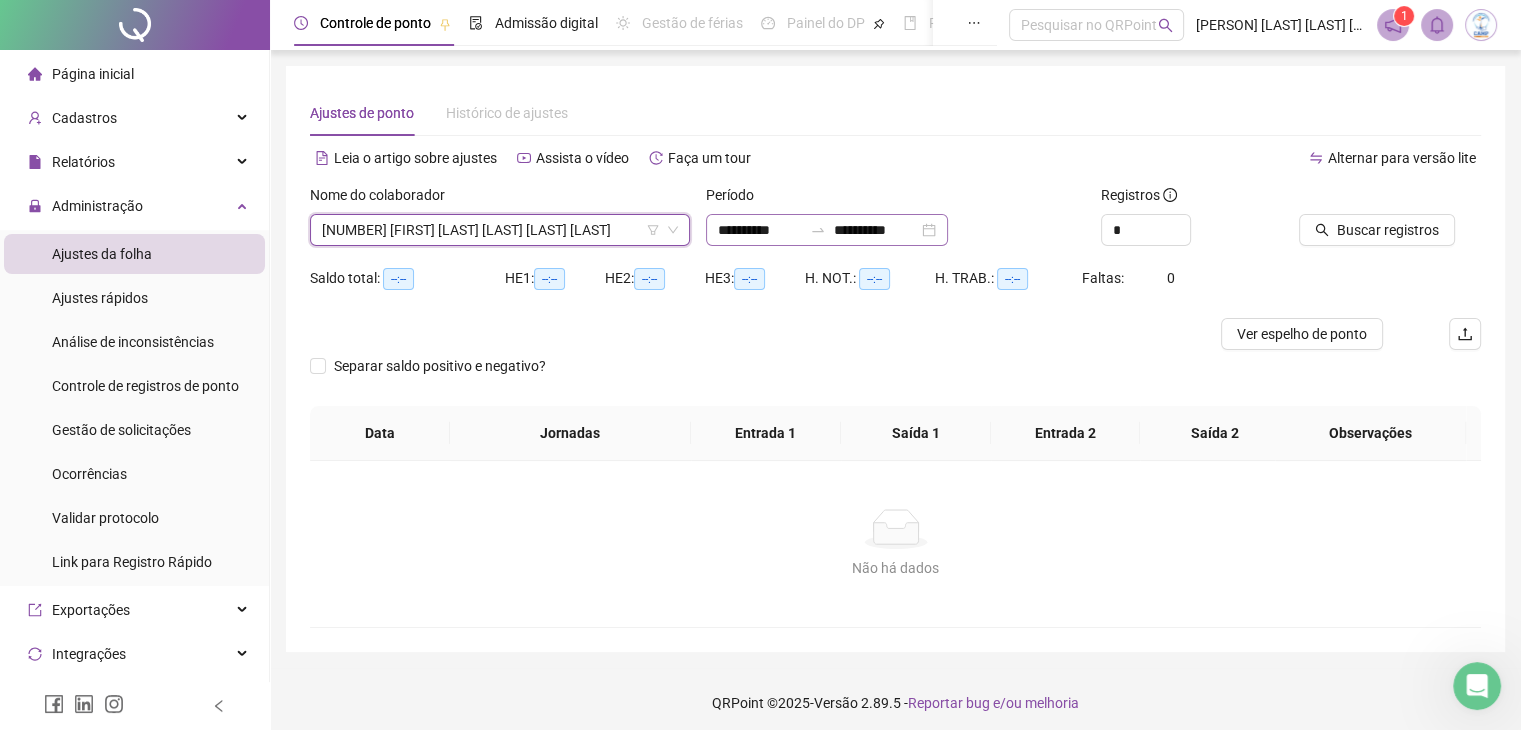 click on "**********" at bounding box center (827, 230) 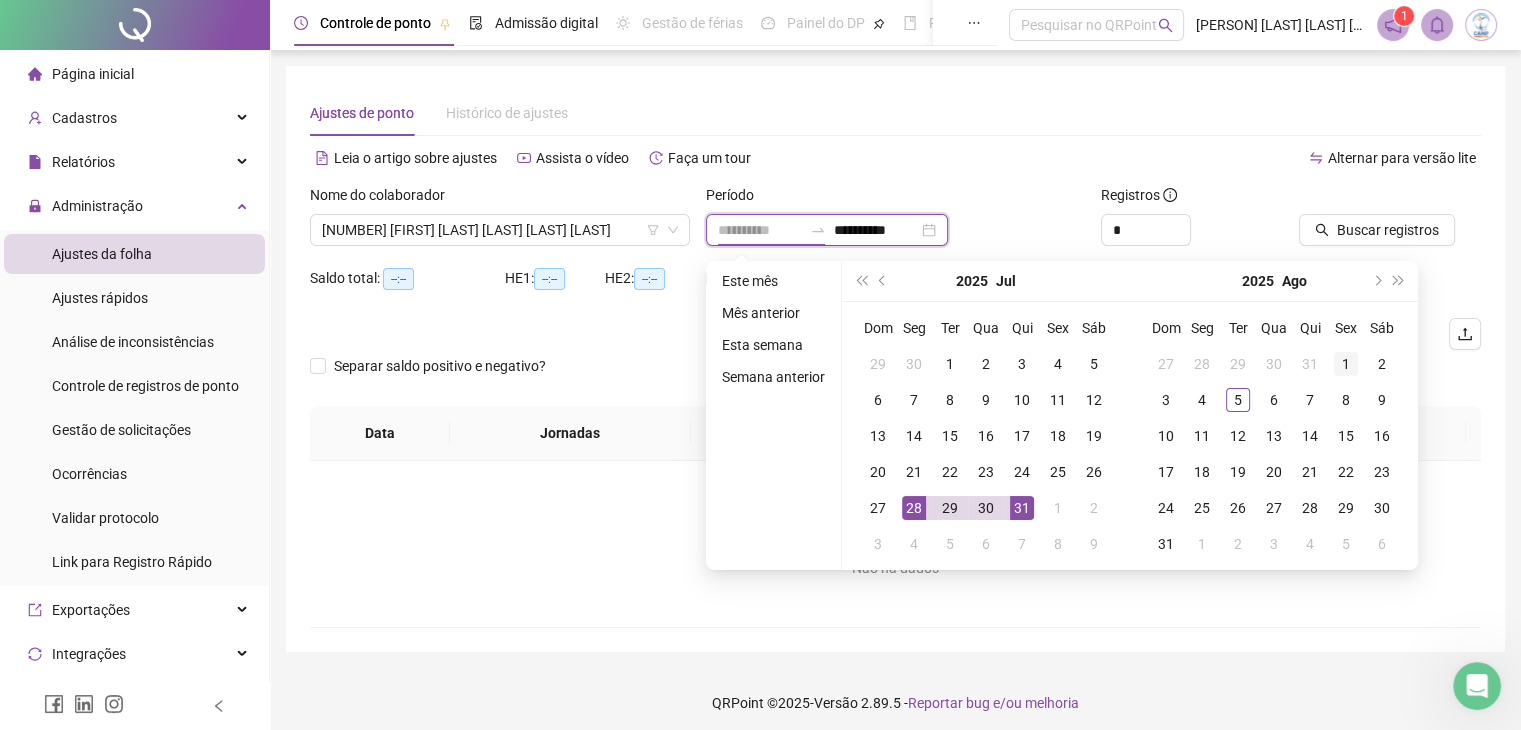 type on "**********" 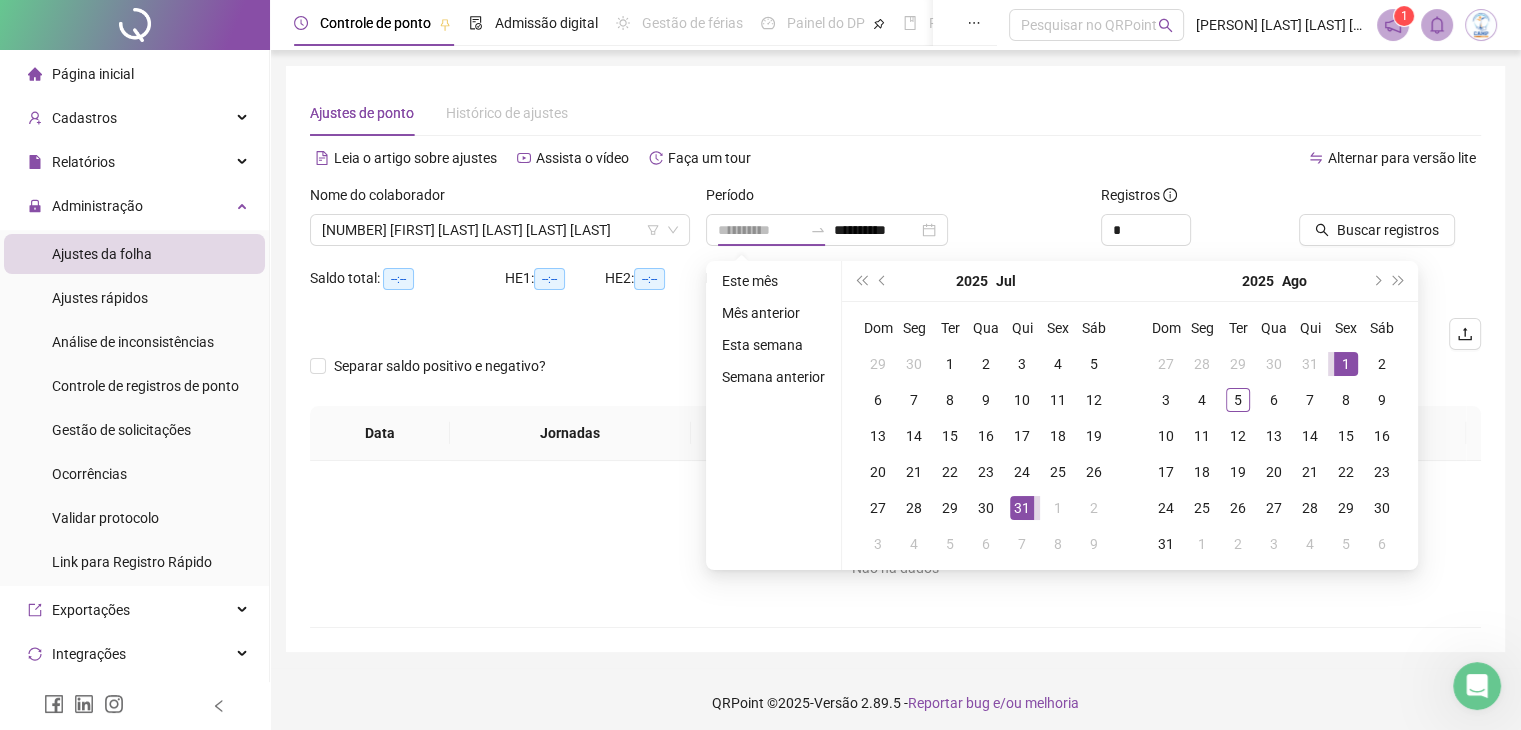 click on "1" at bounding box center [1346, 364] 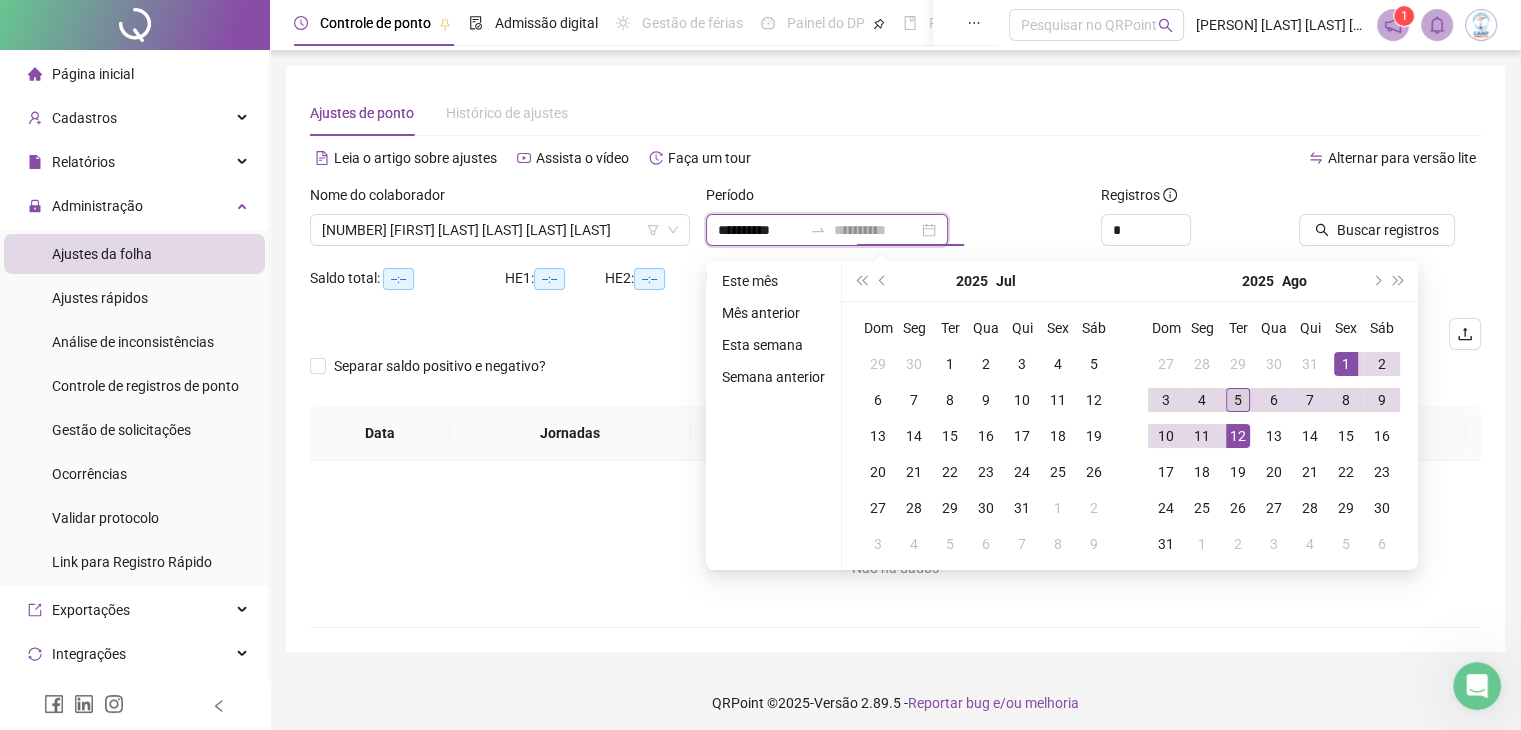 type on "**********" 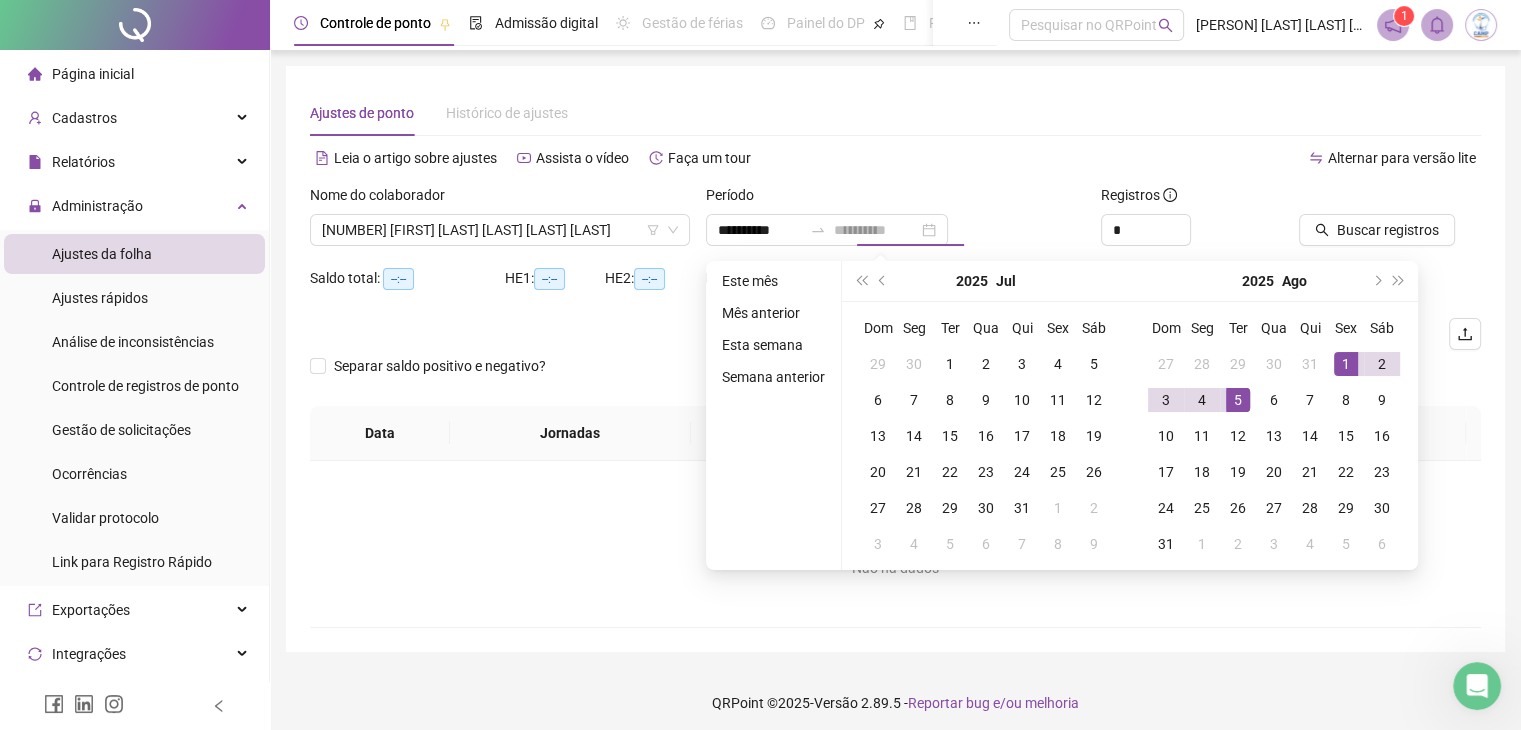 click on "5" at bounding box center [1238, 400] 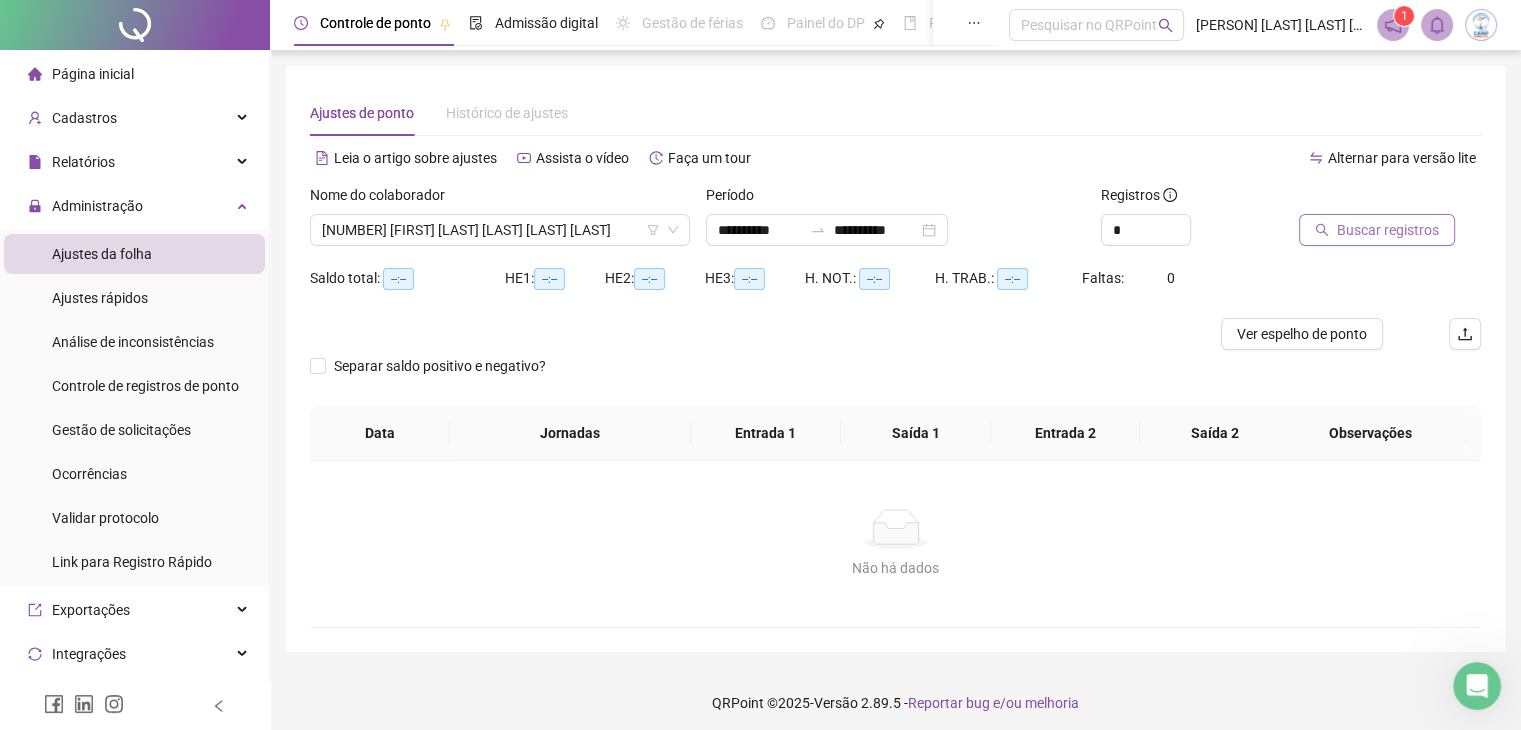 click on "Buscar registros" at bounding box center [1377, 230] 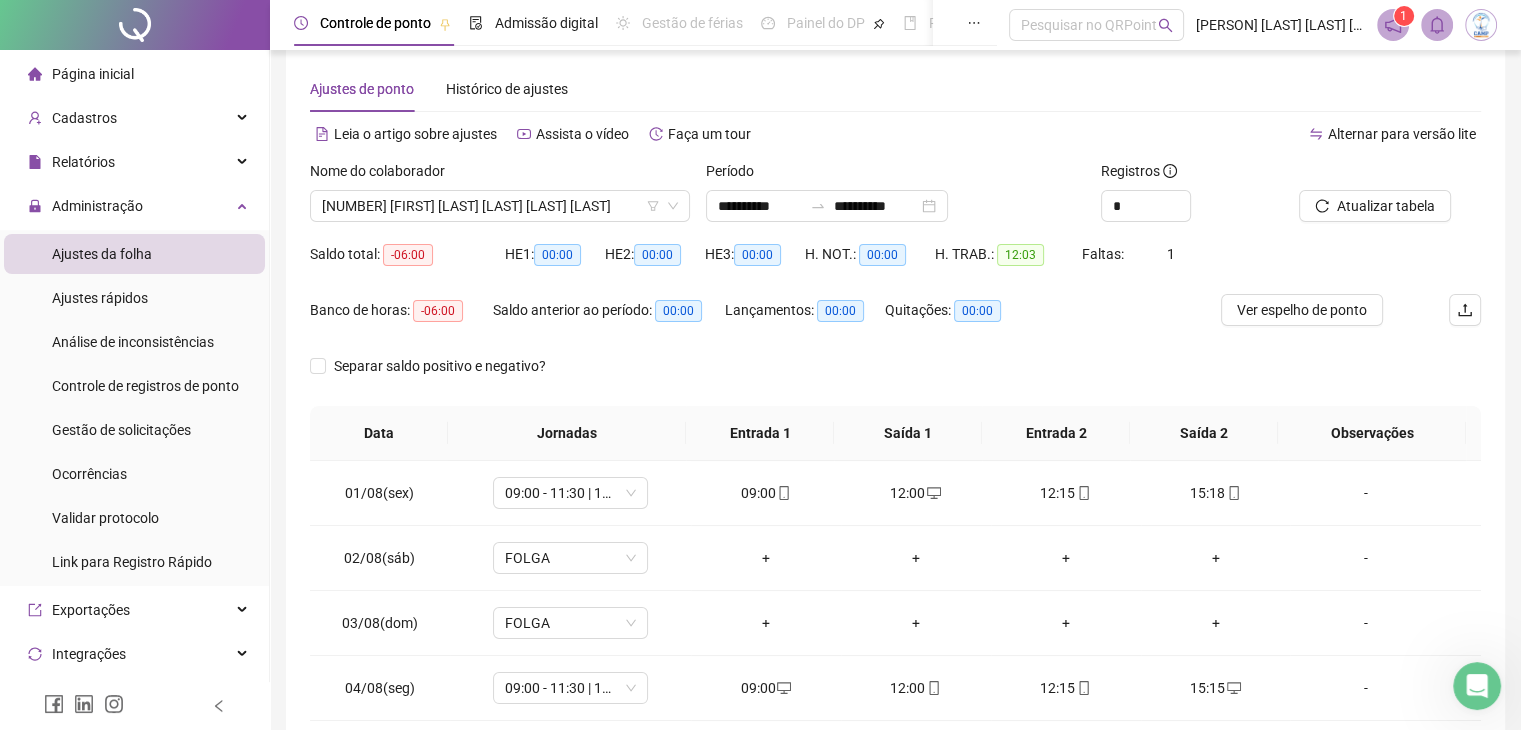 scroll, scrollTop: 11, scrollLeft: 0, axis: vertical 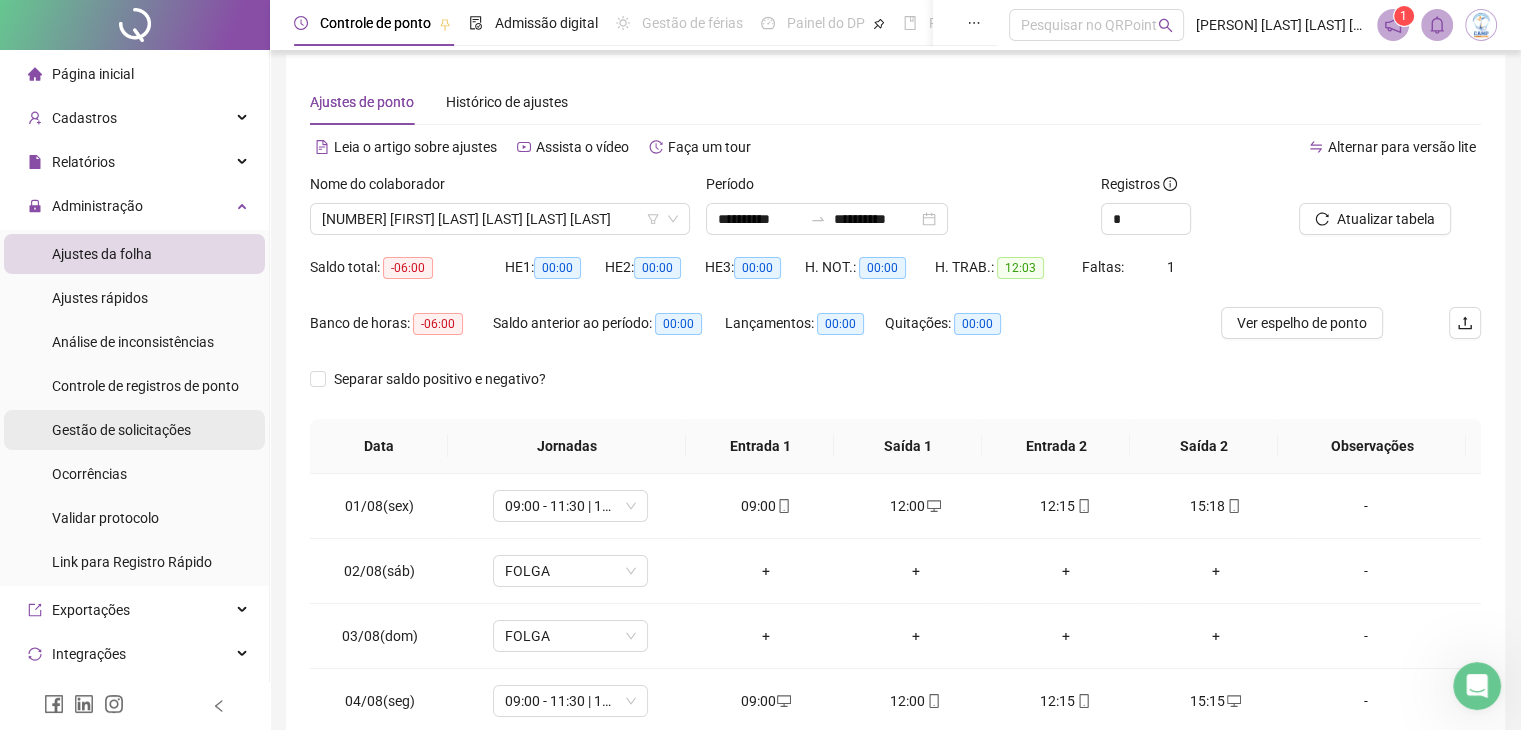 click on "Gestão de solicitações" at bounding box center (121, 430) 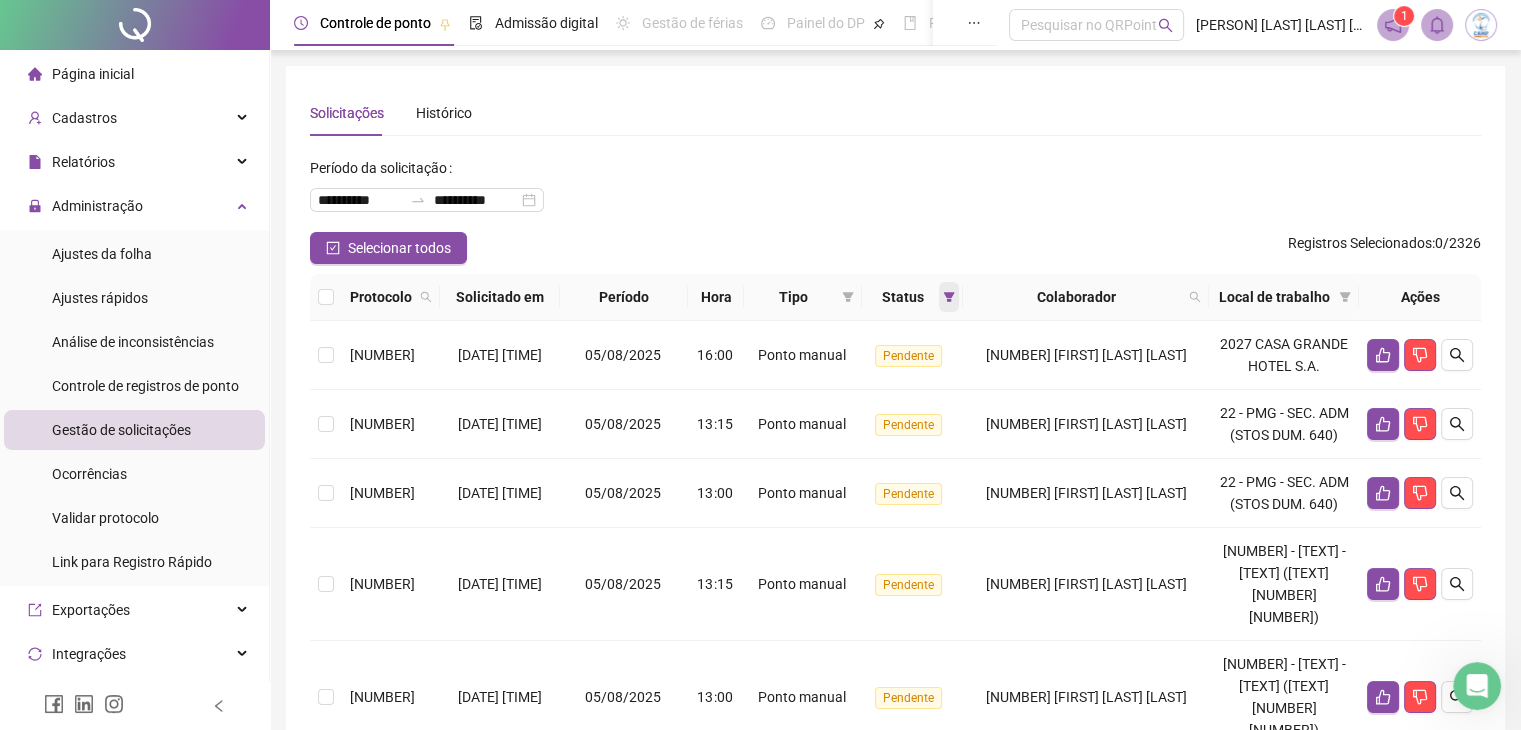 click at bounding box center (949, 297) 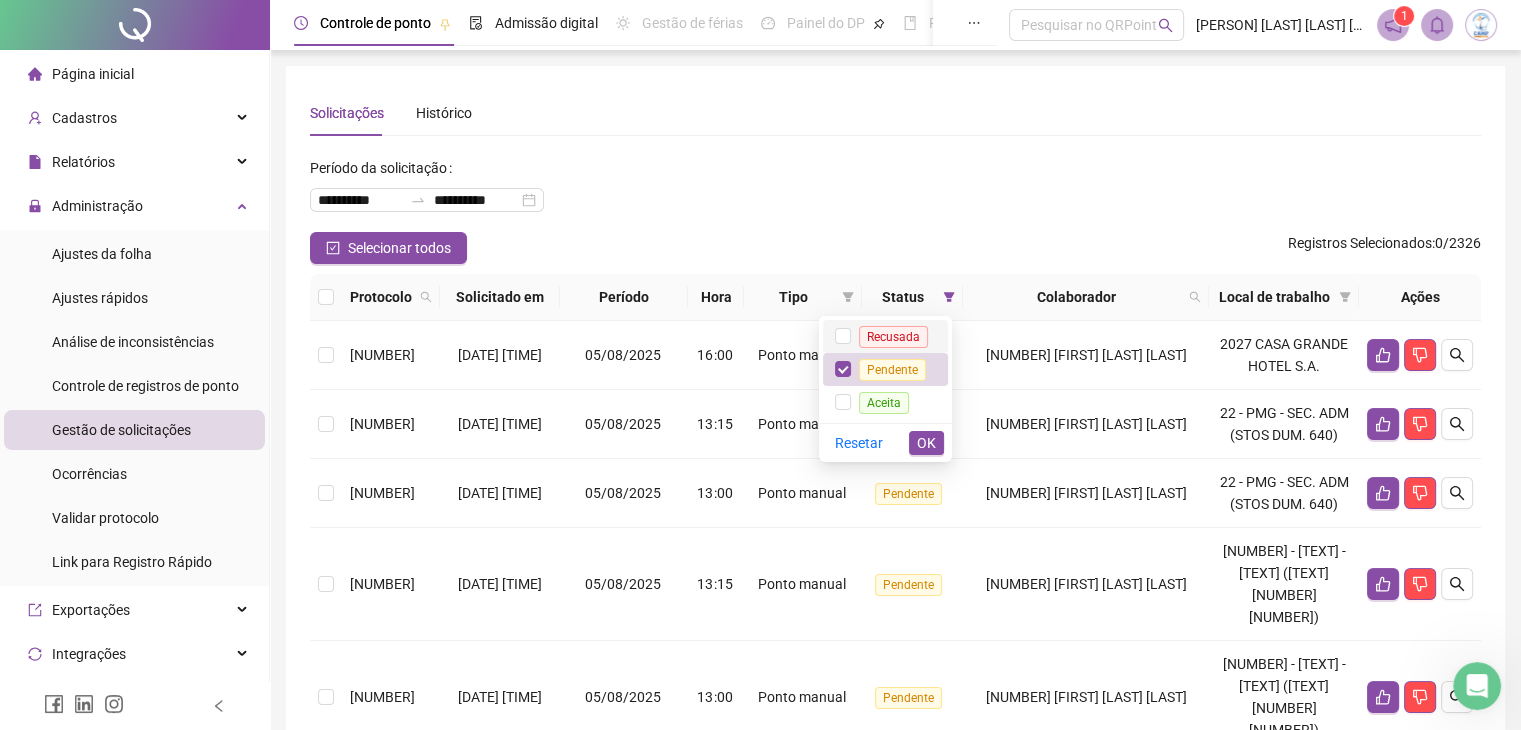 click on "Recusada" at bounding box center (893, 337) 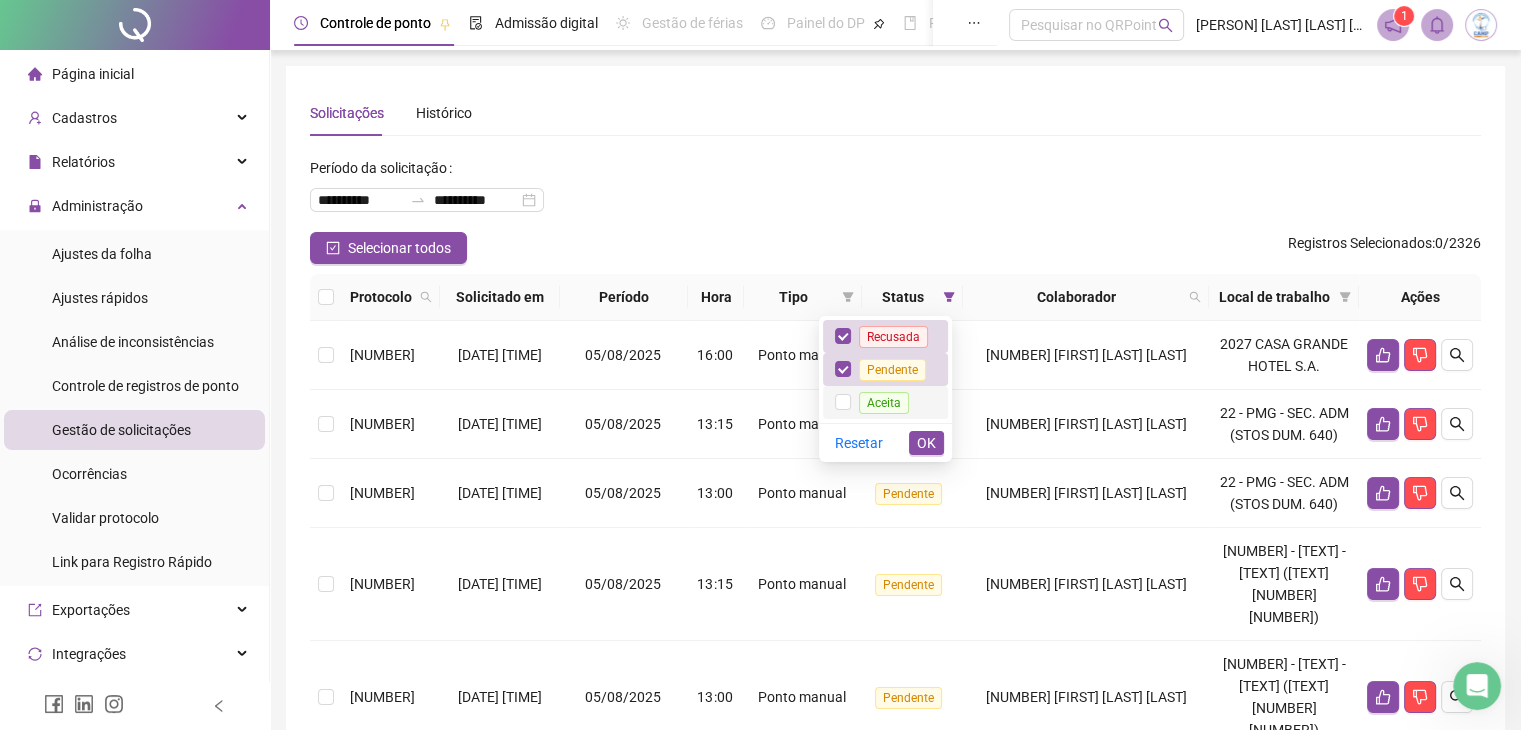 click on "Aceita" at bounding box center [884, 403] 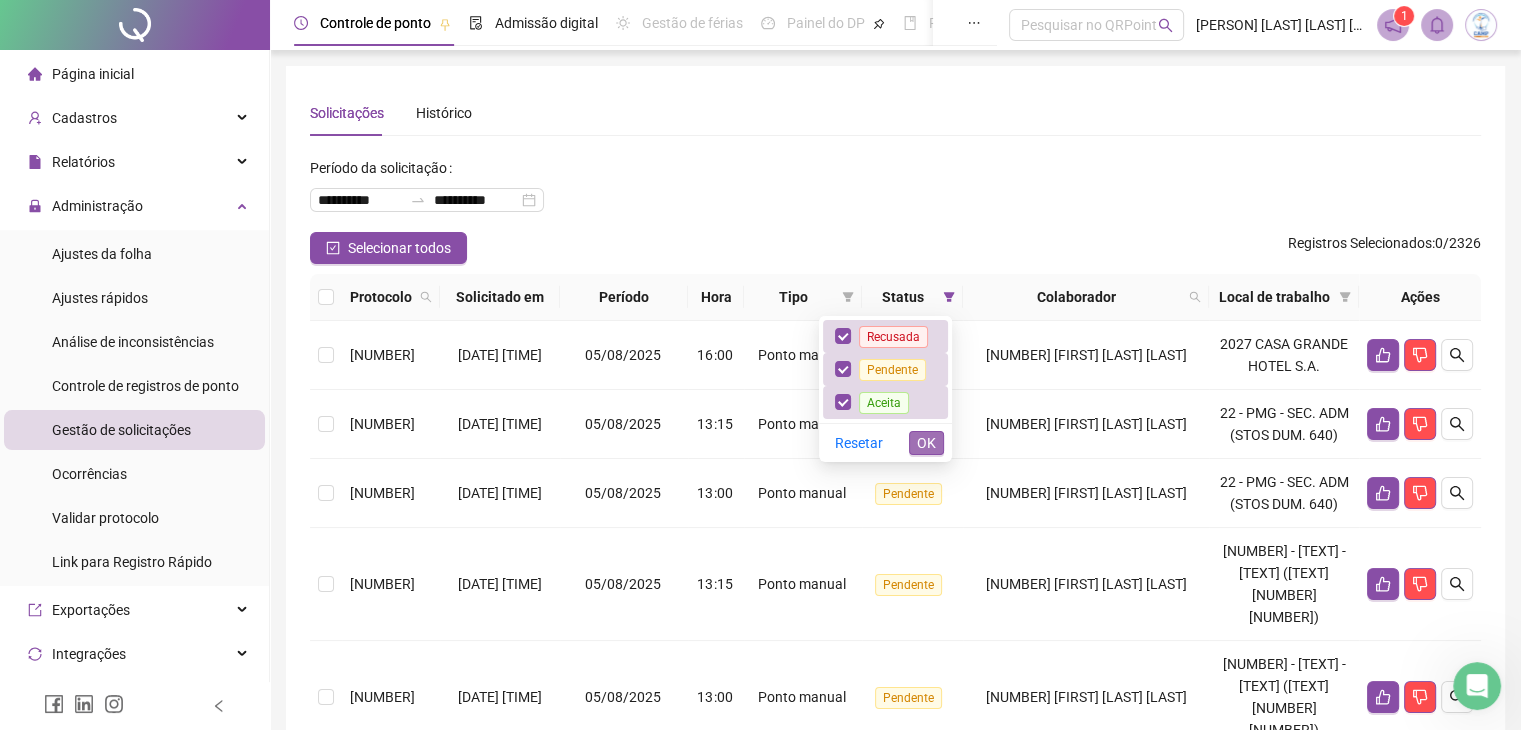 click on "OK" at bounding box center (926, 443) 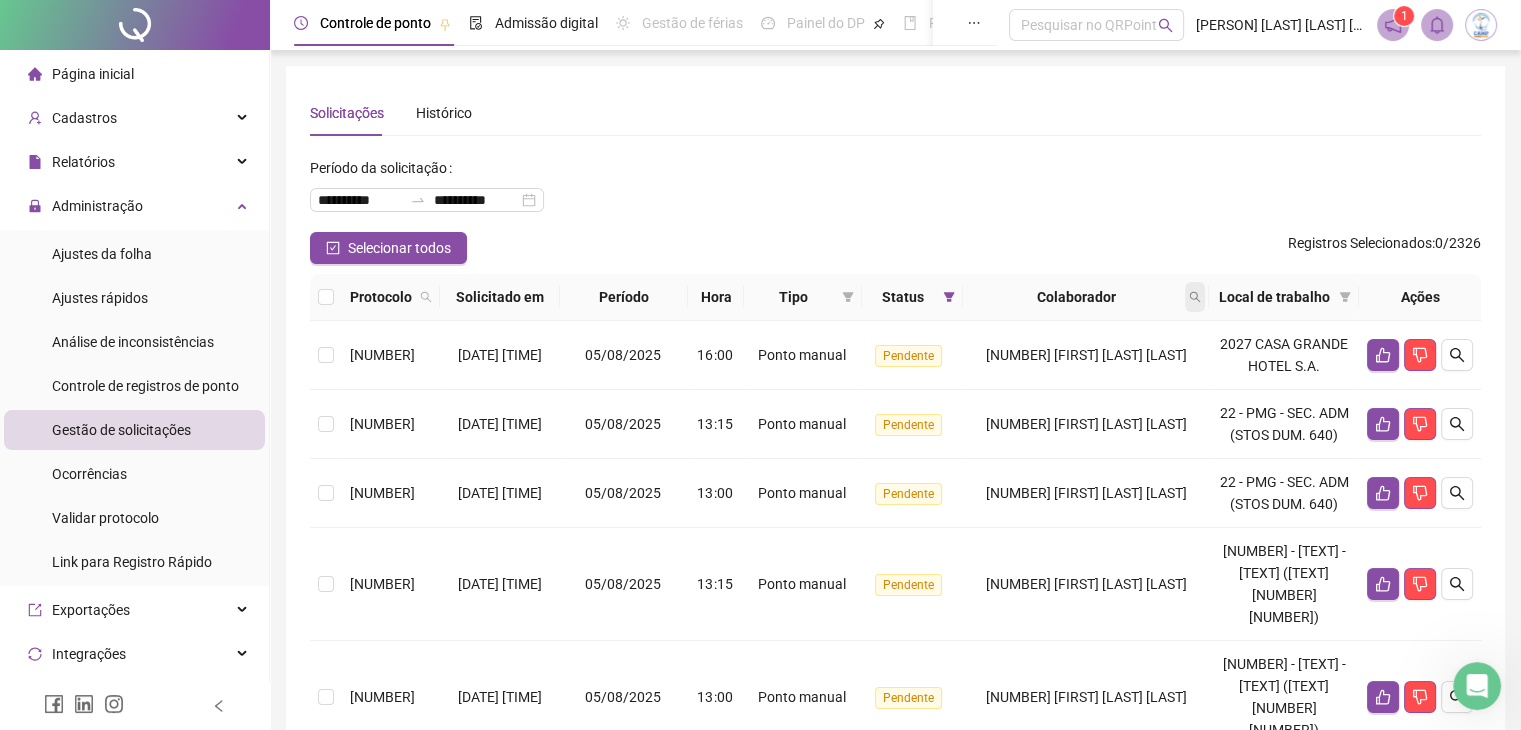 click 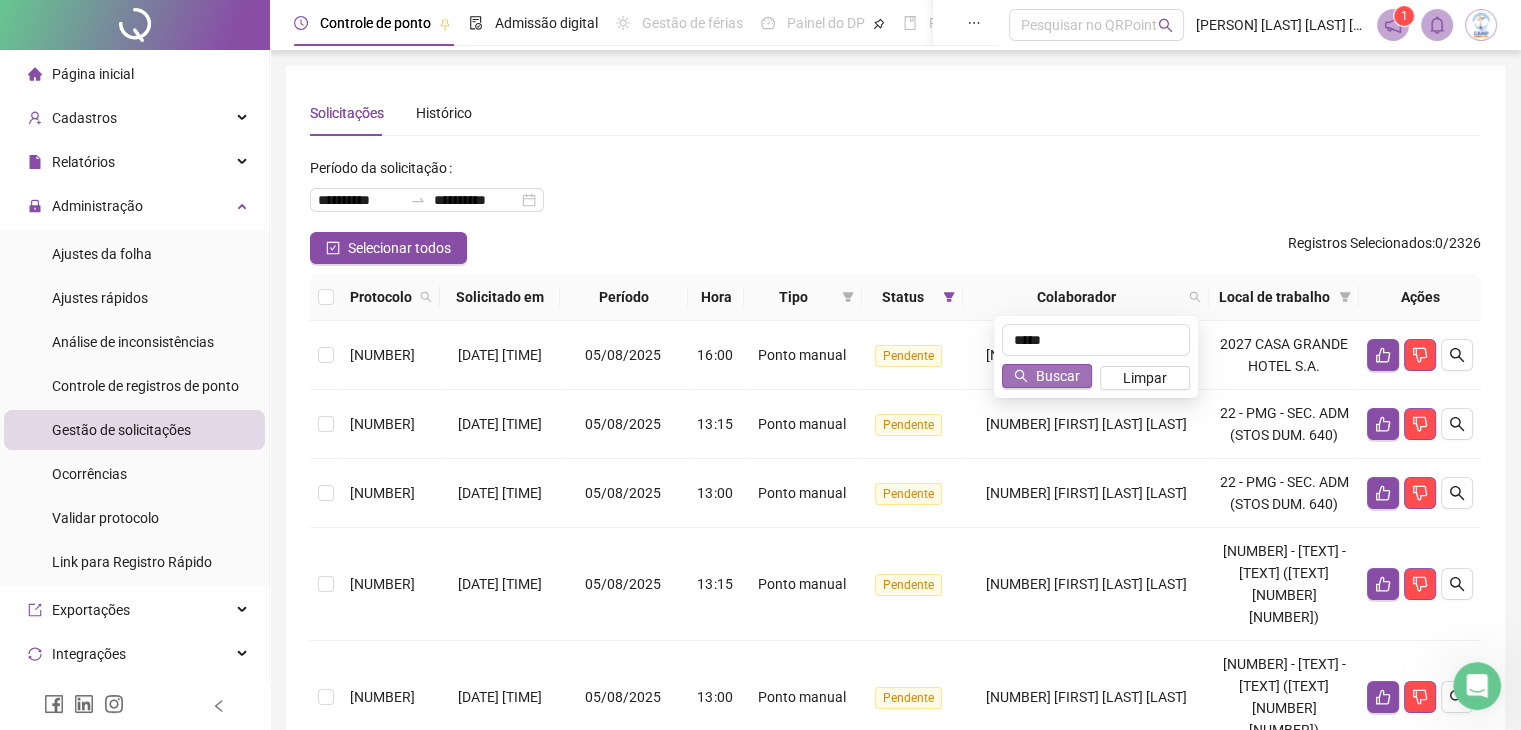 type on "*****" 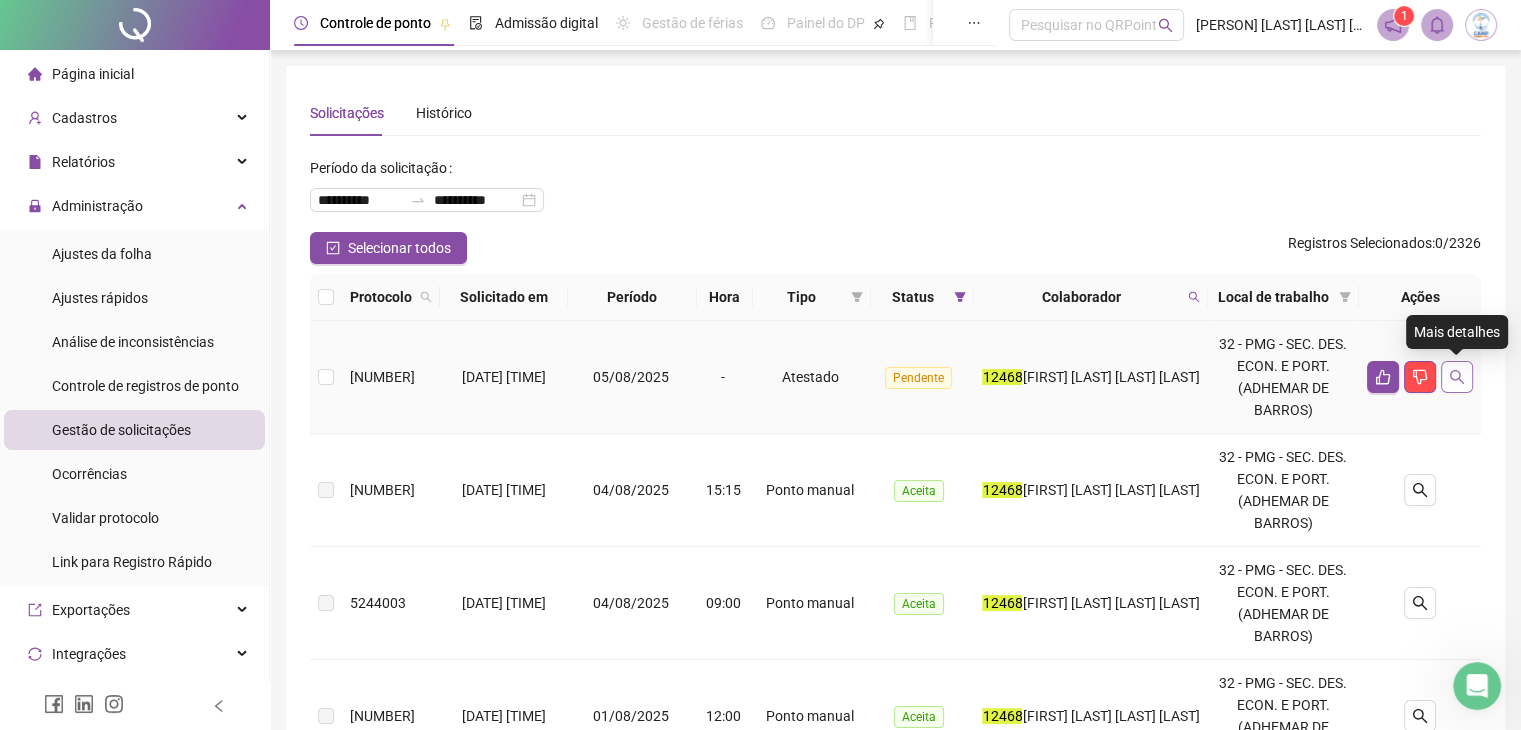 click at bounding box center (1457, 377) 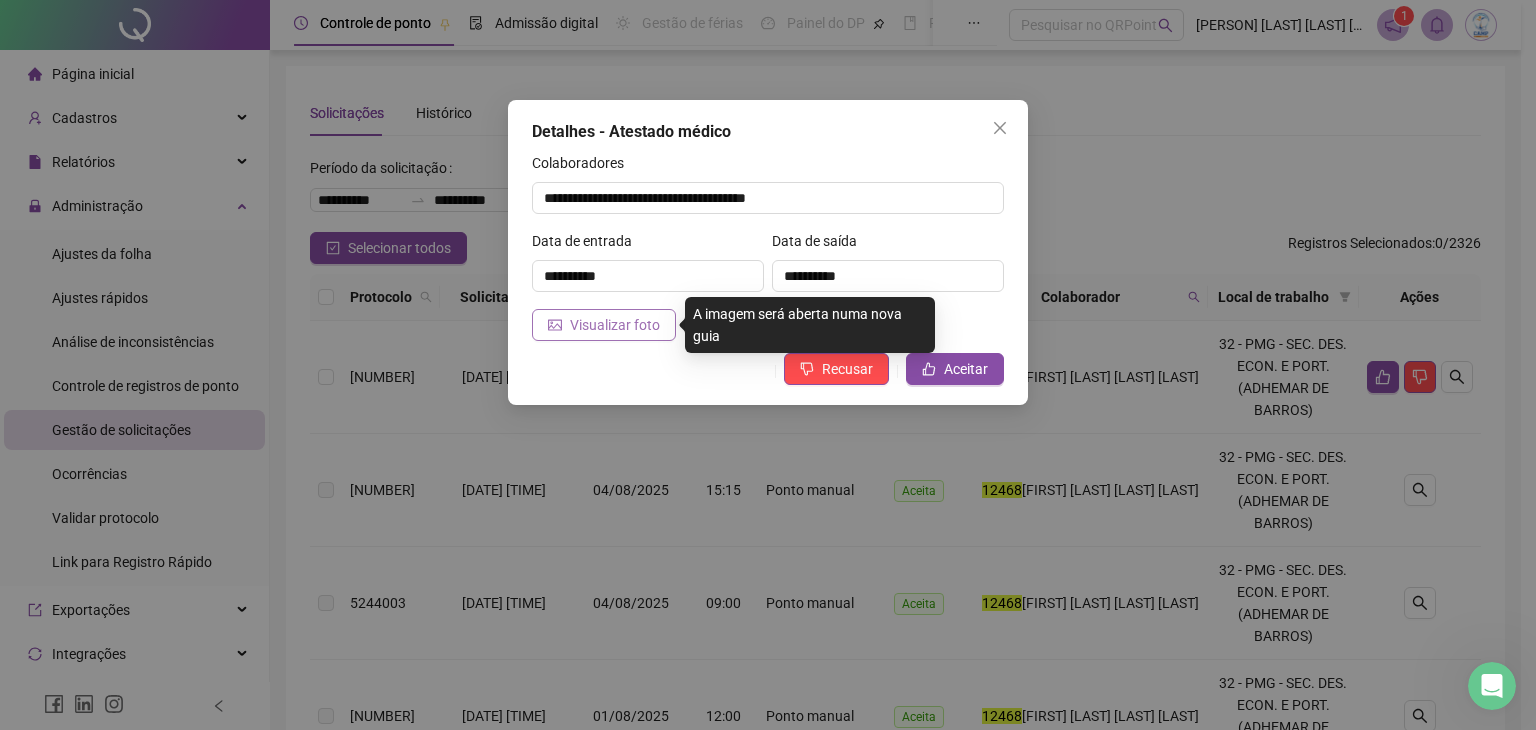 click on "Visualizar foto" at bounding box center [615, 325] 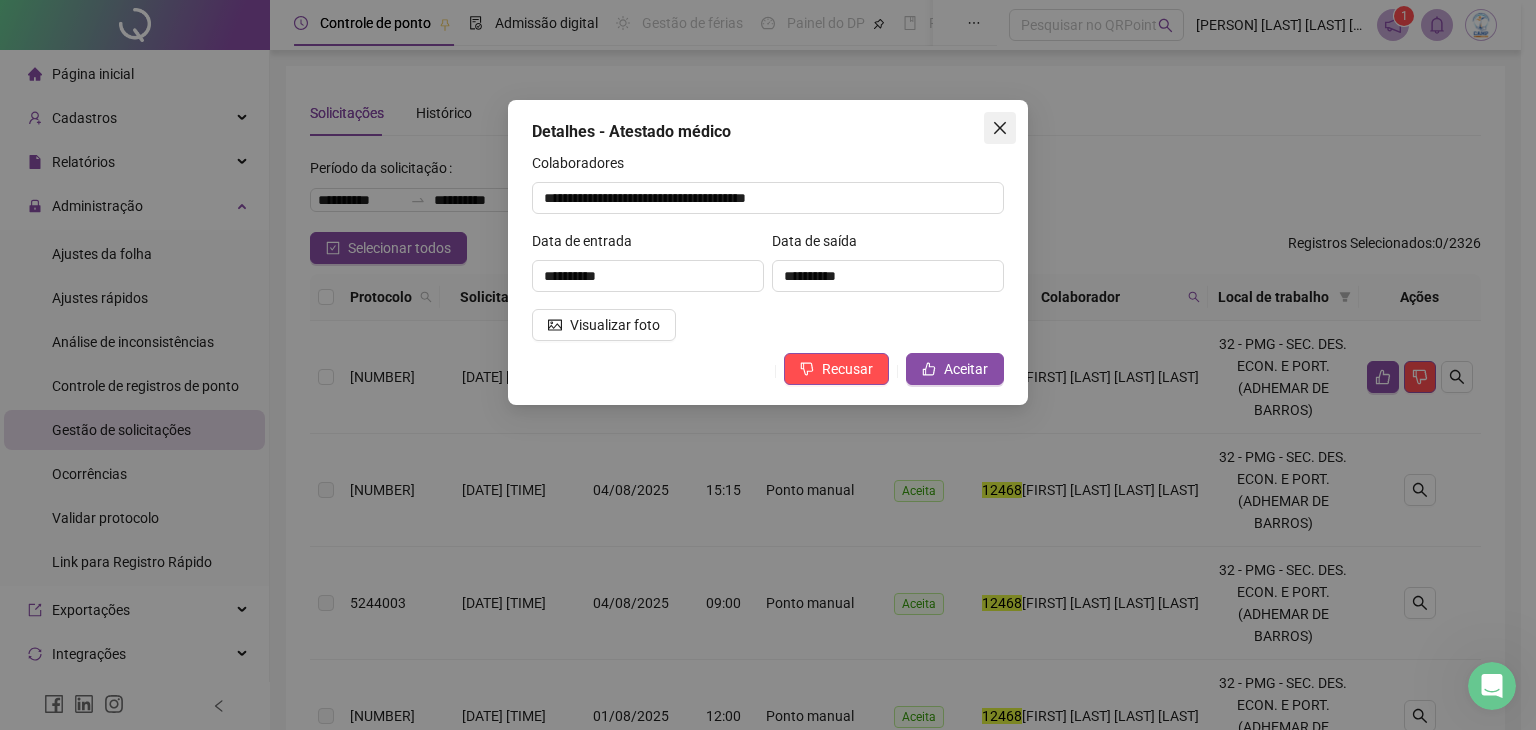 click at bounding box center [1000, 128] 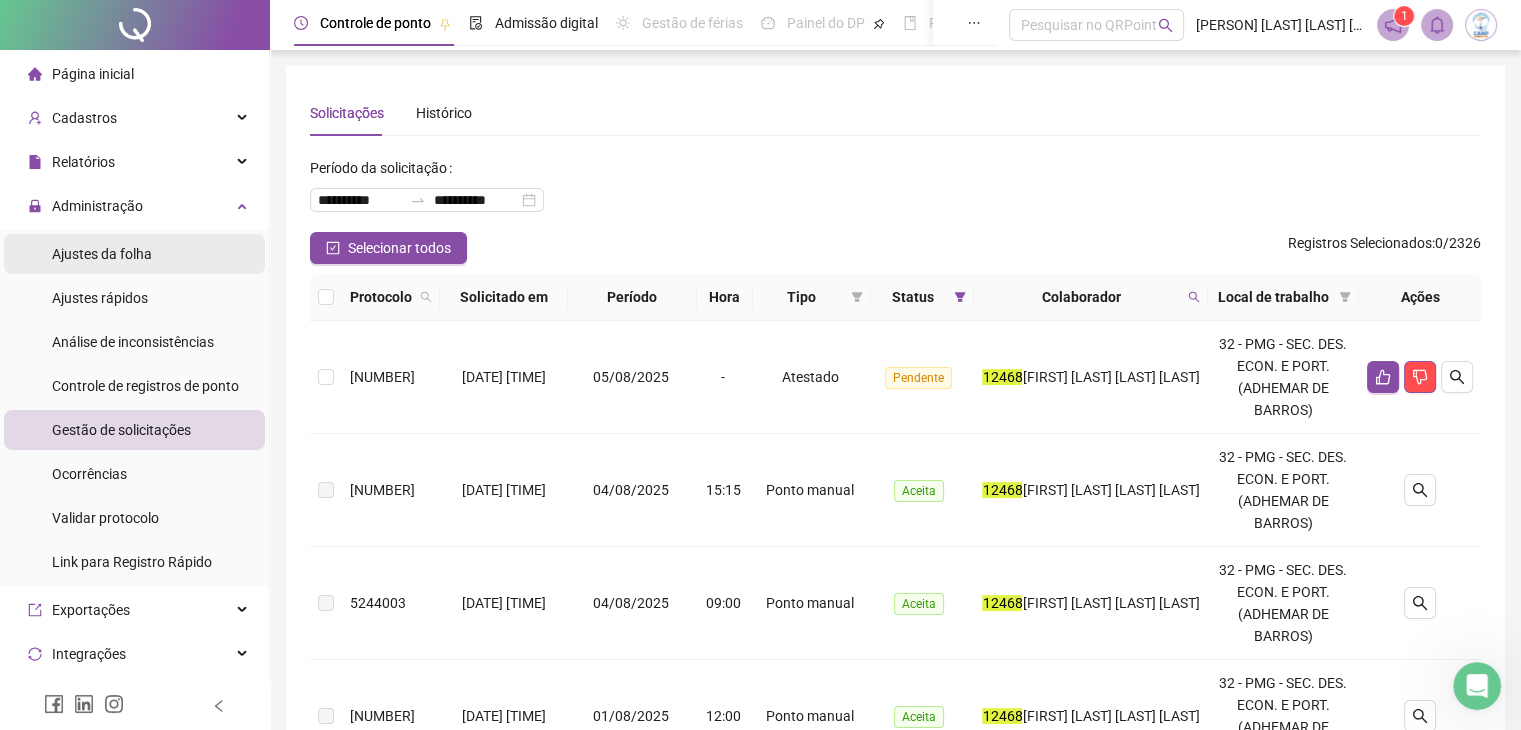 click on "Ajustes da folha" at bounding box center [134, 254] 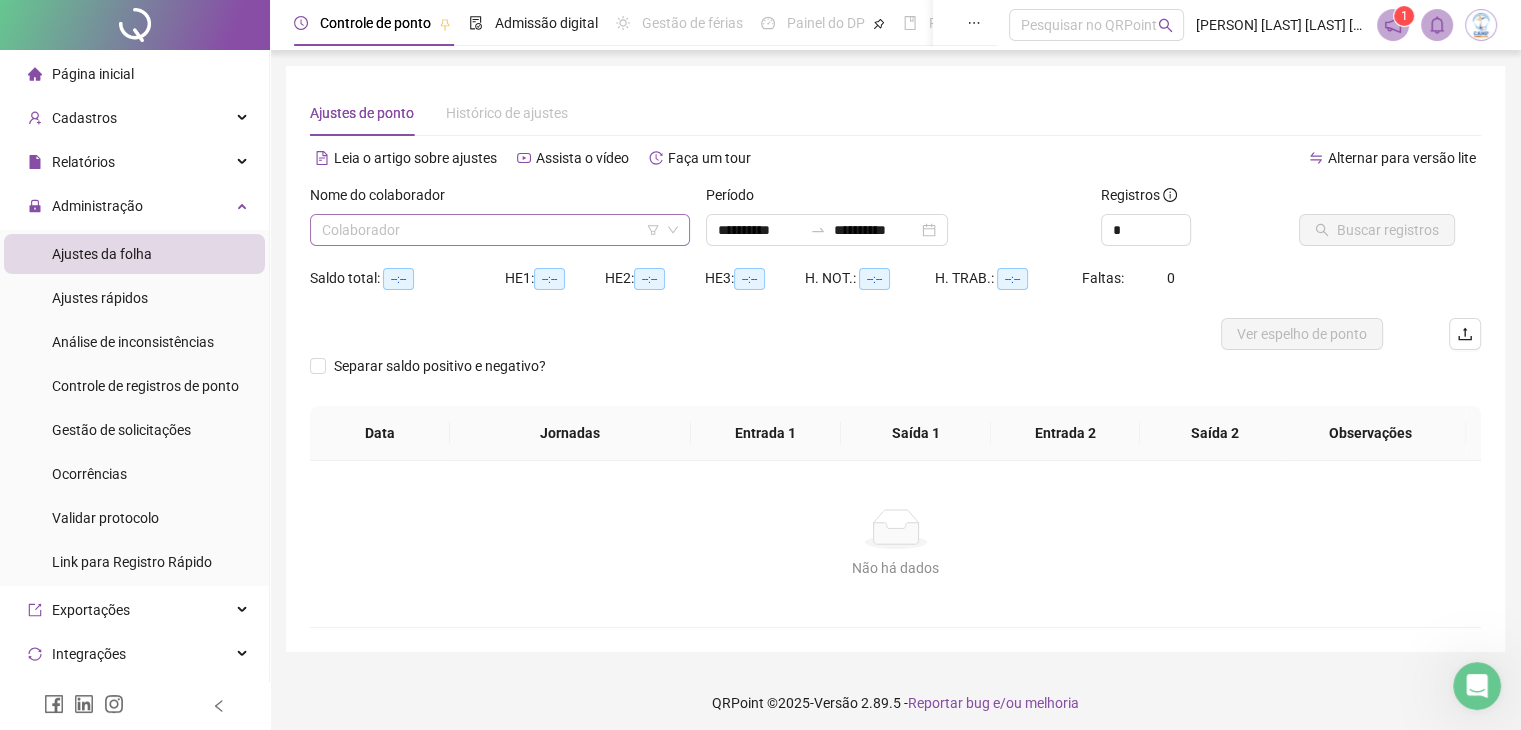 click at bounding box center [491, 230] 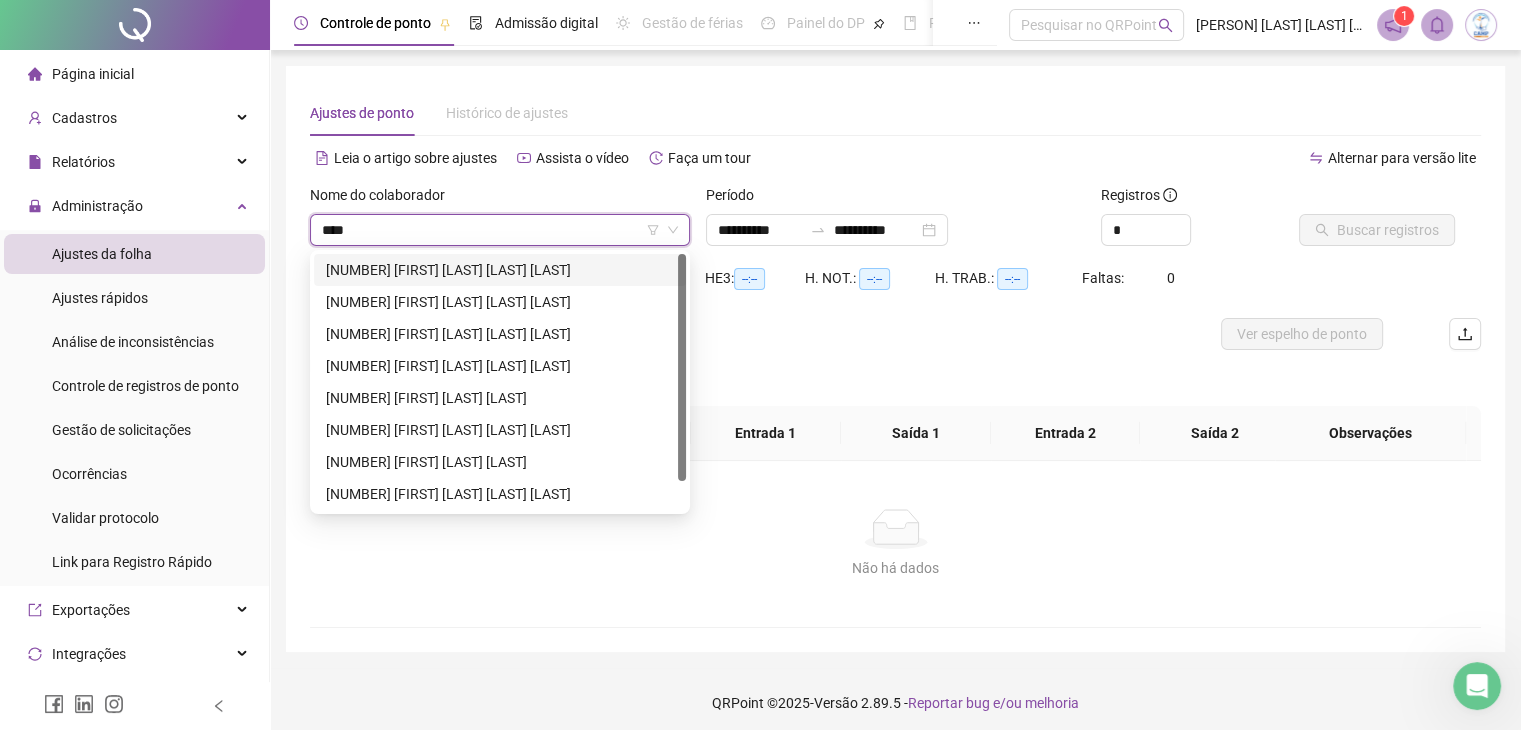 type on "*****" 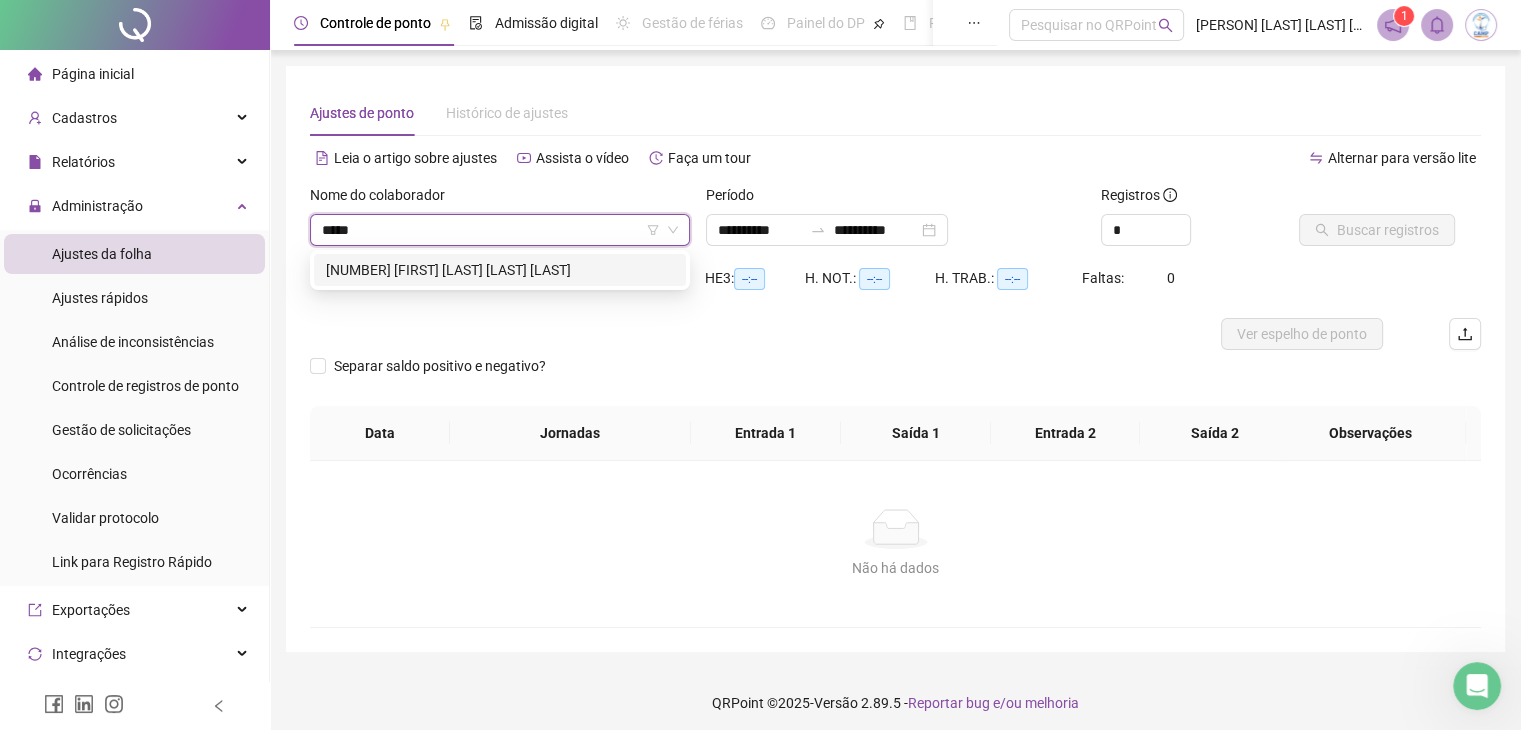 click on "[NUMBER] [FIRST] [LAST] [LAST] [LAST]" at bounding box center [500, 270] 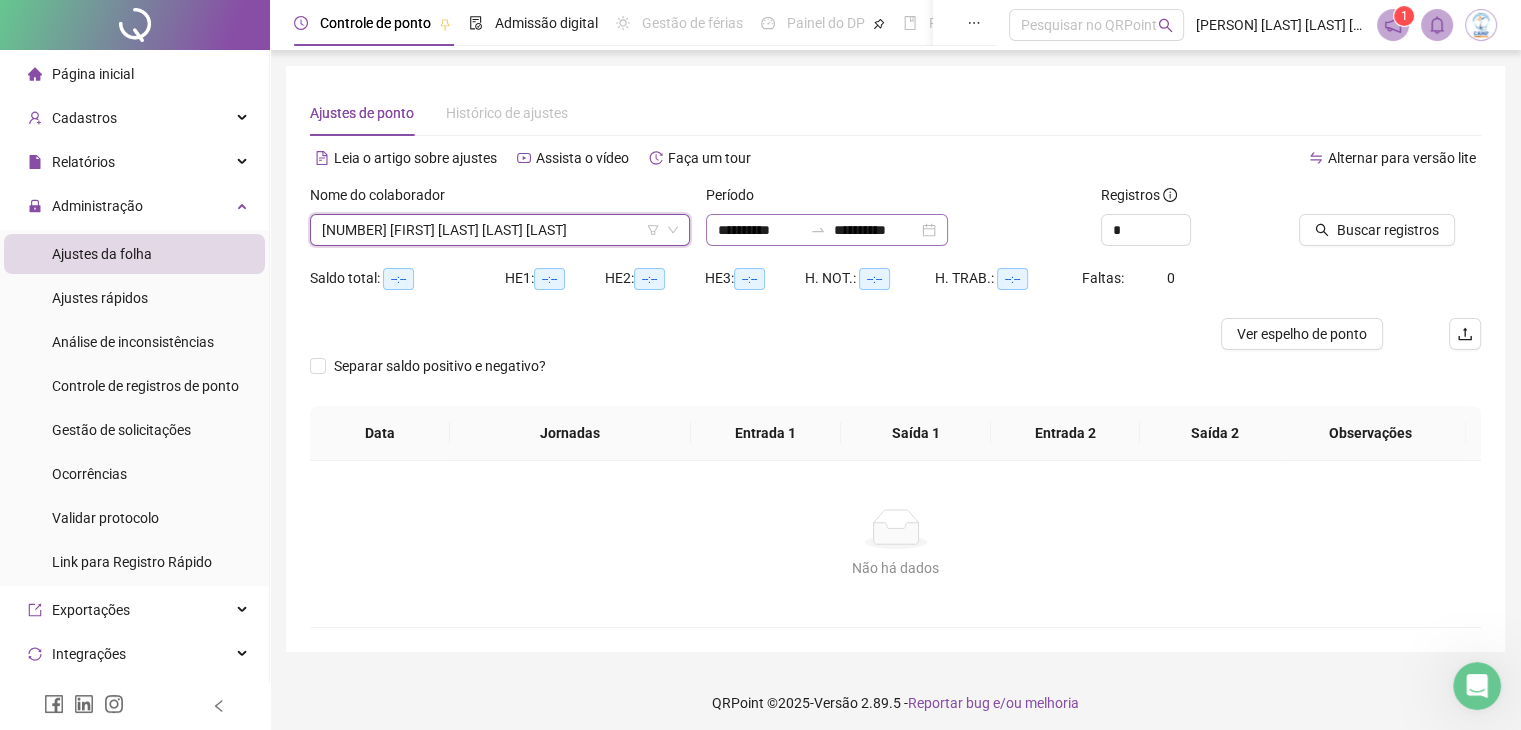 click on "**********" at bounding box center (827, 230) 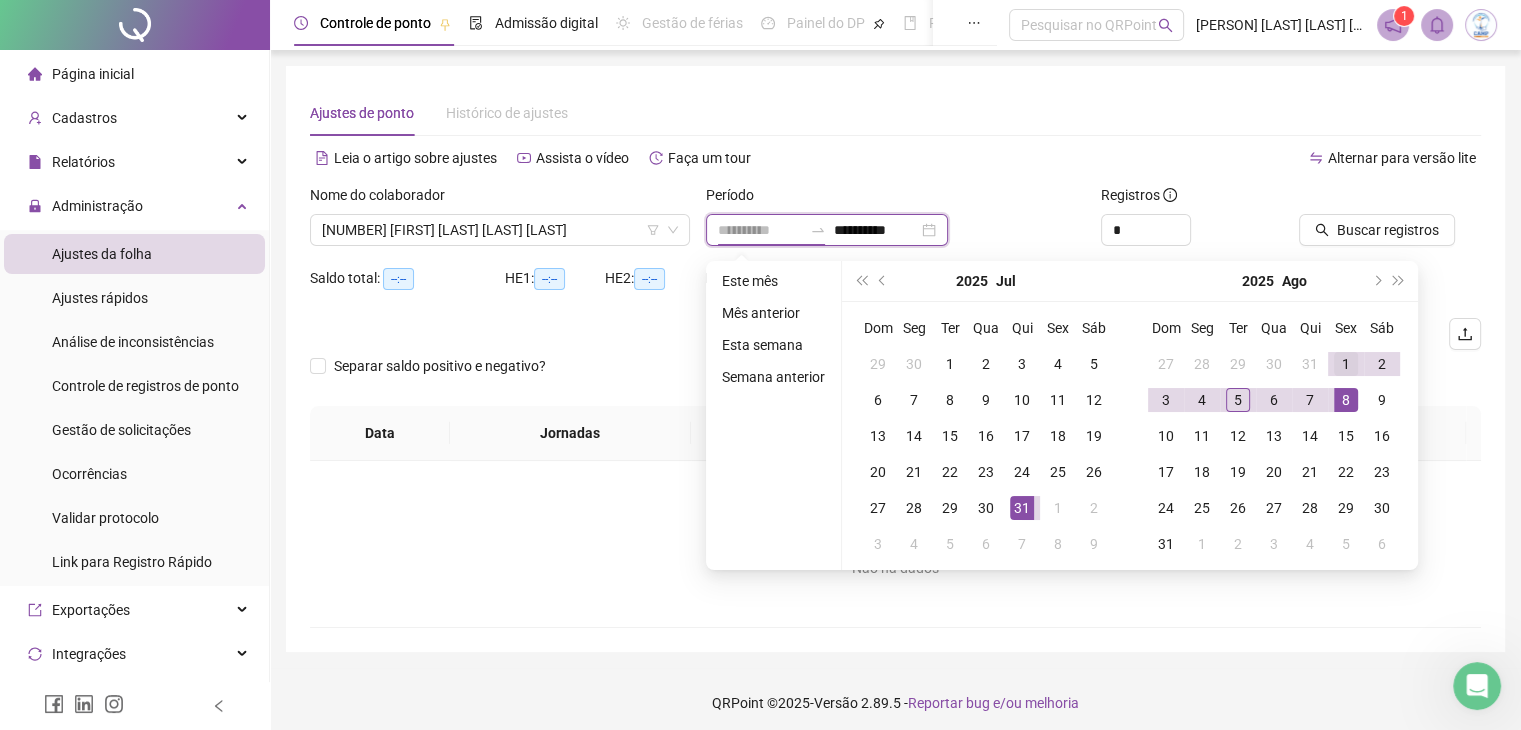 type on "**********" 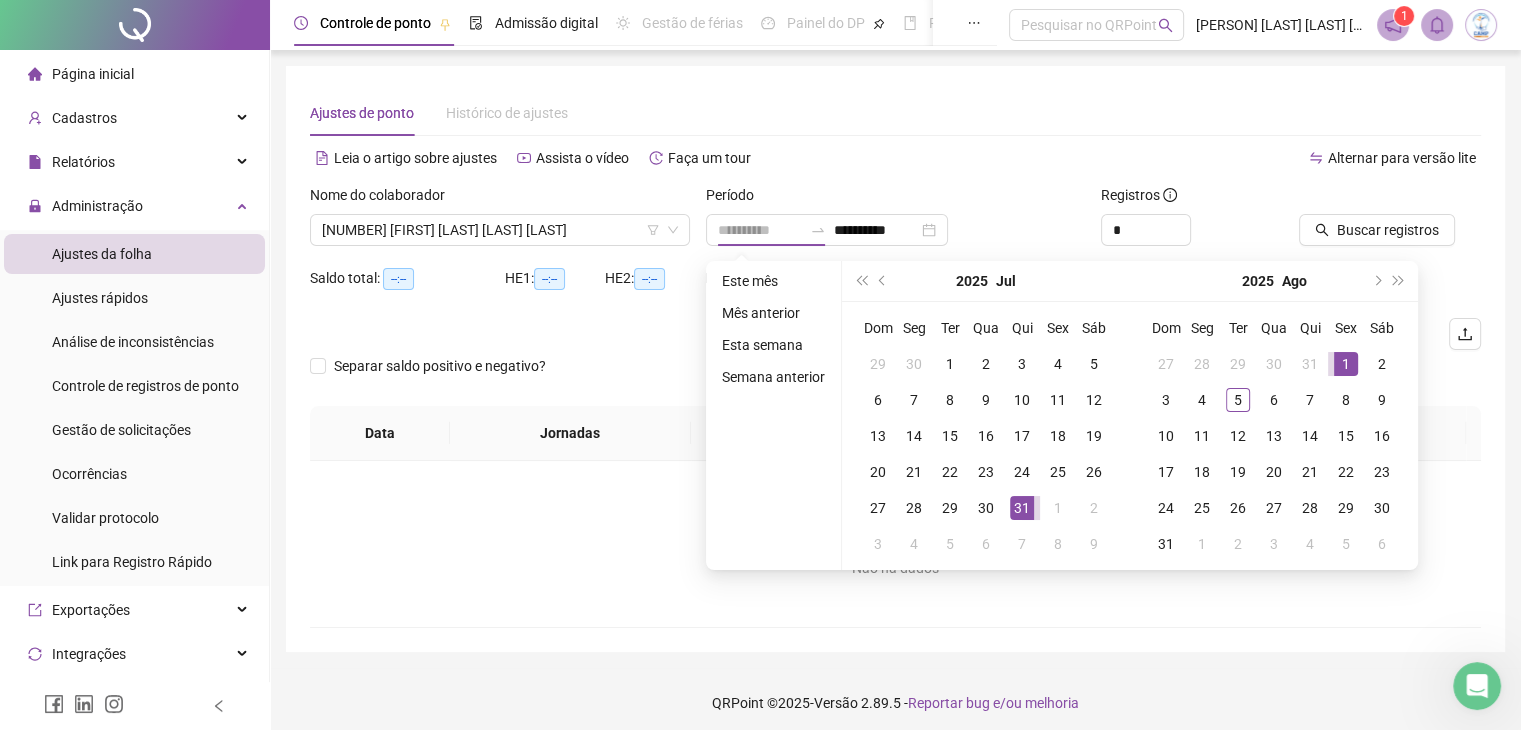 click on "1" at bounding box center (1346, 364) 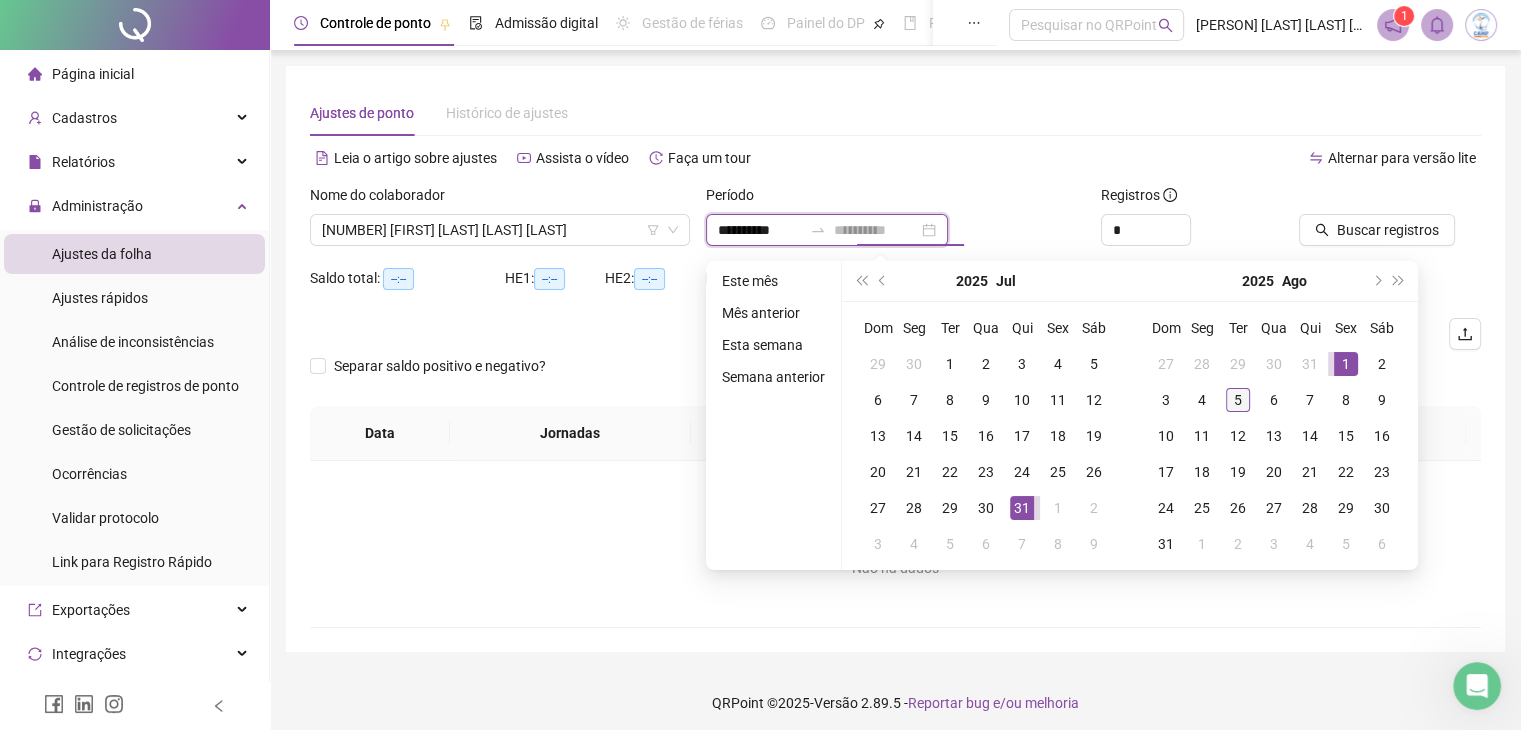 type on "**********" 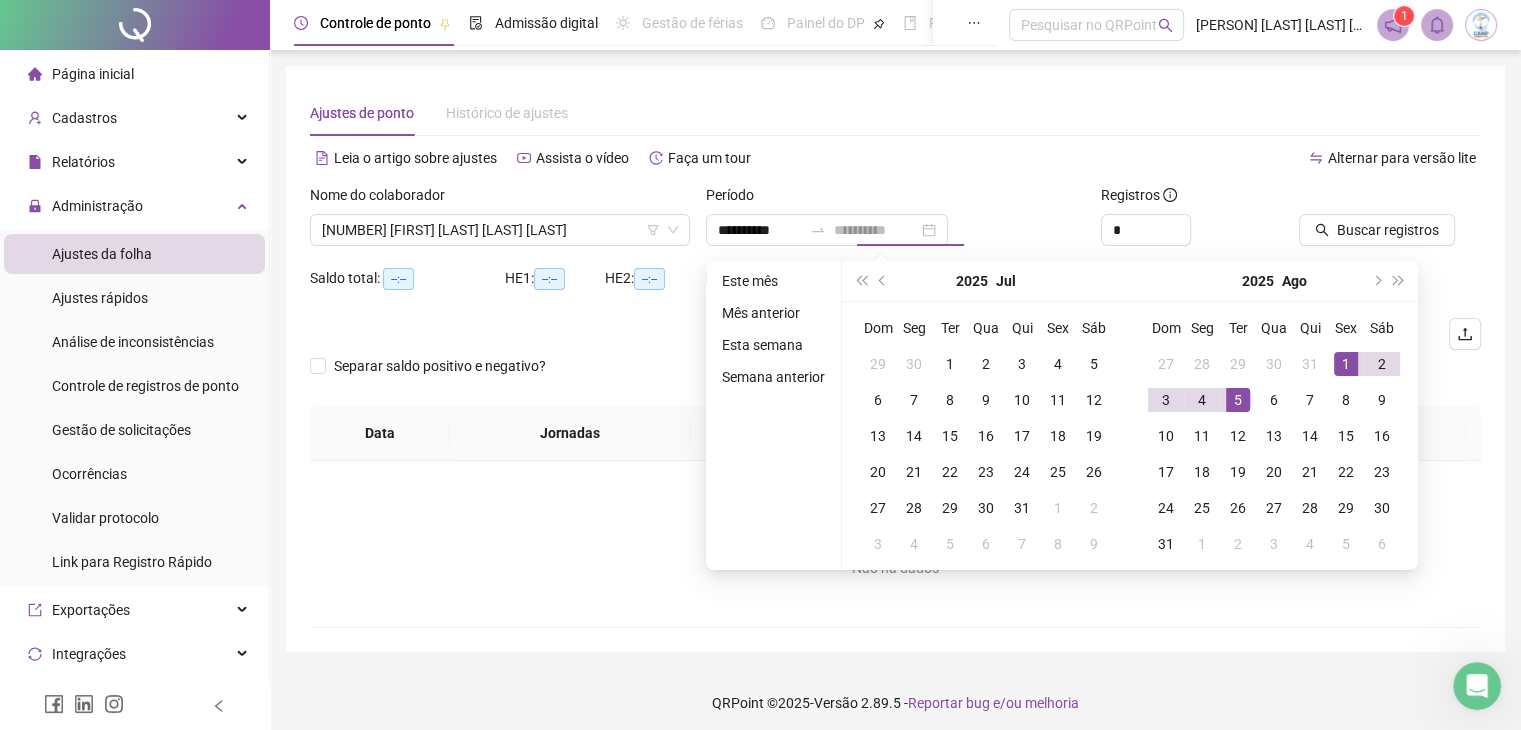 click on "5" at bounding box center (1238, 400) 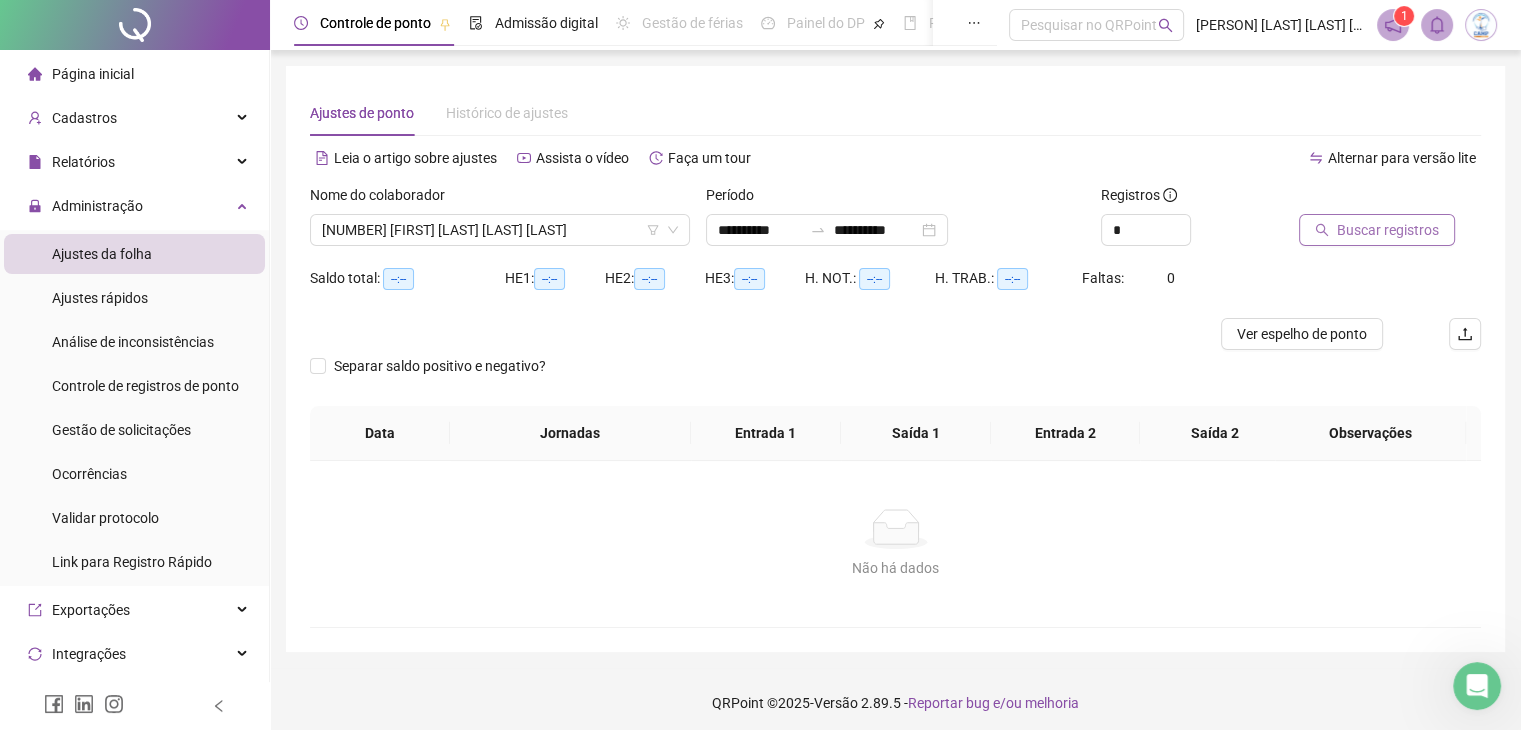 click on "Buscar registros" at bounding box center (1388, 230) 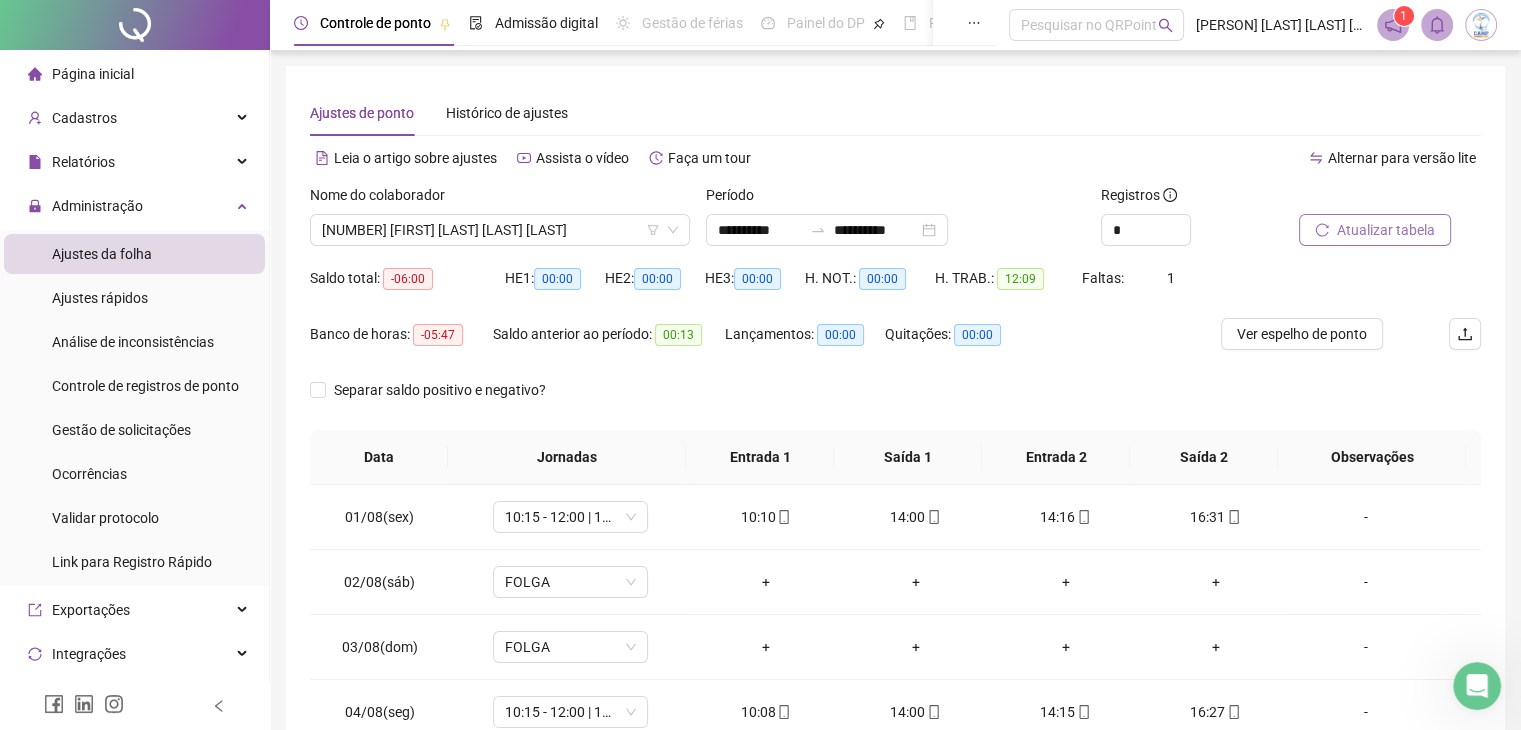 scroll, scrollTop: 189, scrollLeft: 0, axis: vertical 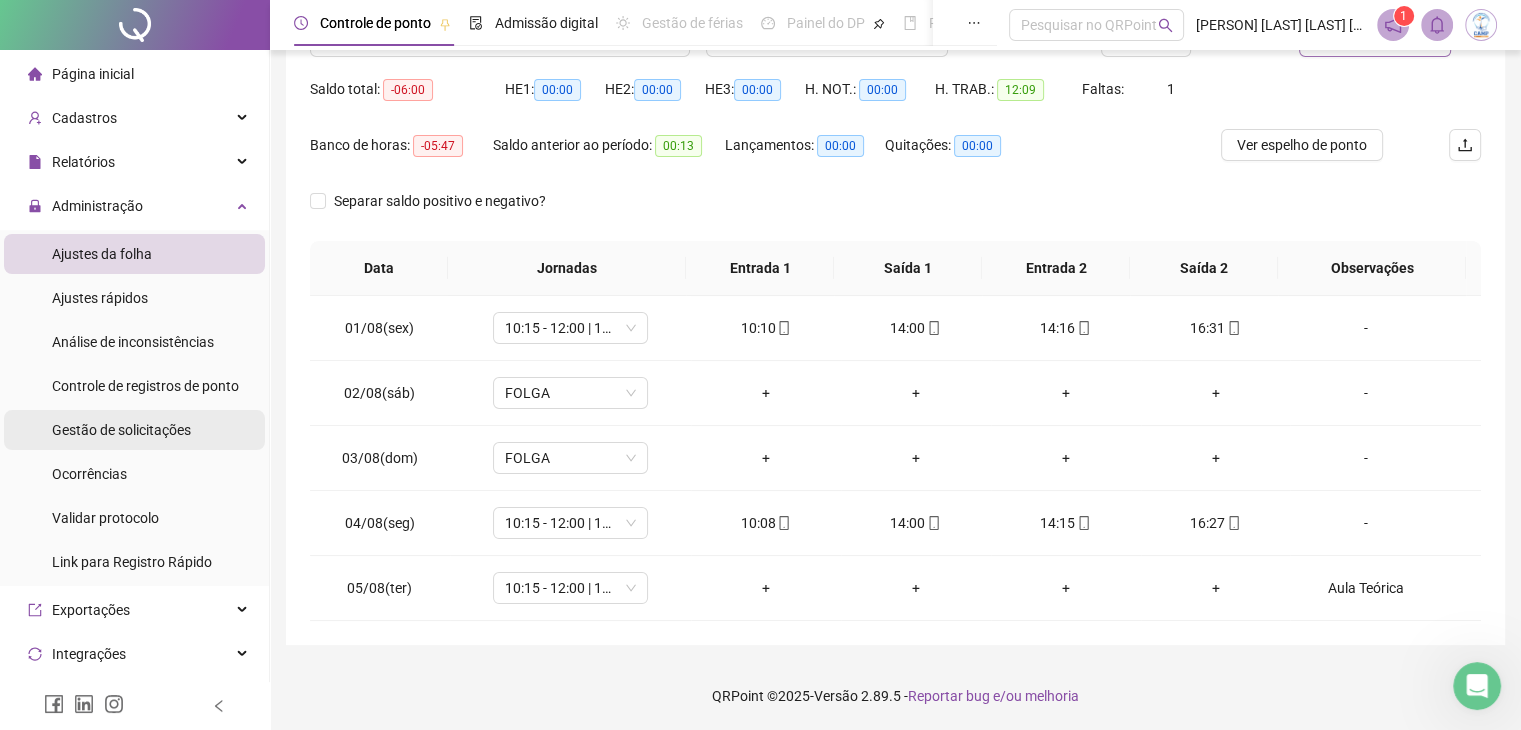 click on "Gestão de solicitações" at bounding box center [121, 430] 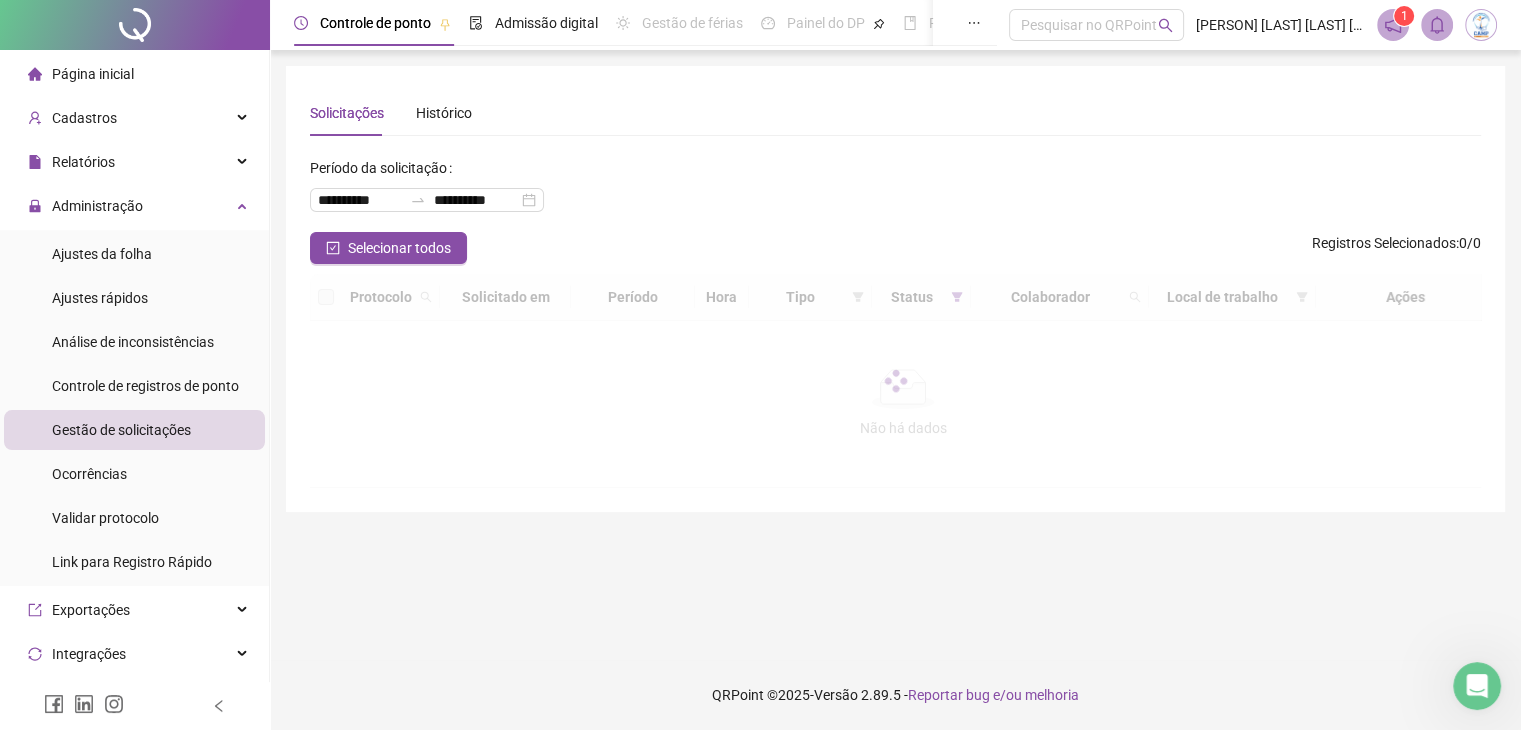 scroll, scrollTop: 0, scrollLeft: 0, axis: both 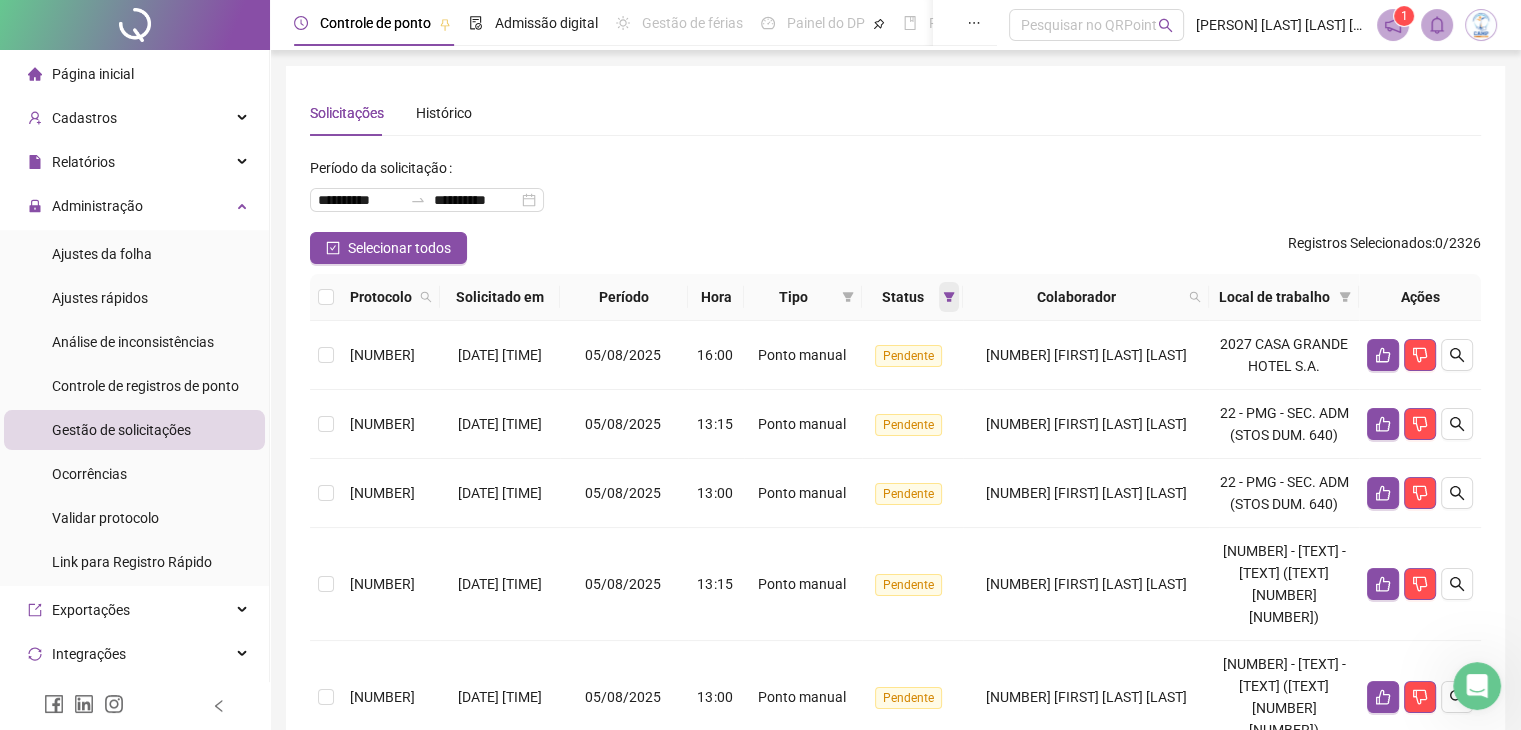 click at bounding box center [949, 297] 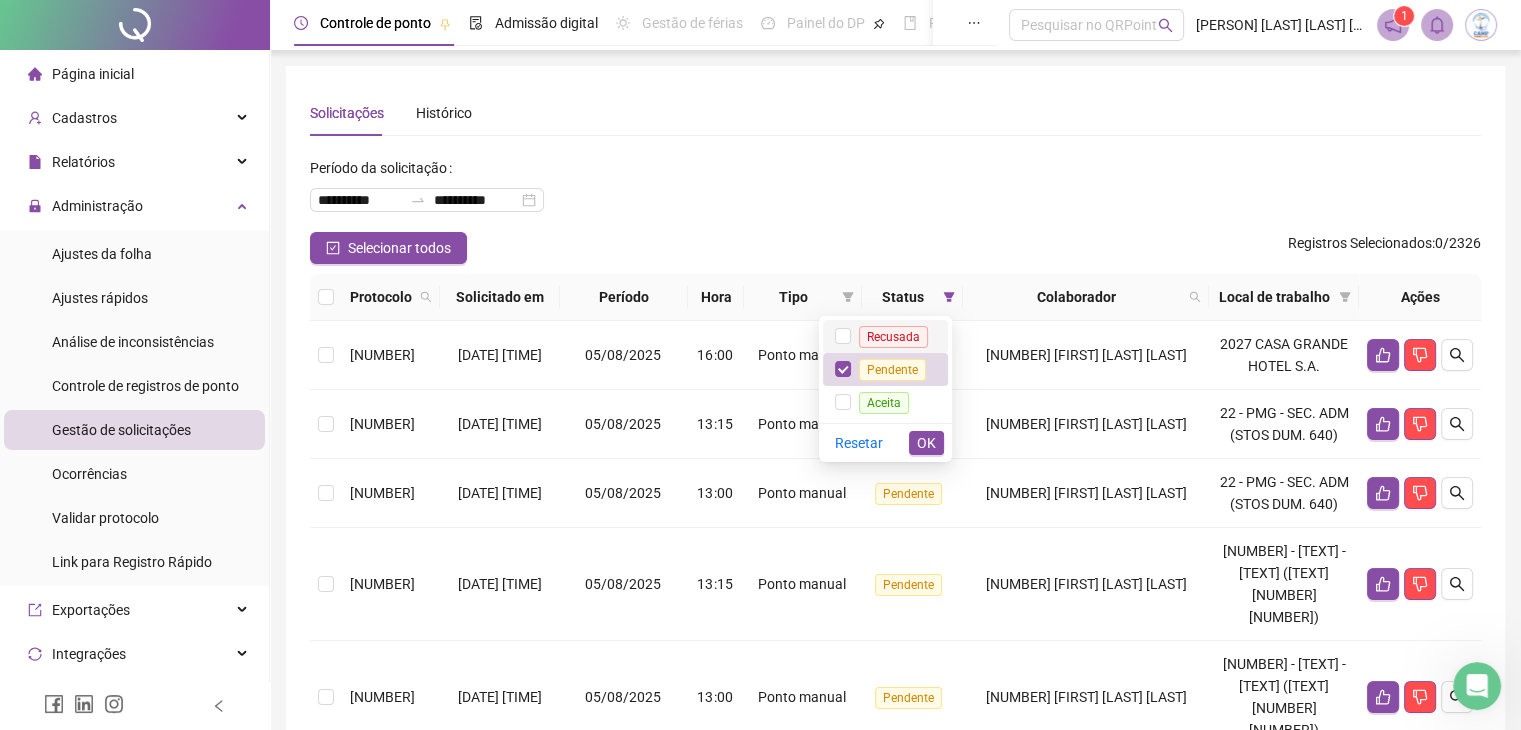 click on "Recusada" at bounding box center (893, 337) 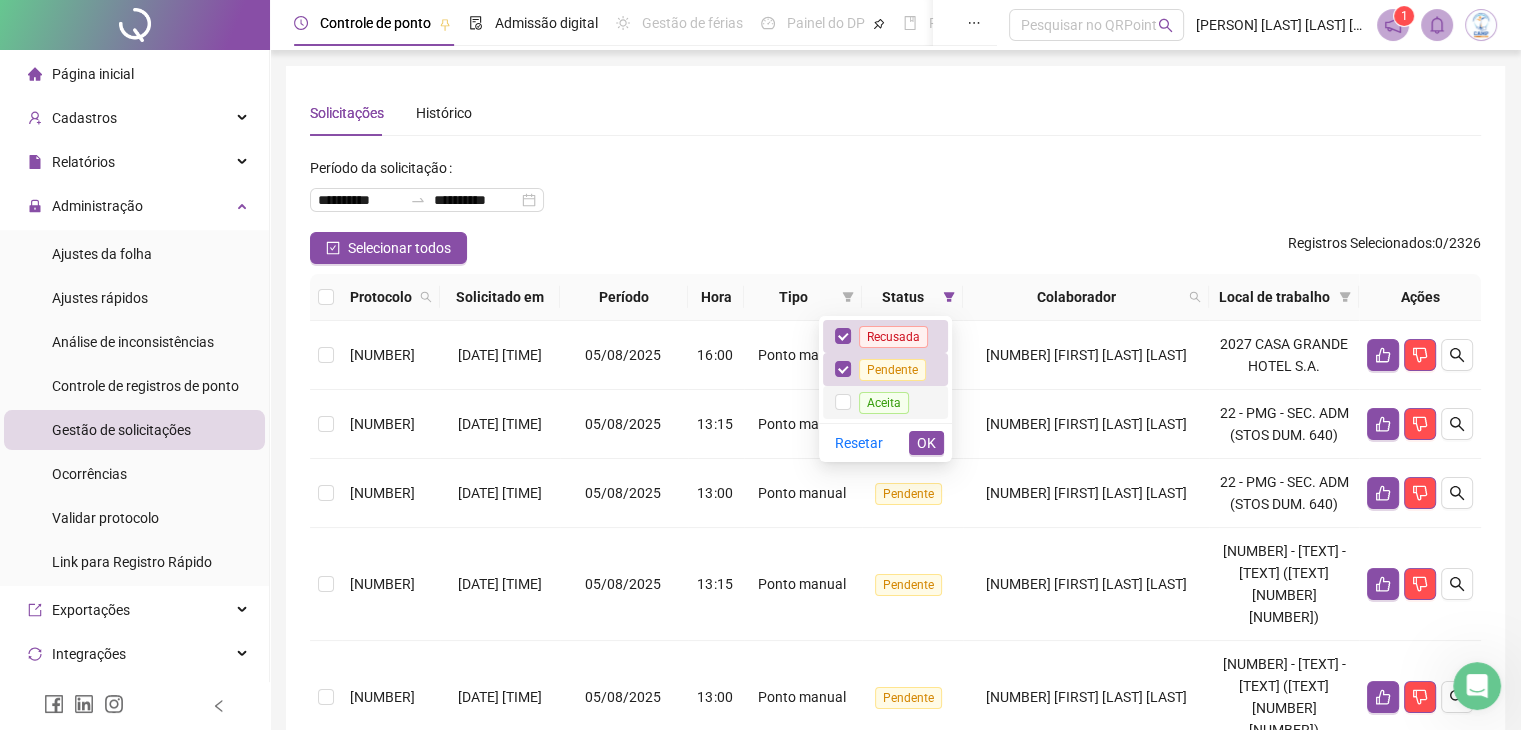 click on "Aceita" at bounding box center [884, 403] 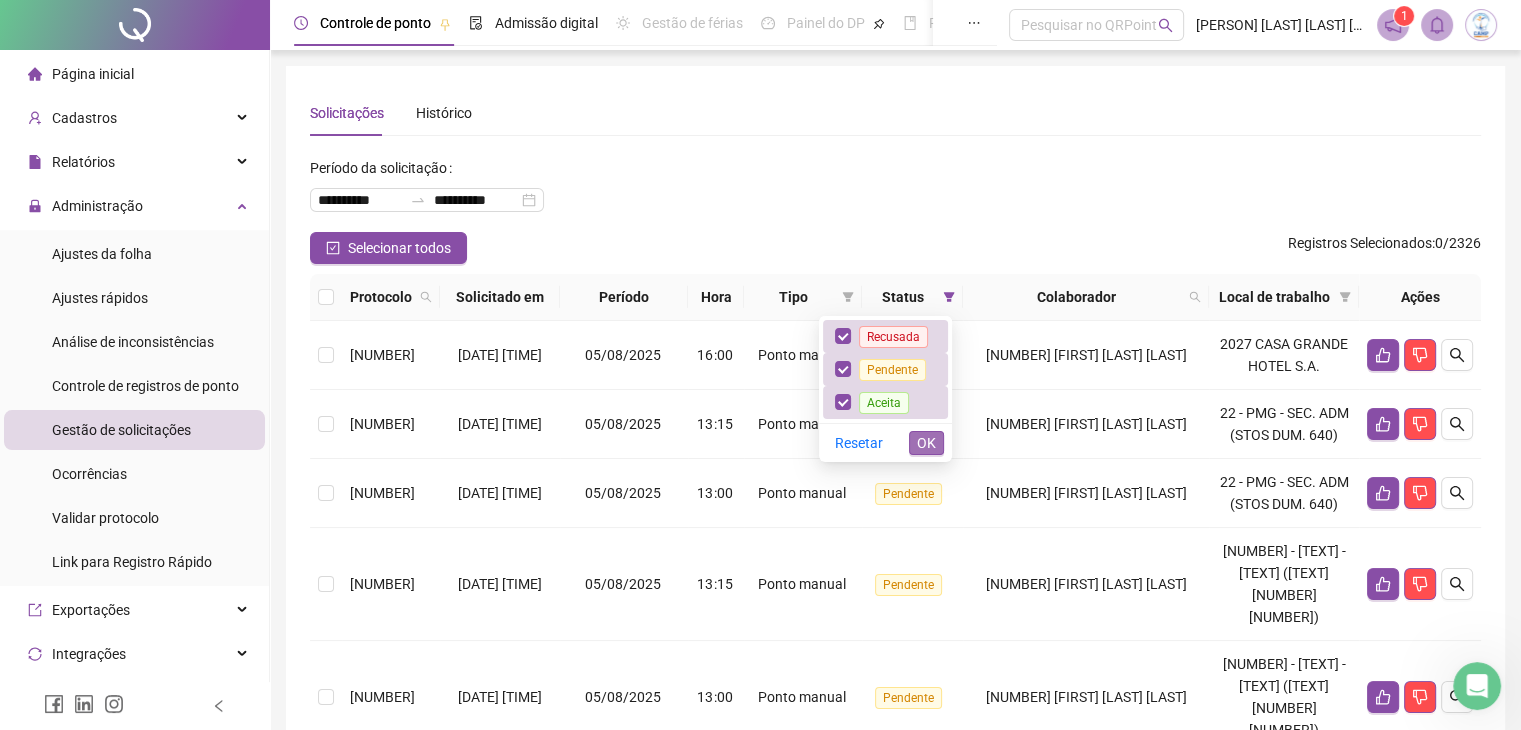 click on "OK" at bounding box center [926, 443] 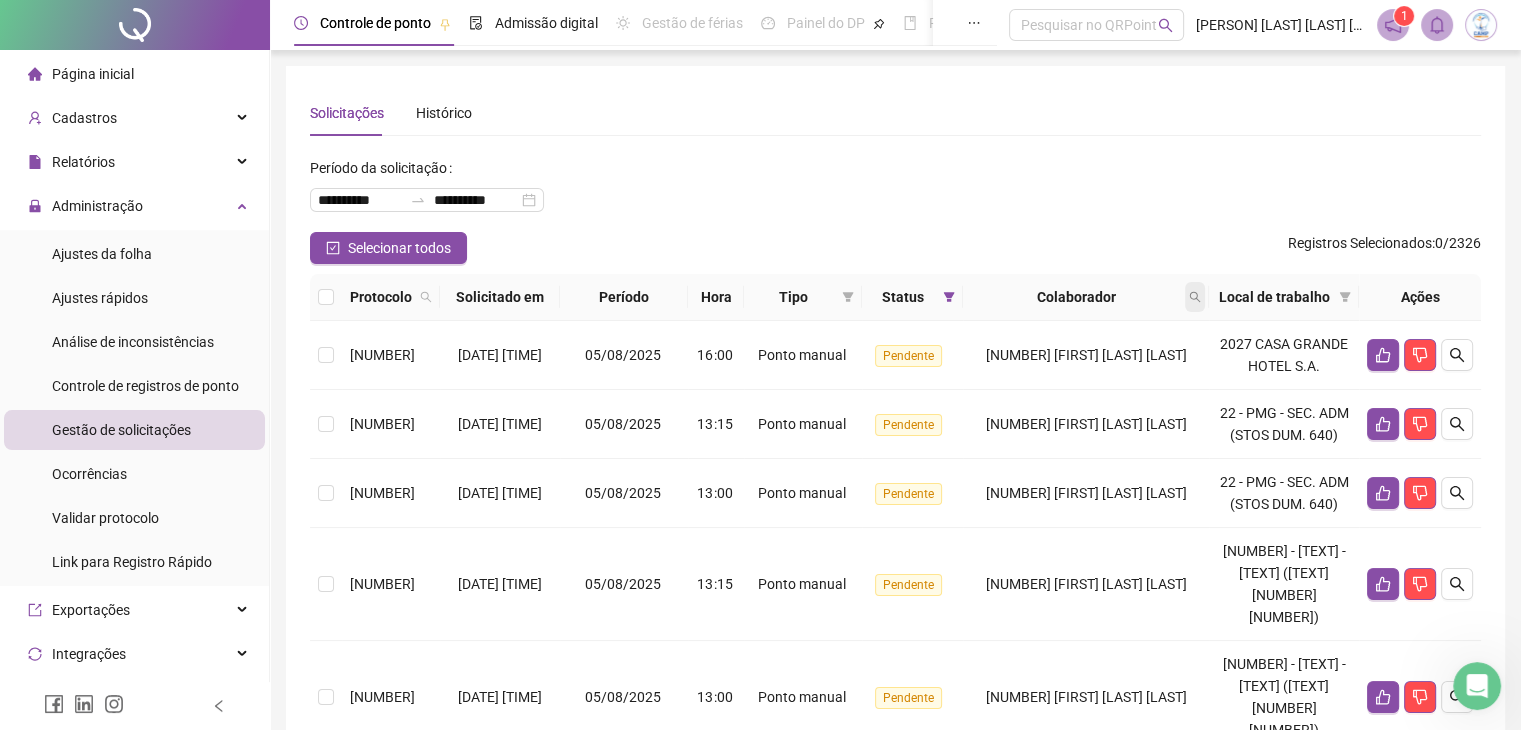 click at bounding box center (1195, 297) 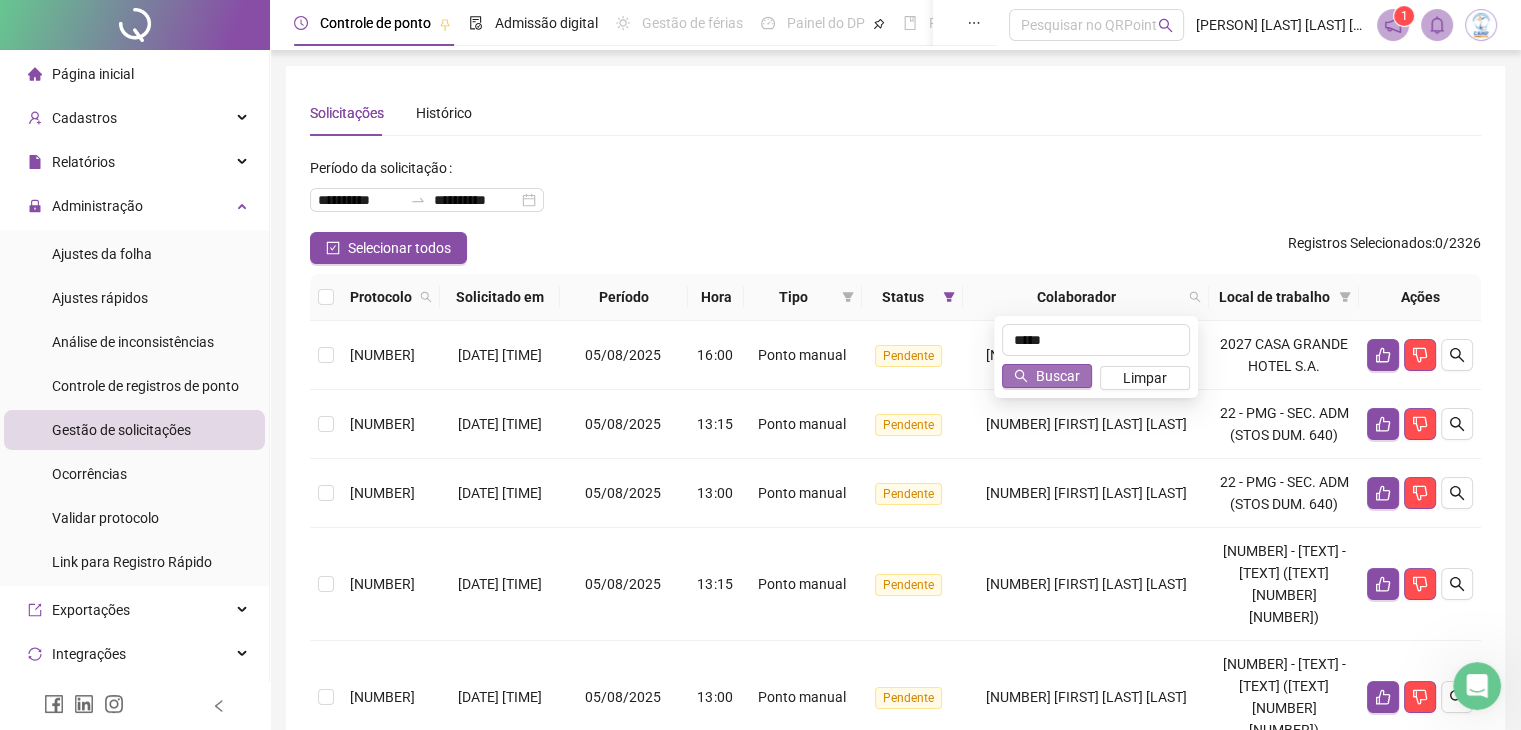 type on "*****" 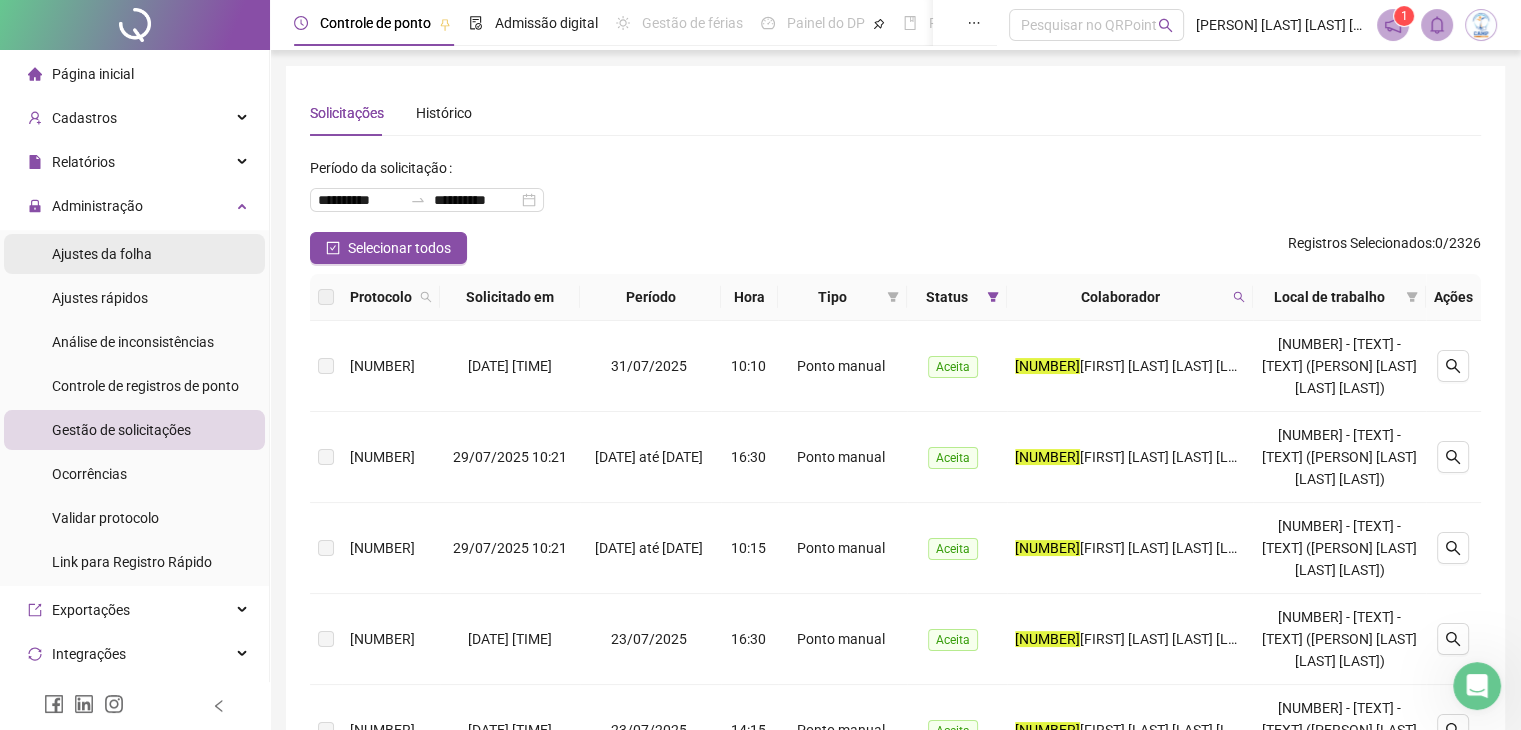 click on "Ajustes da folha" at bounding box center [102, 254] 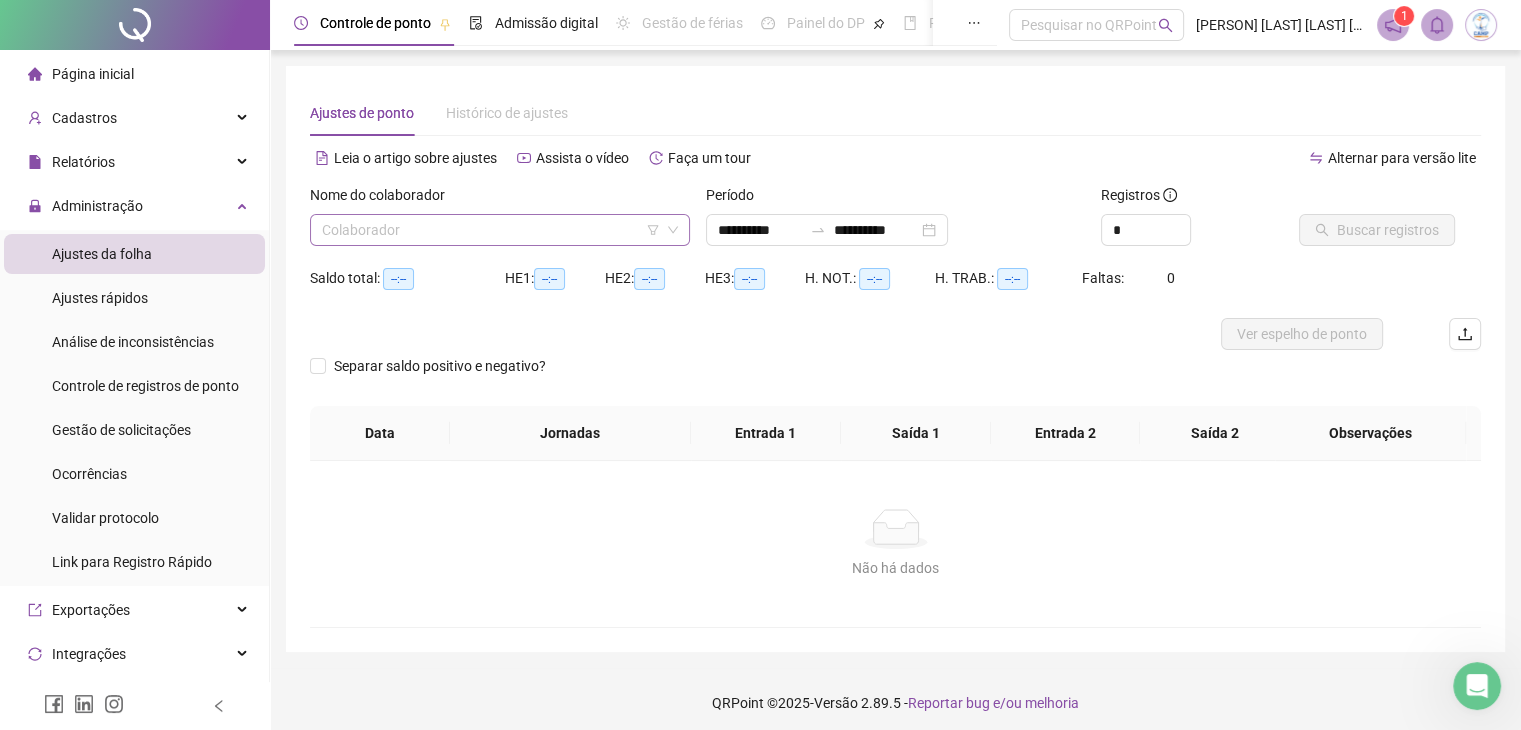 click at bounding box center (491, 230) 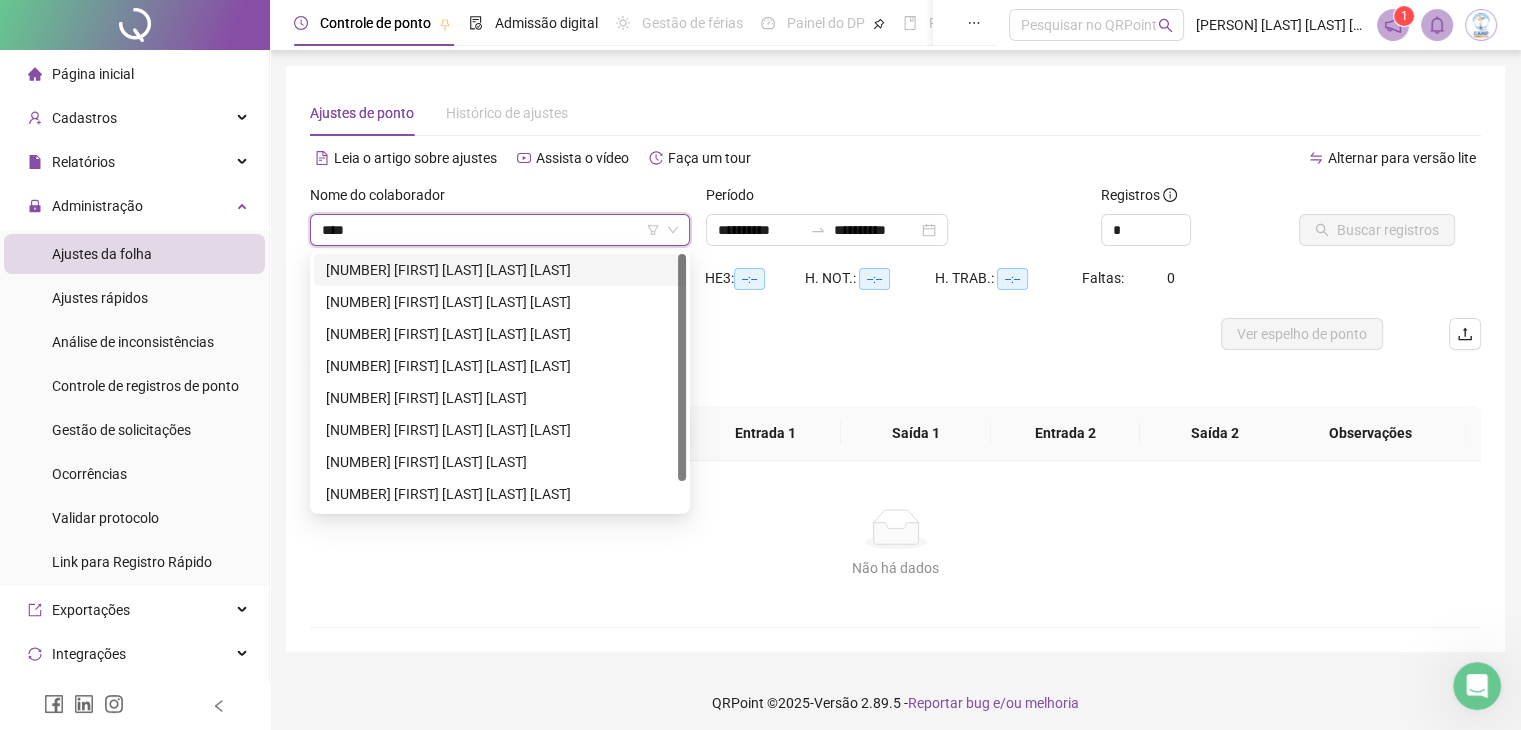 type on "*****" 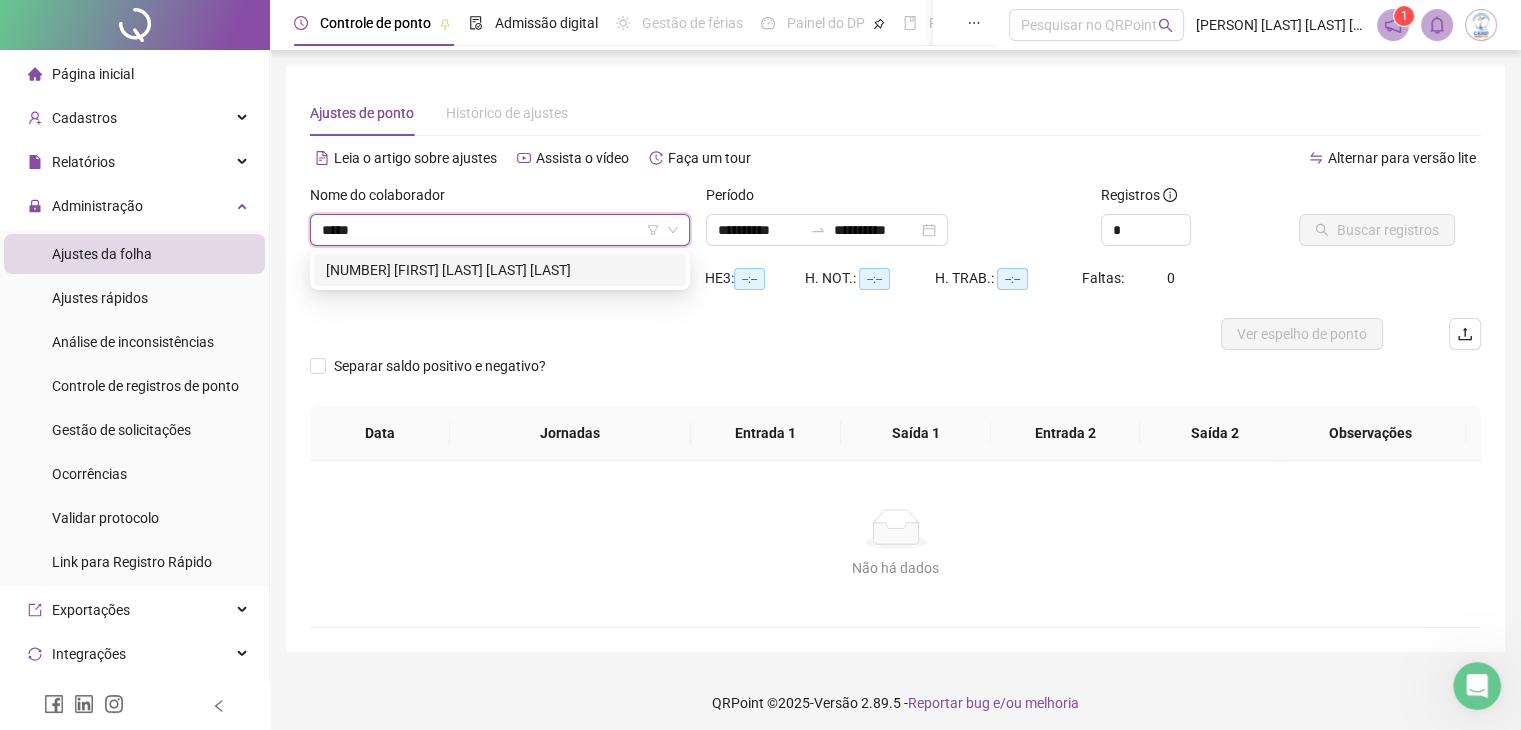 click on "[NUMBER] [FIRST] [LAST] [LAST] [LAST]" at bounding box center (500, 270) 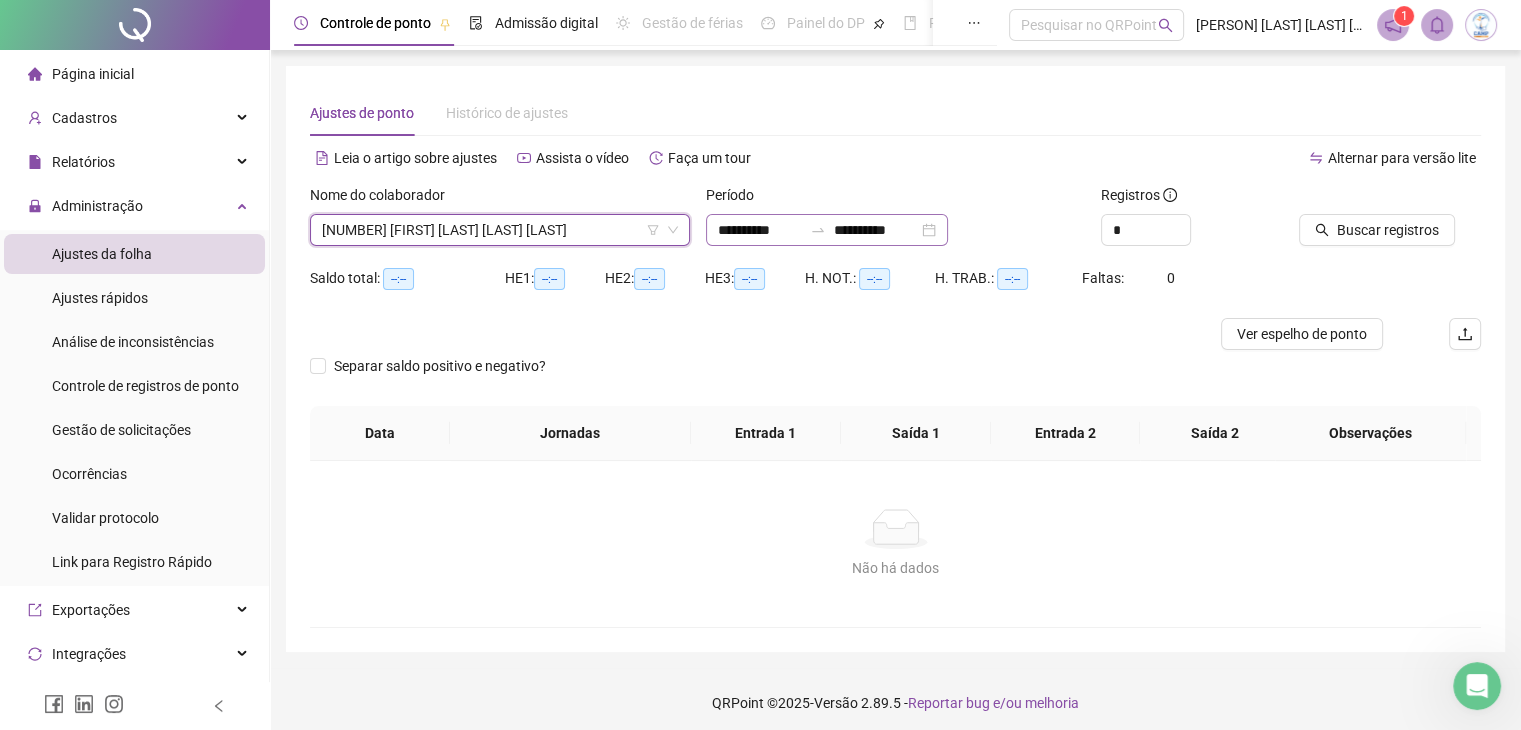 click on "**********" at bounding box center [827, 230] 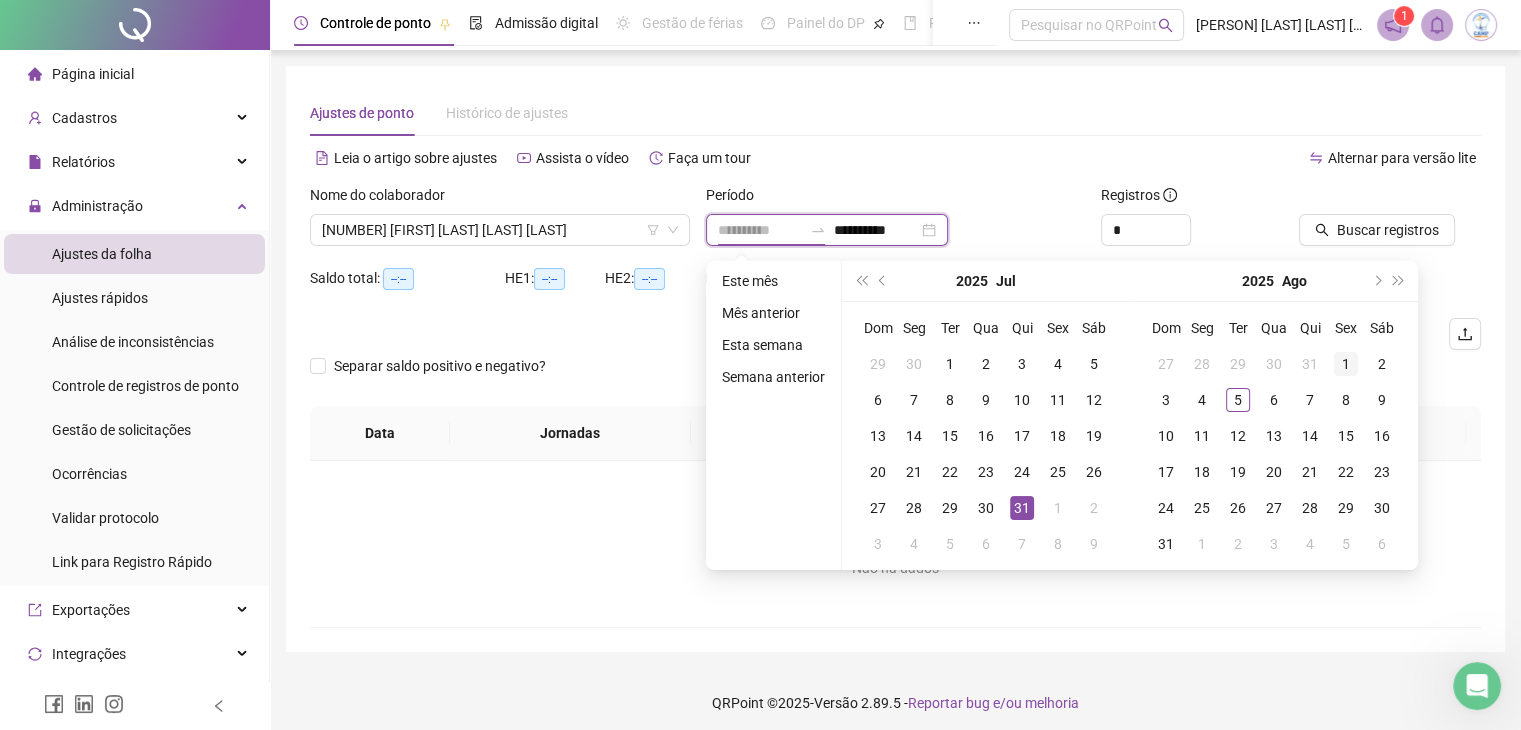 type on "**********" 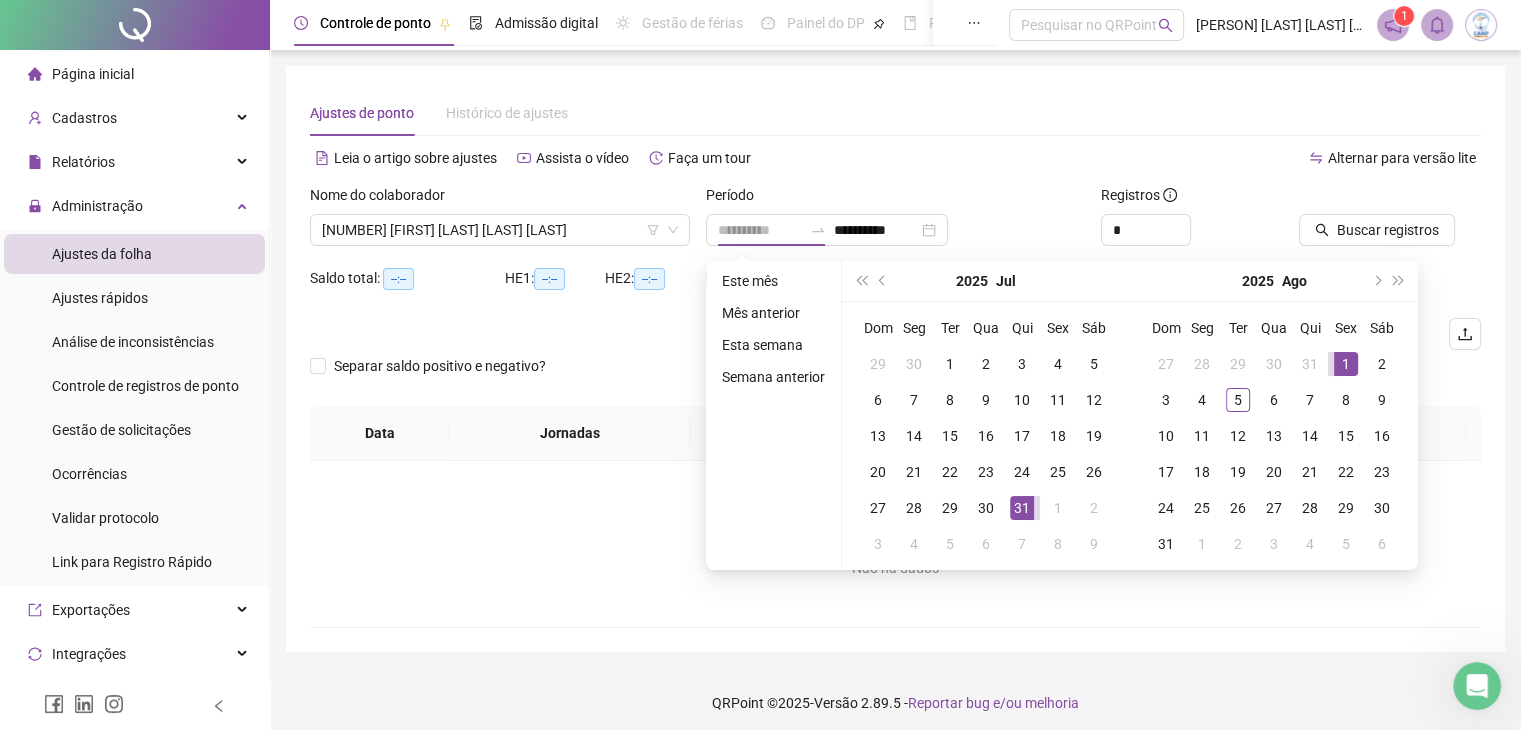 click on "1" at bounding box center [1346, 364] 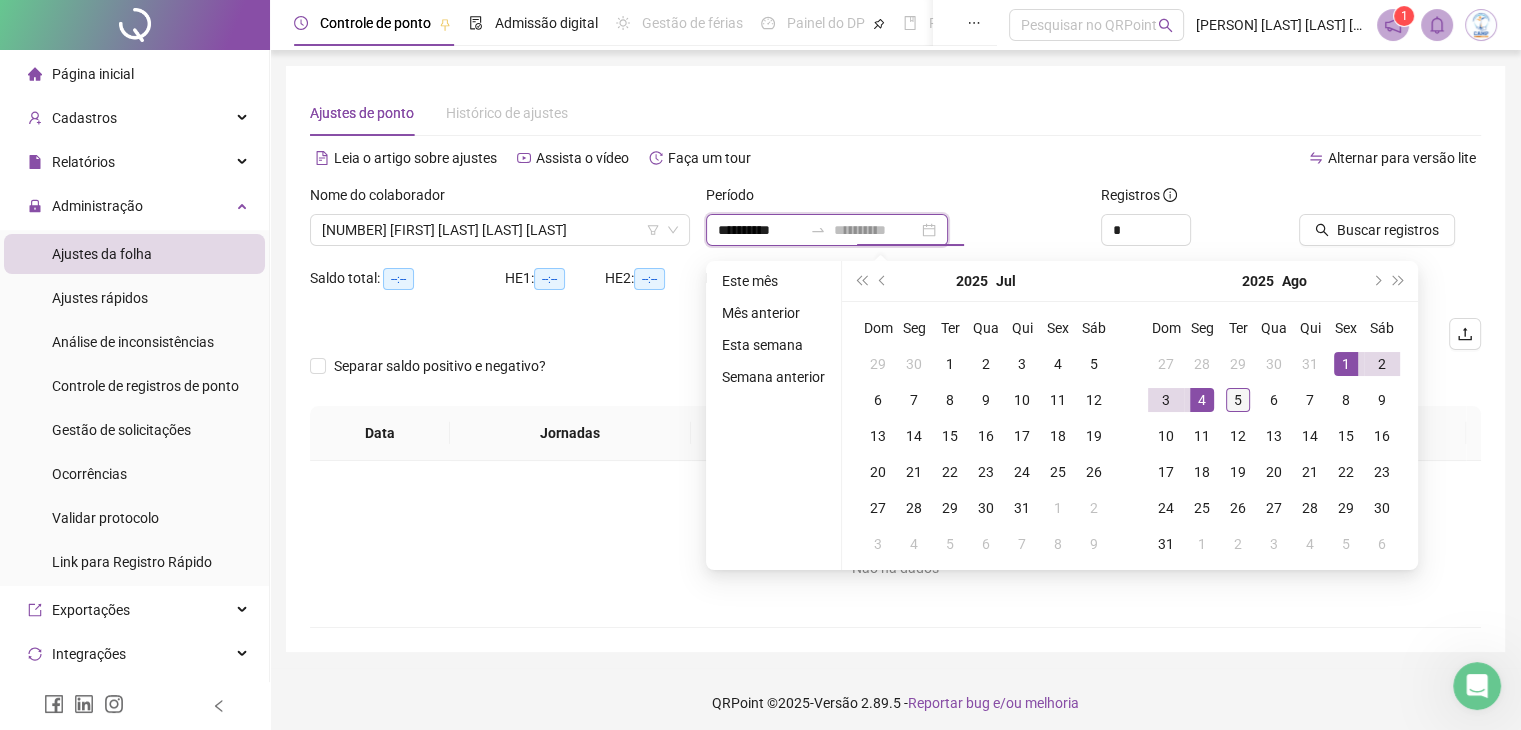 type on "**********" 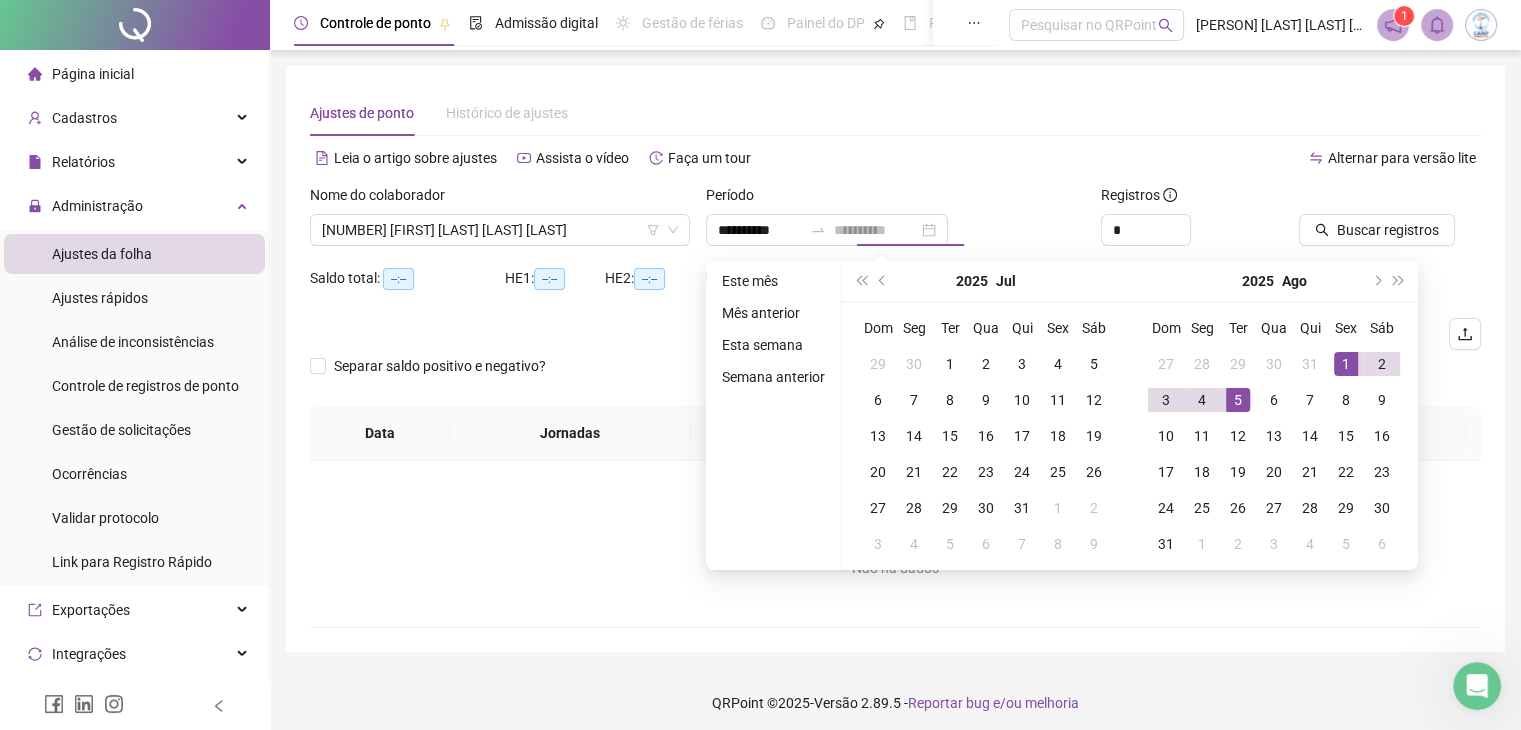 click on "5" at bounding box center (1238, 400) 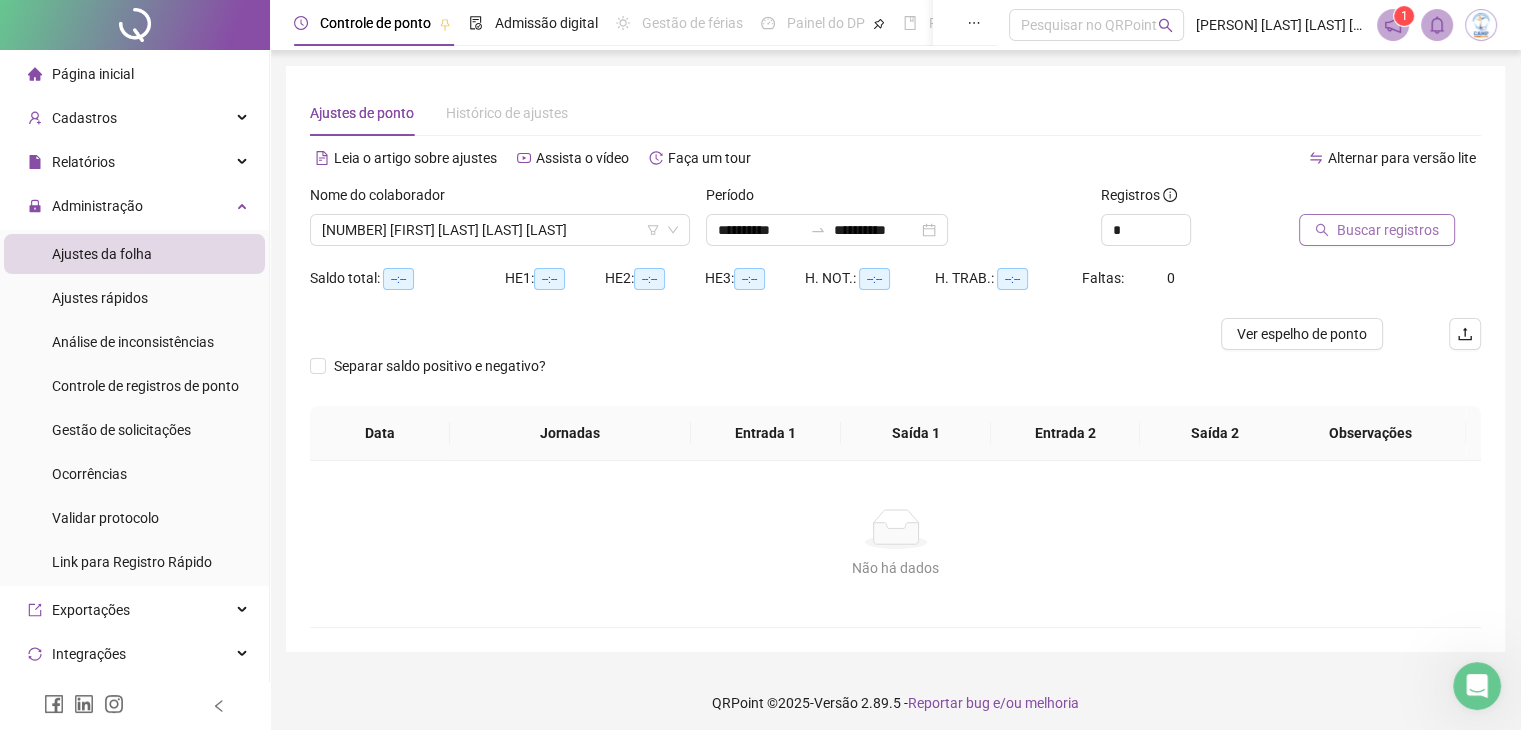 click on "Buscar registros" at bounding box center (1388, 230) 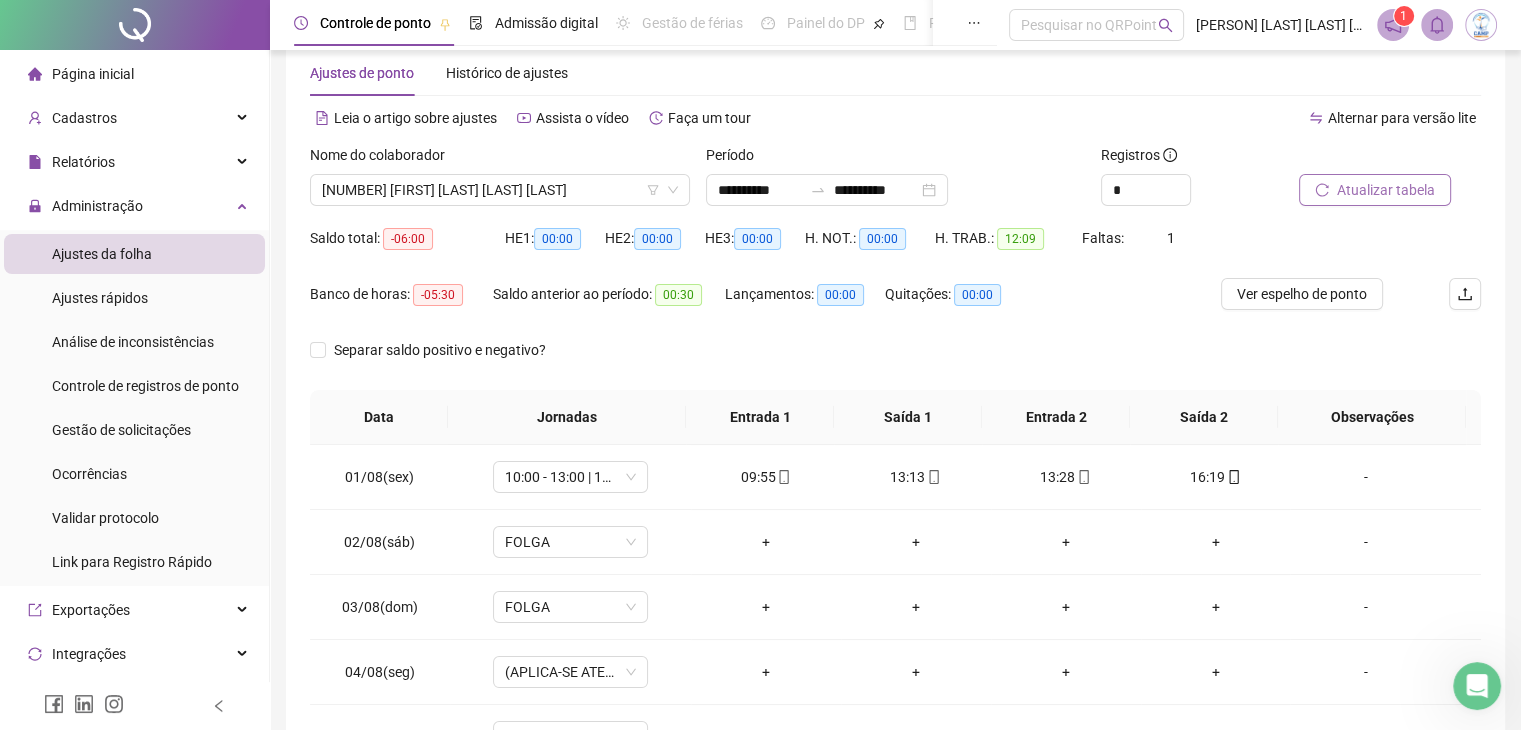 scroll, scrollTop: 0, scrollLeft: 0, axis: both 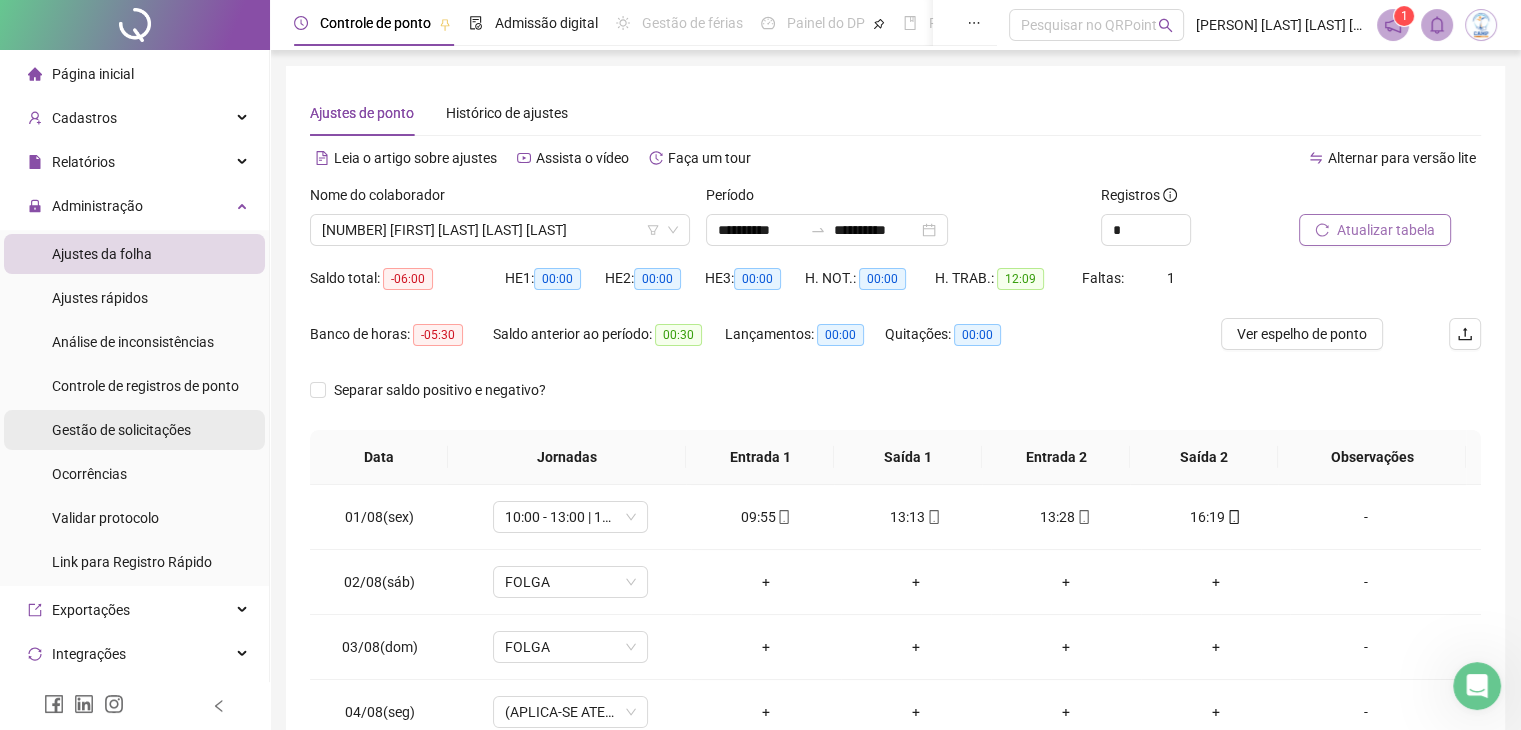click on "Gestão de solicitações" at bounding box center [121, 430] 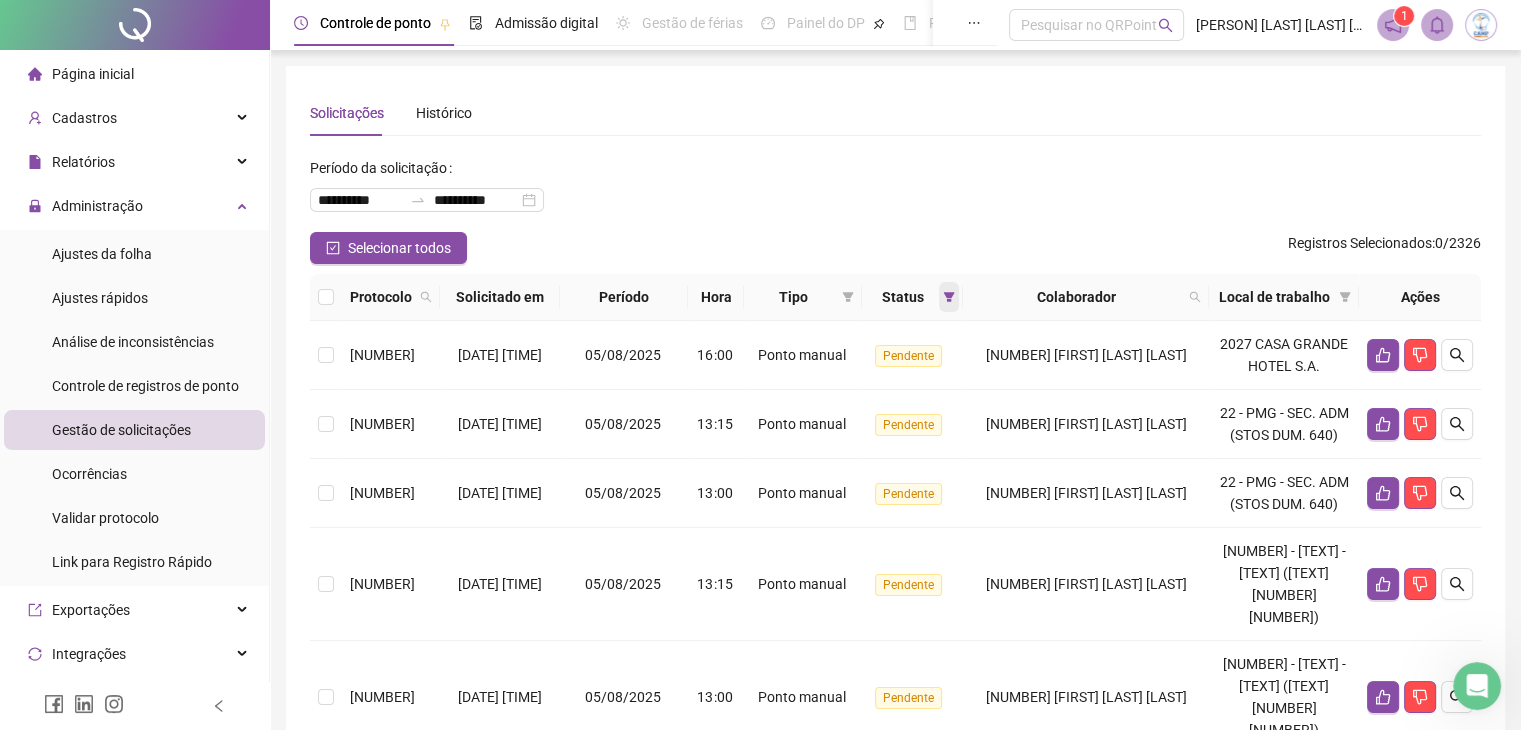 click 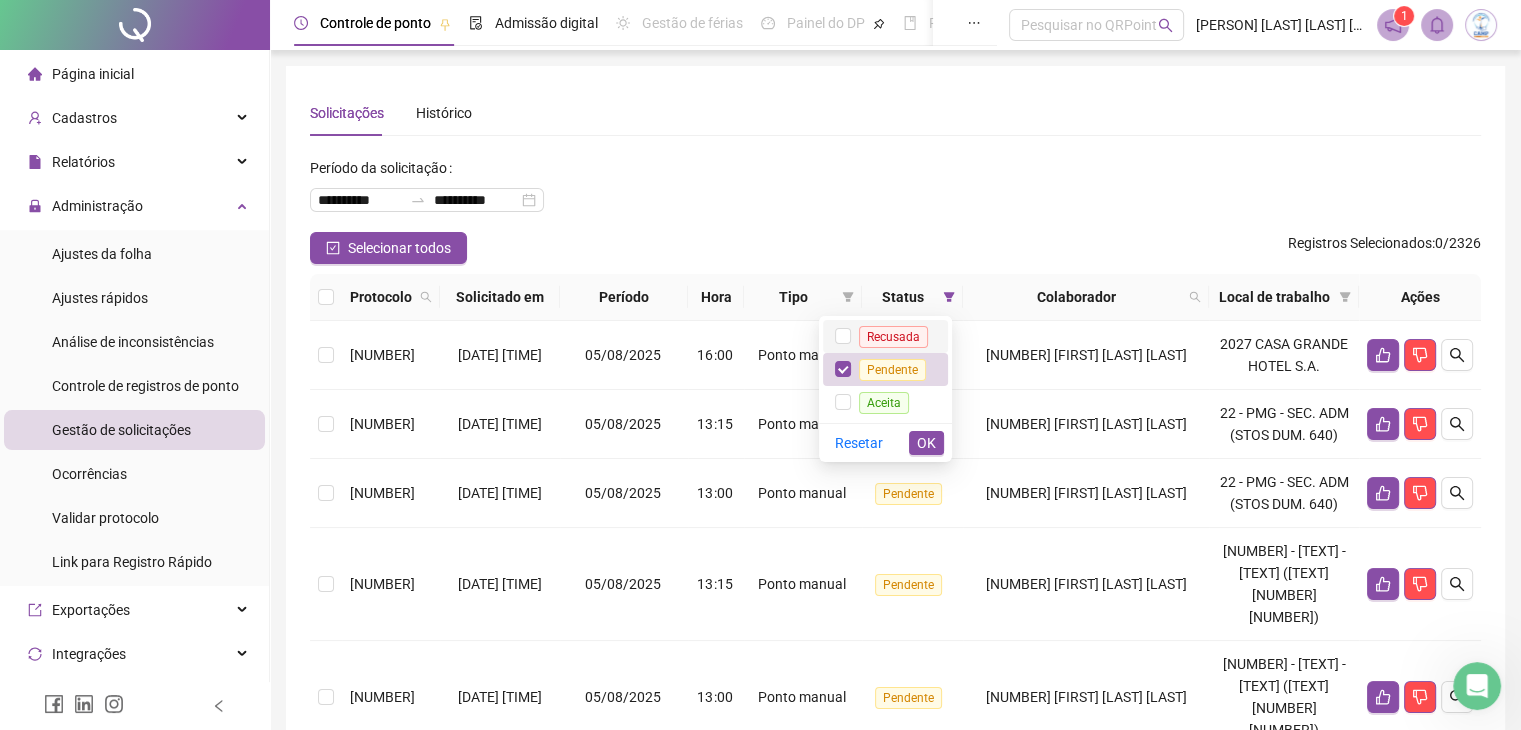 click on "Recusada" at bounding box center [893, 337] 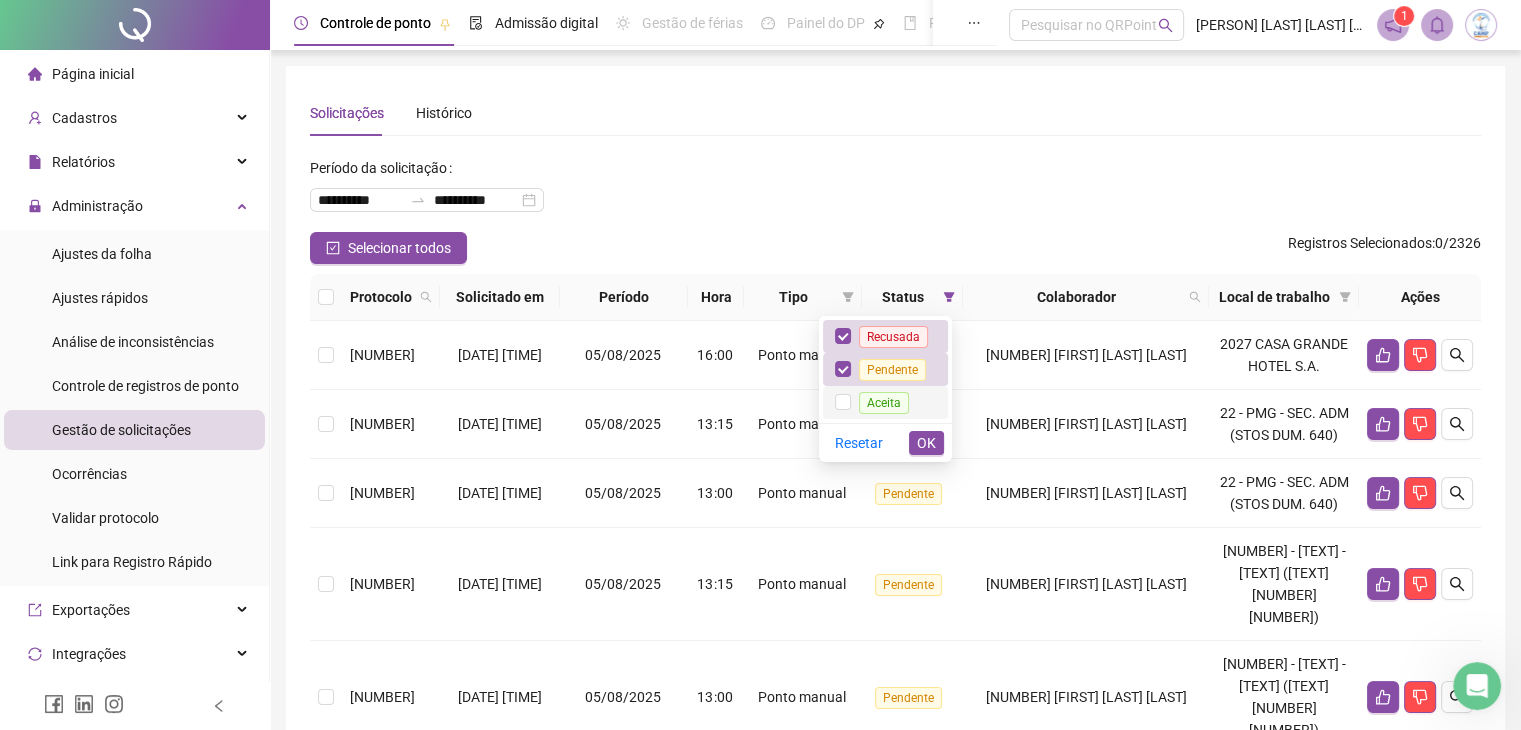 click on "Aceita" at bounding box center (884, 403) 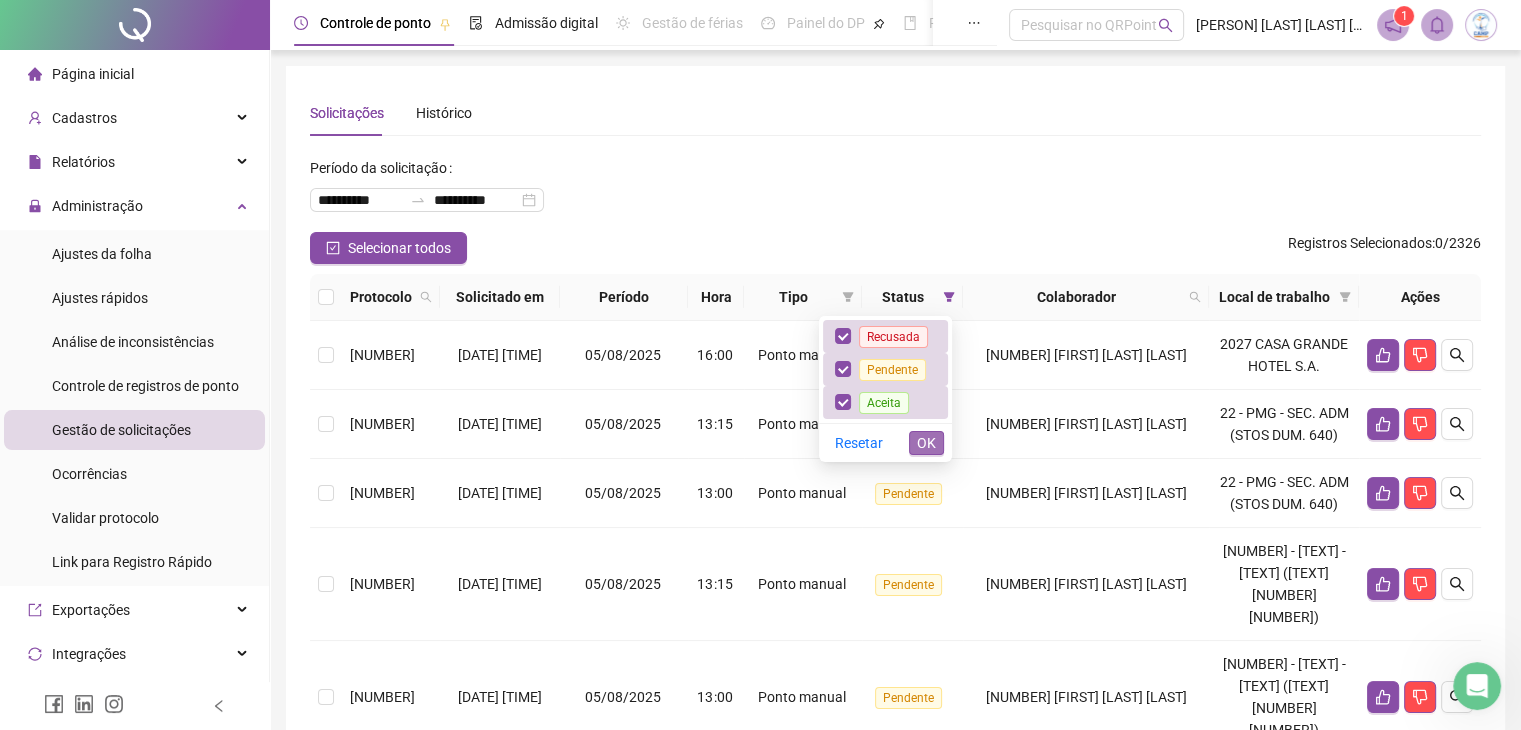 click on "OK" at bounding box center [926, 443] 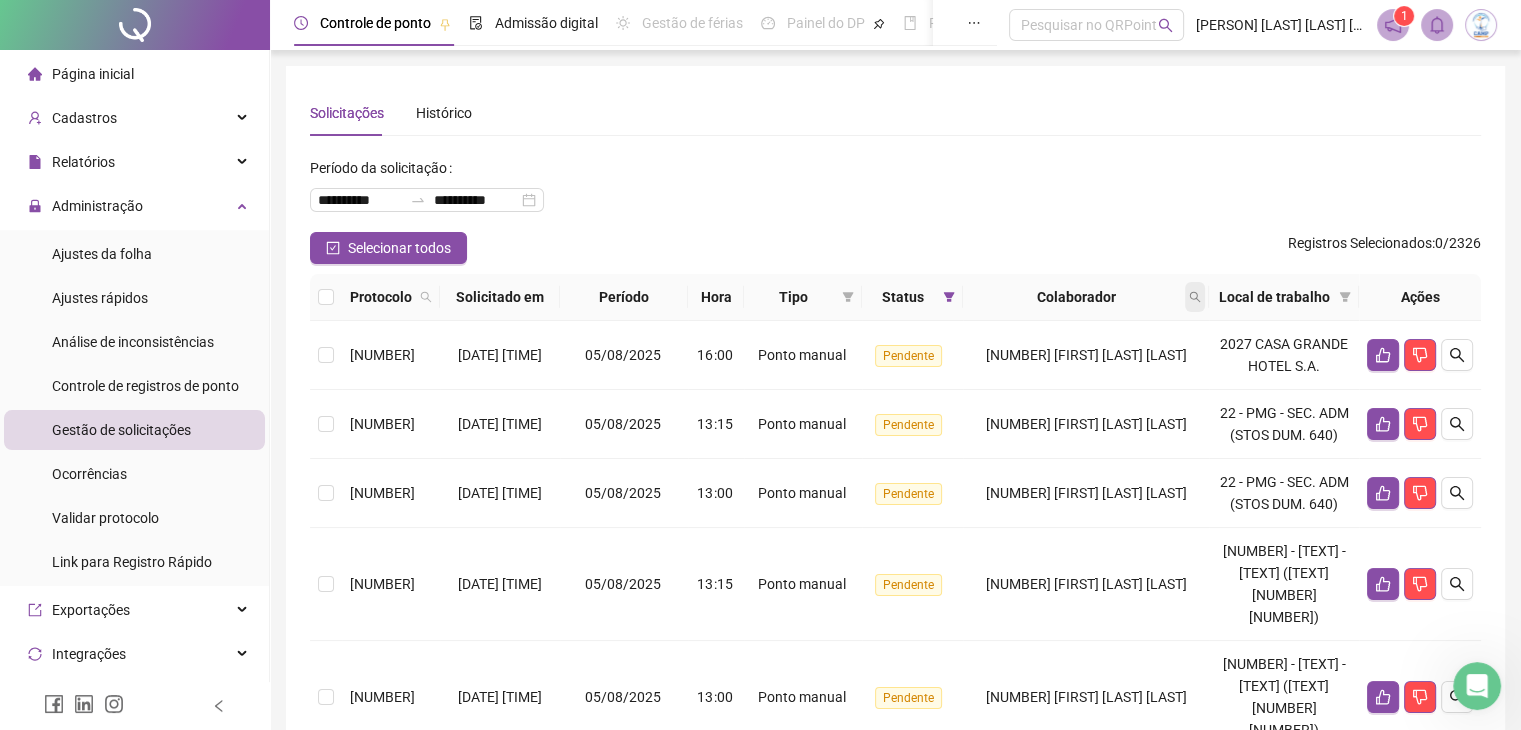 click 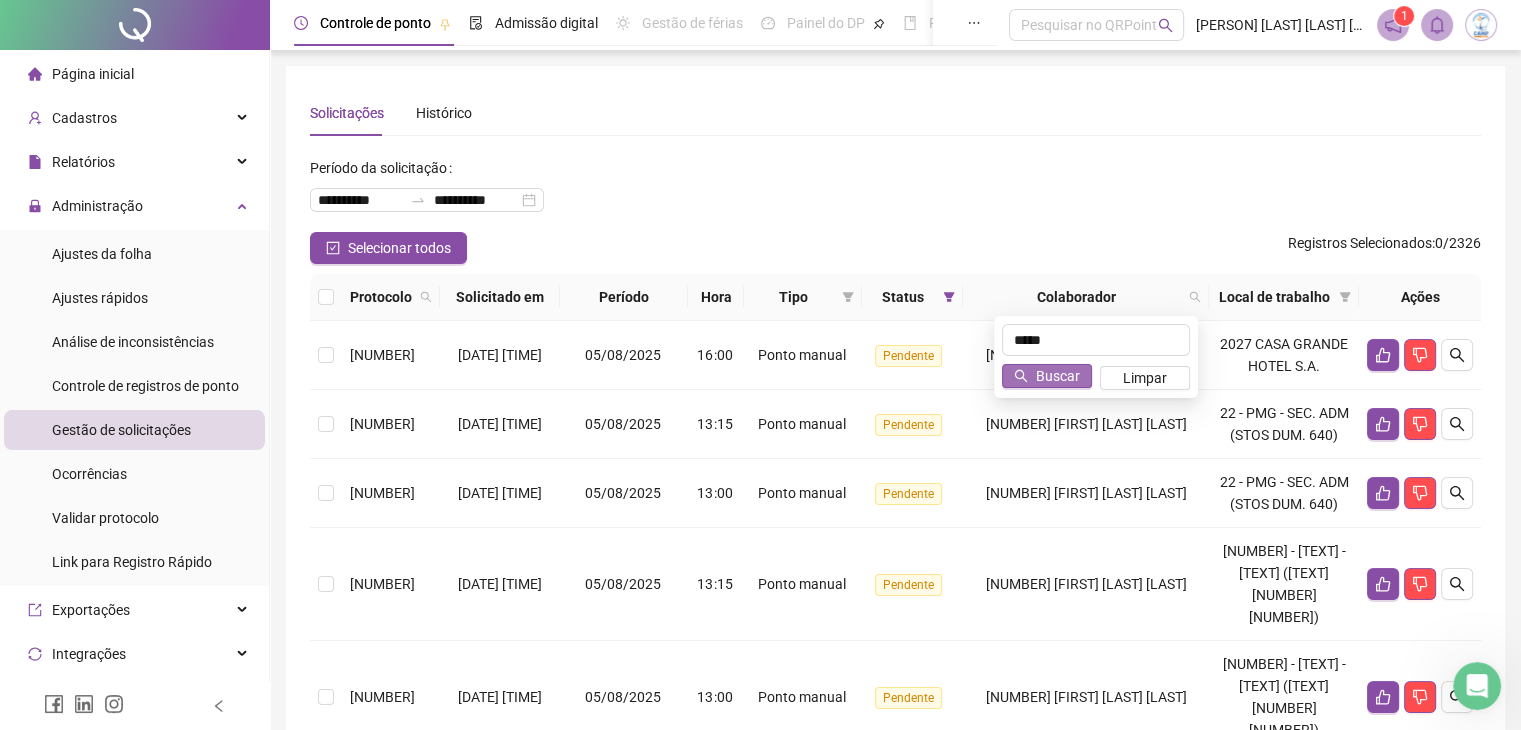 type on "*****" 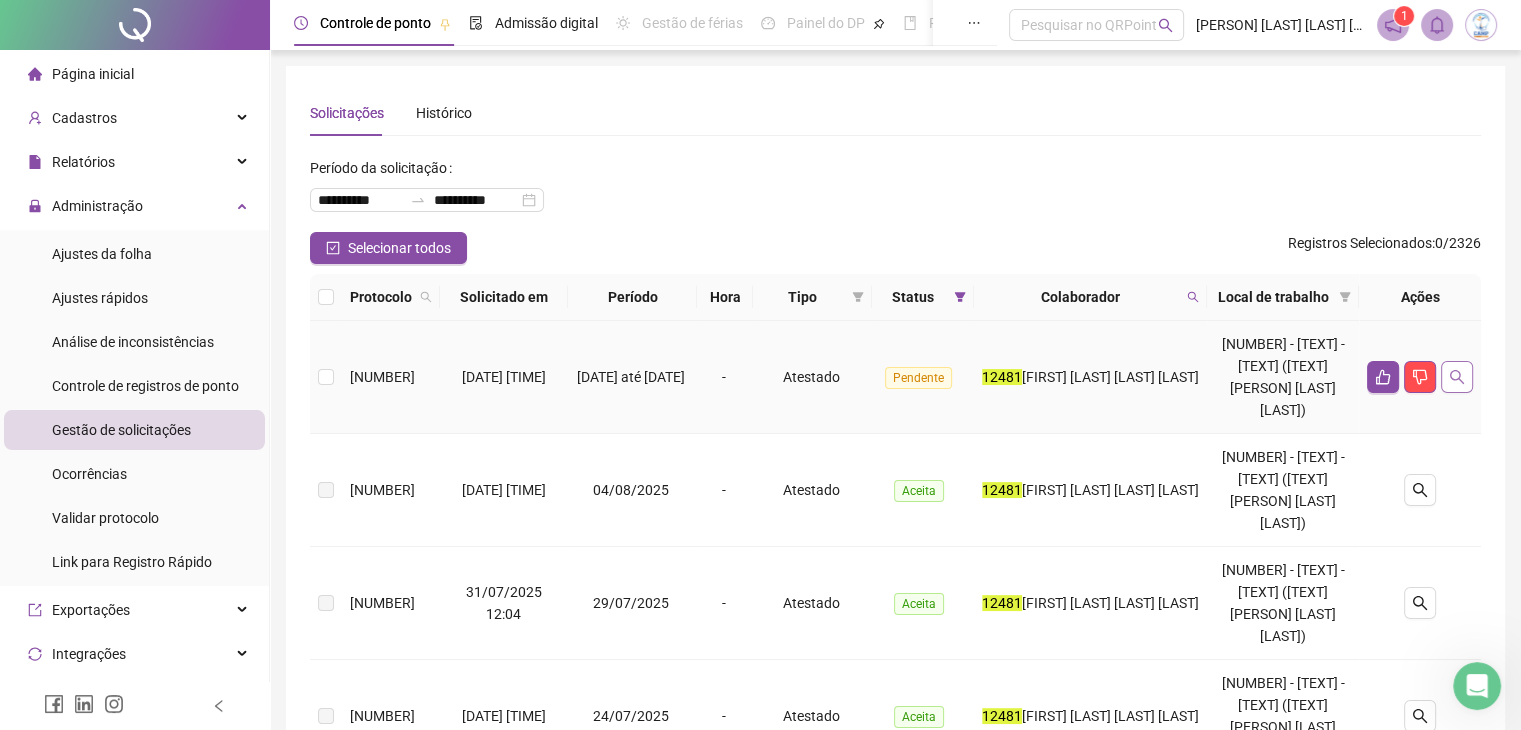 click 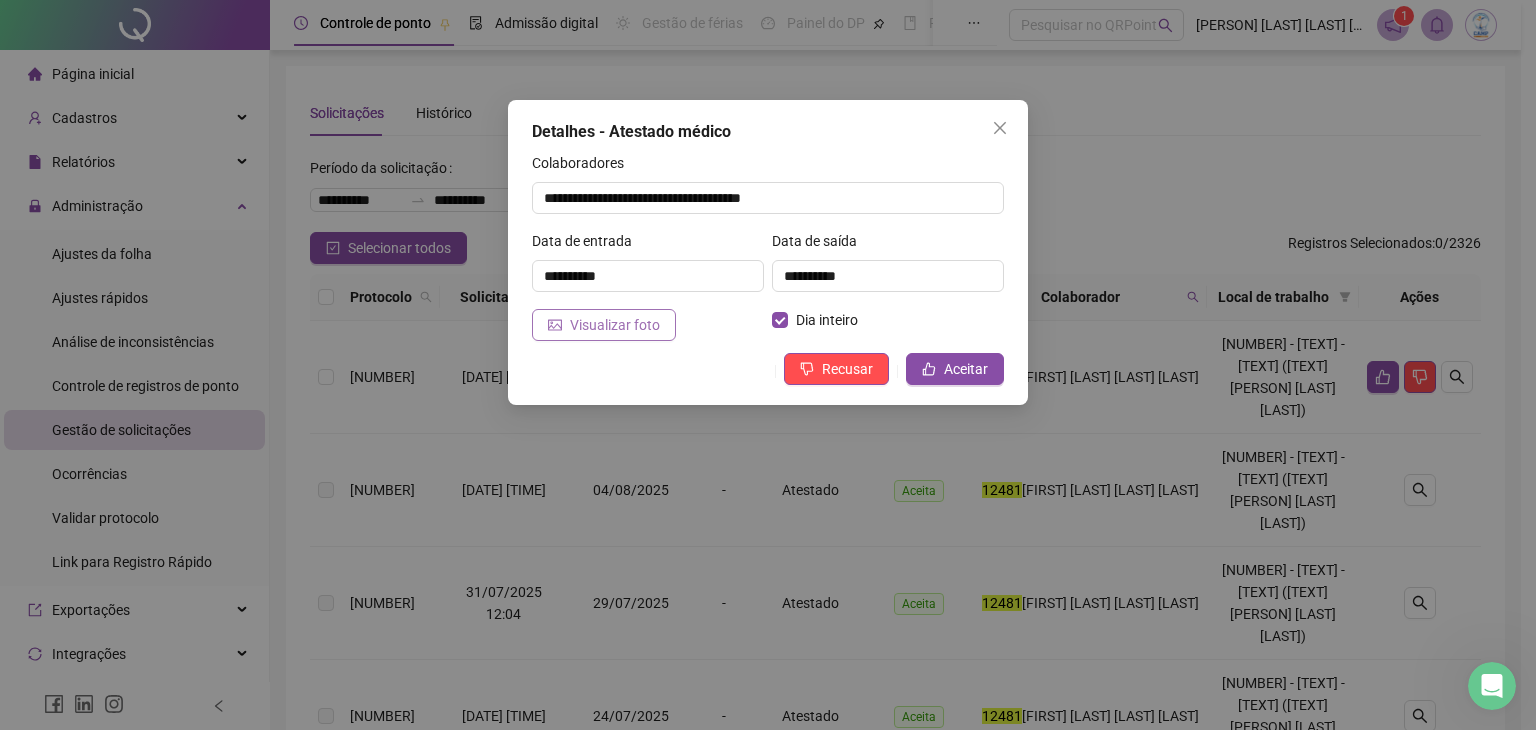 click on "Visualizar foto" at bounding box center [615, 325] 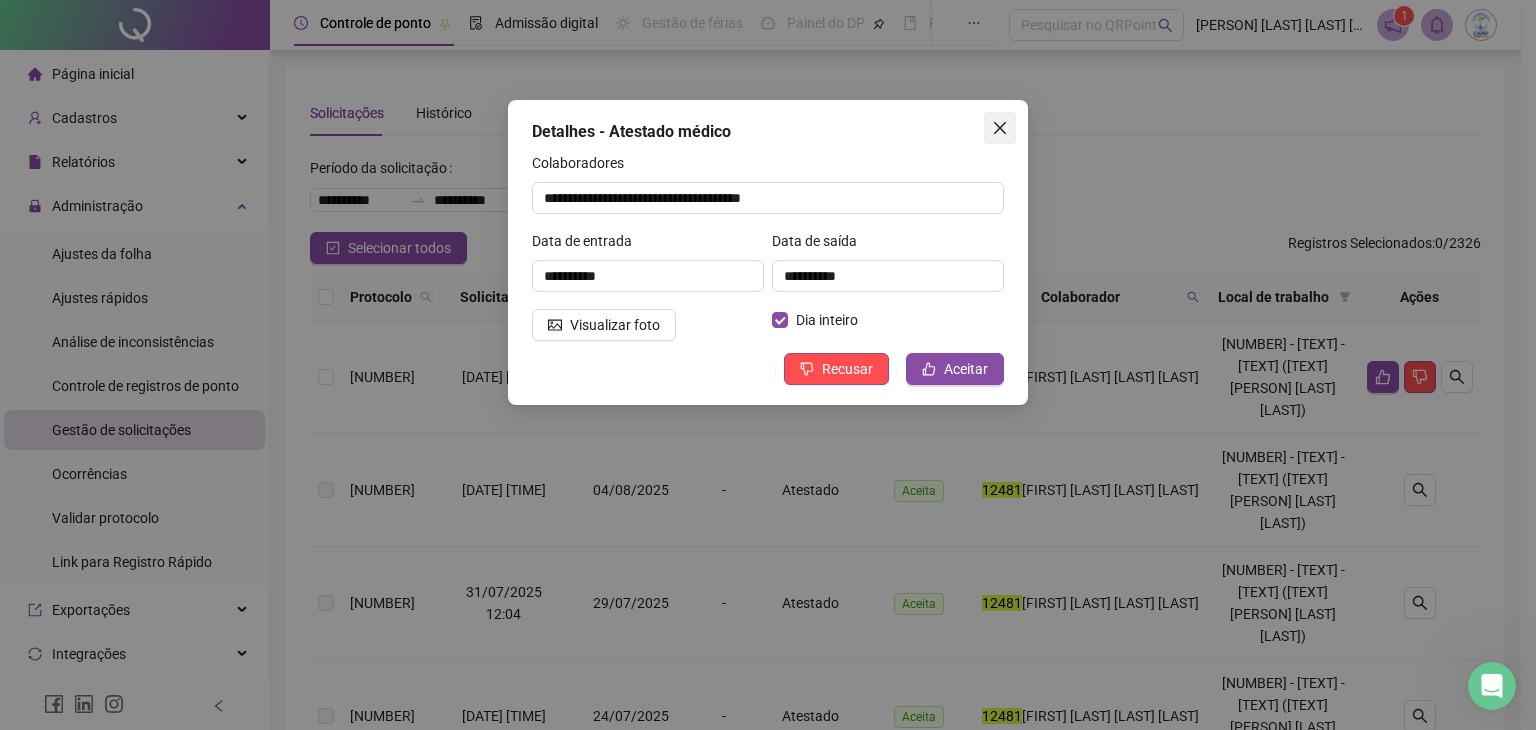 click 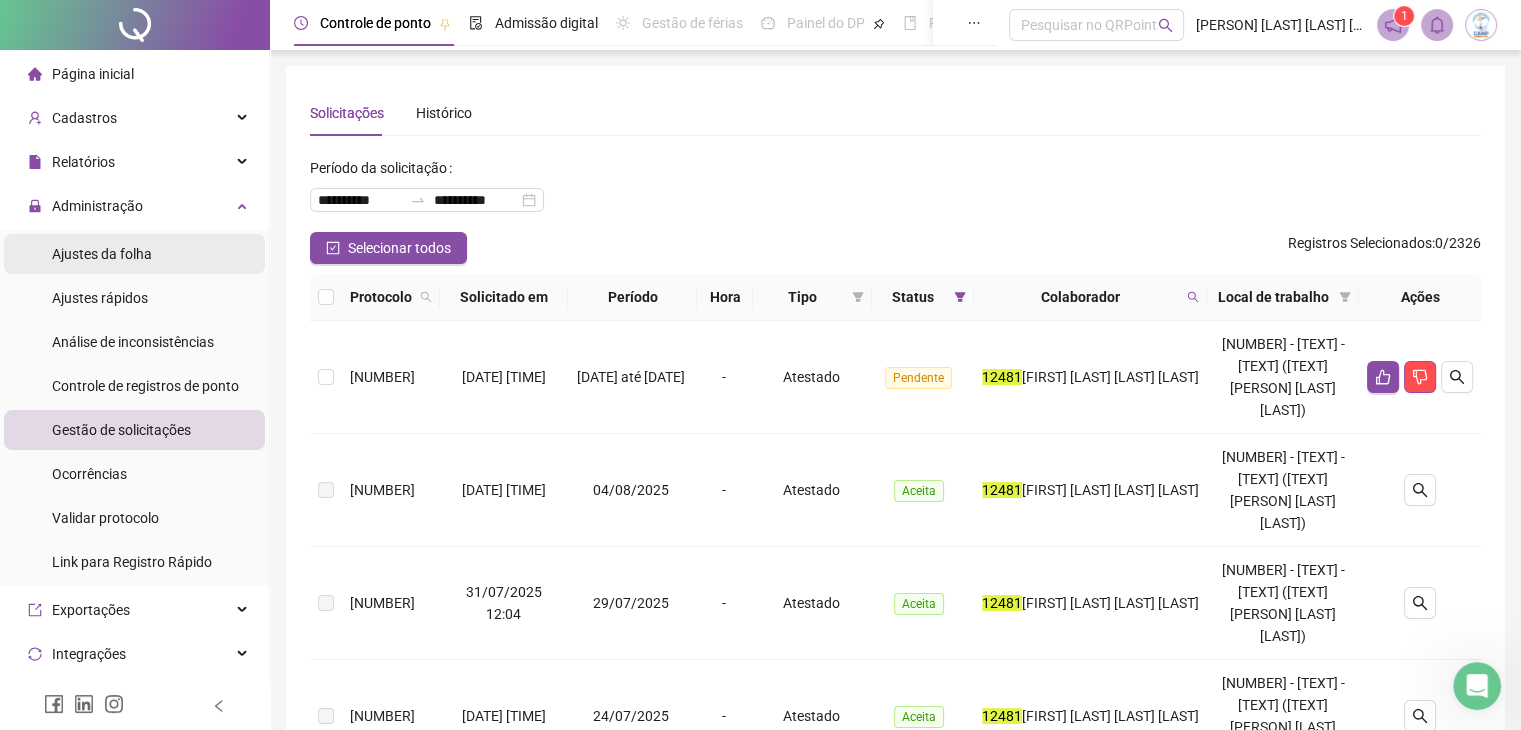 click on "Ajustes da folha" at bounding box center [134, 254] 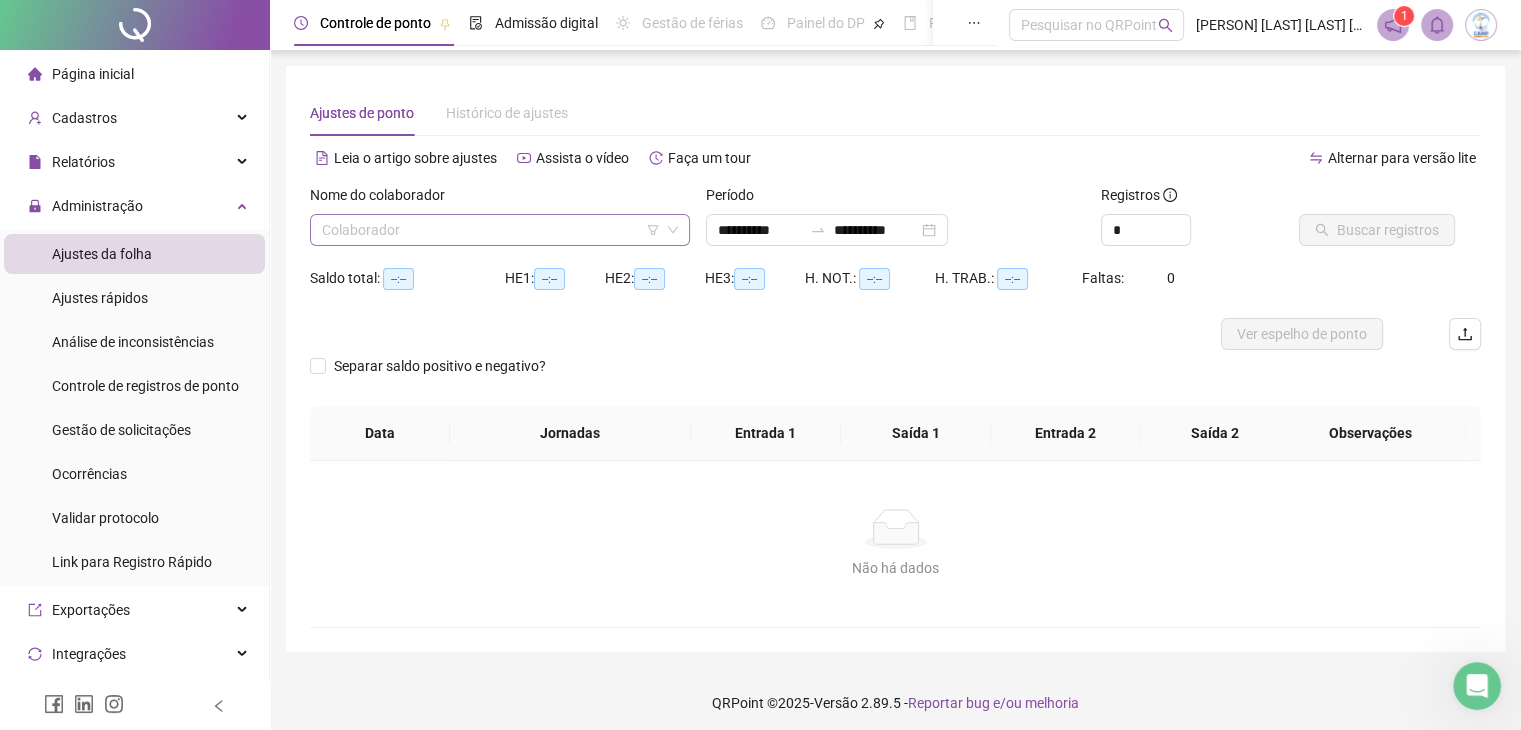 click at bounding box center (491, 230) 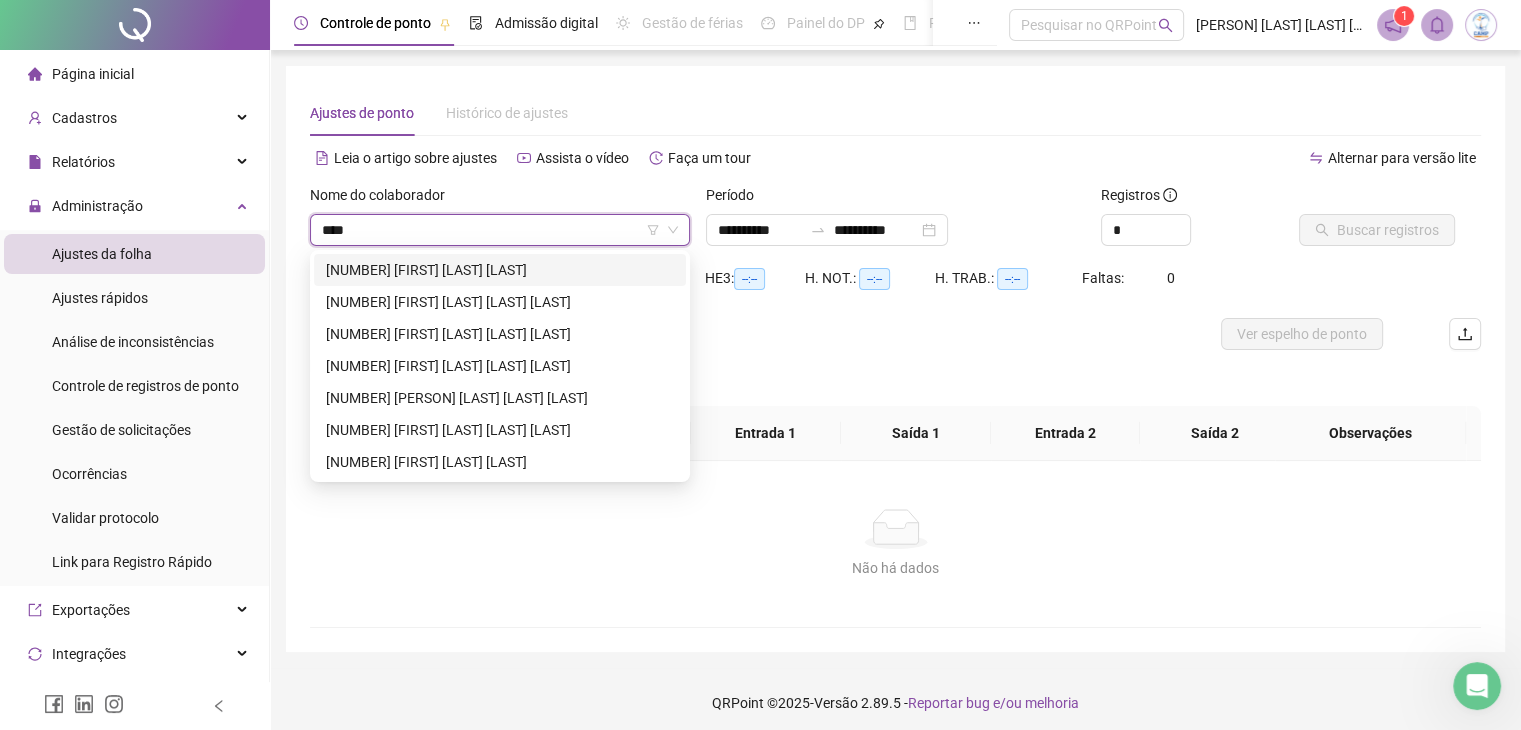 type on "*****" 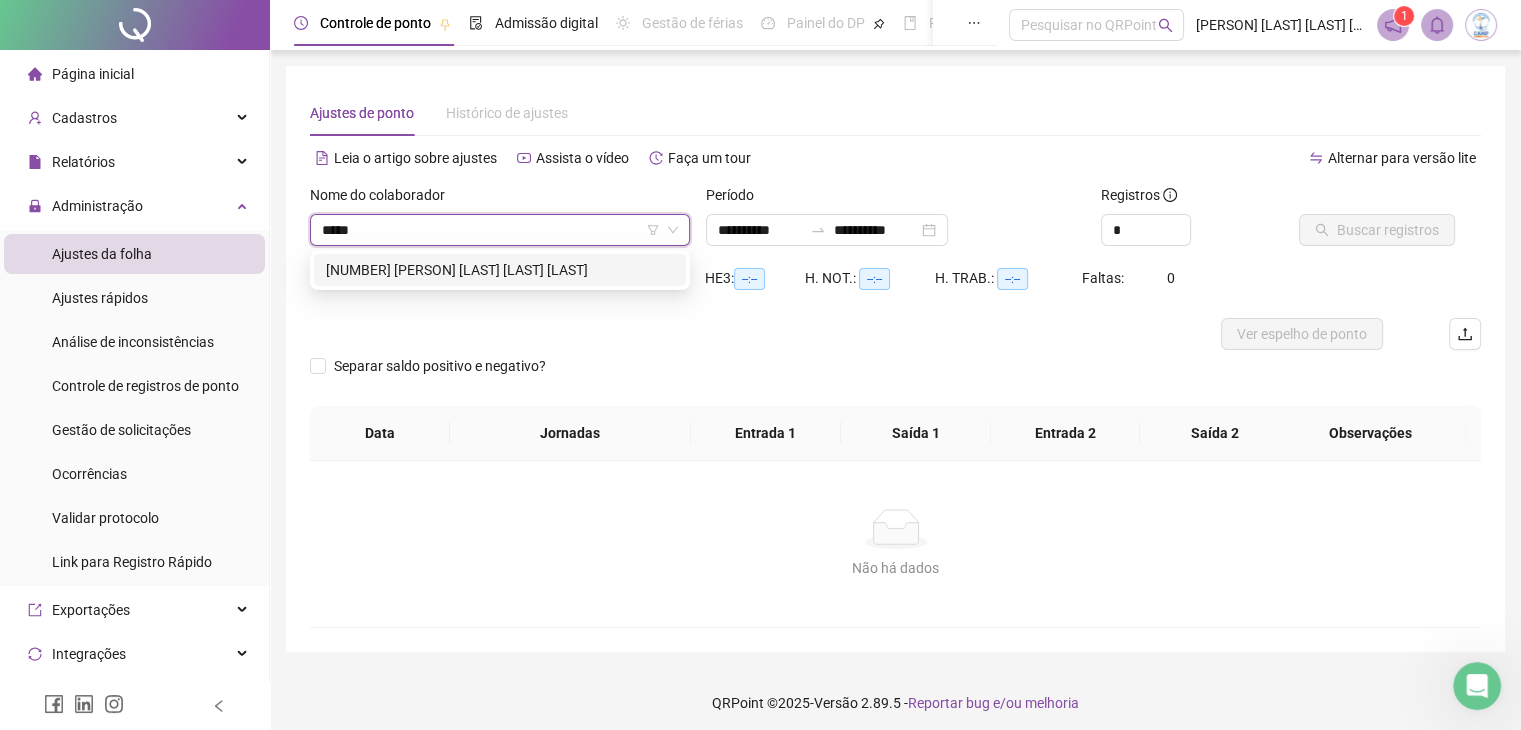 click on "[NUMBER] [PERSON] [LAST] [LAST] [LAST]" at bounding box center (500, 270) 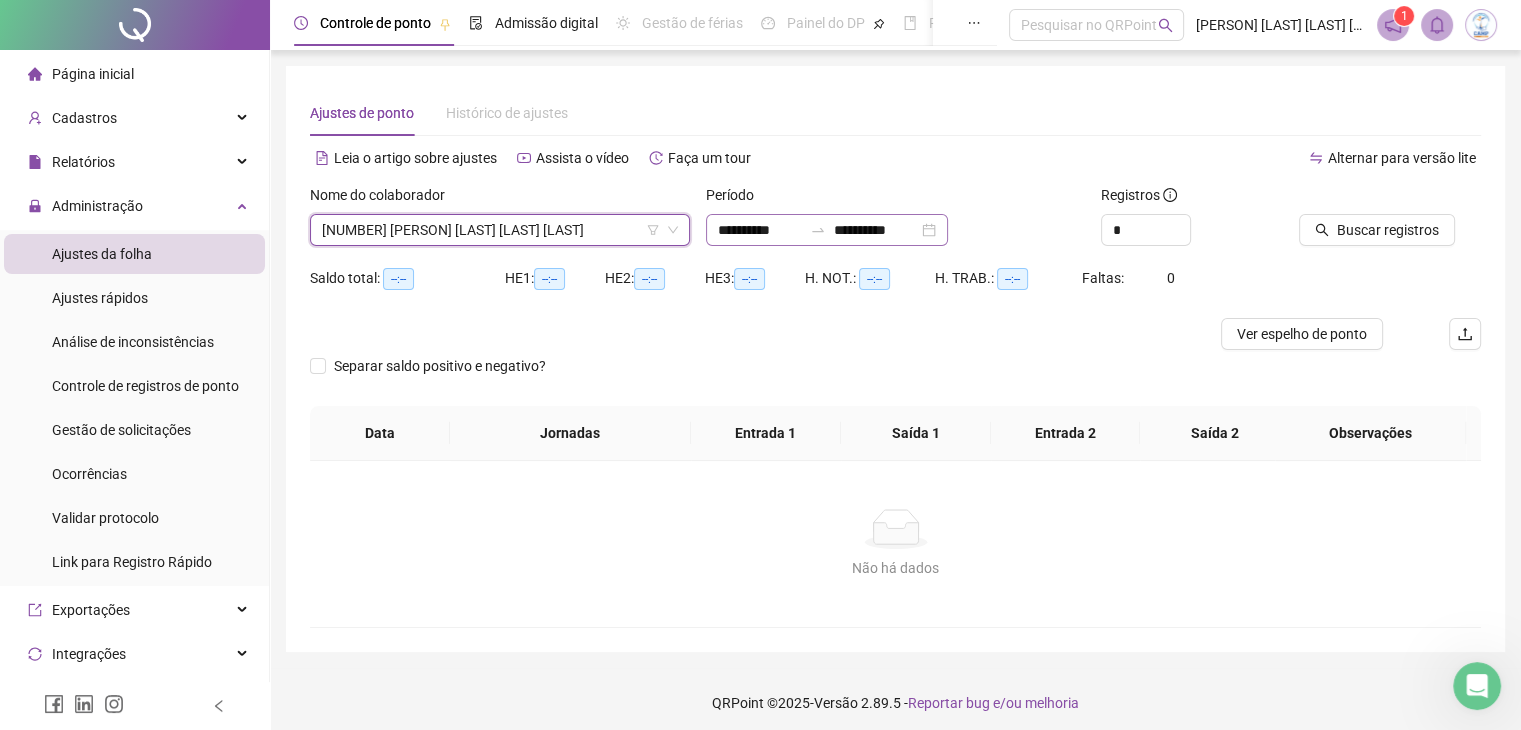 click on "**********" at bounding box center [827, 230] 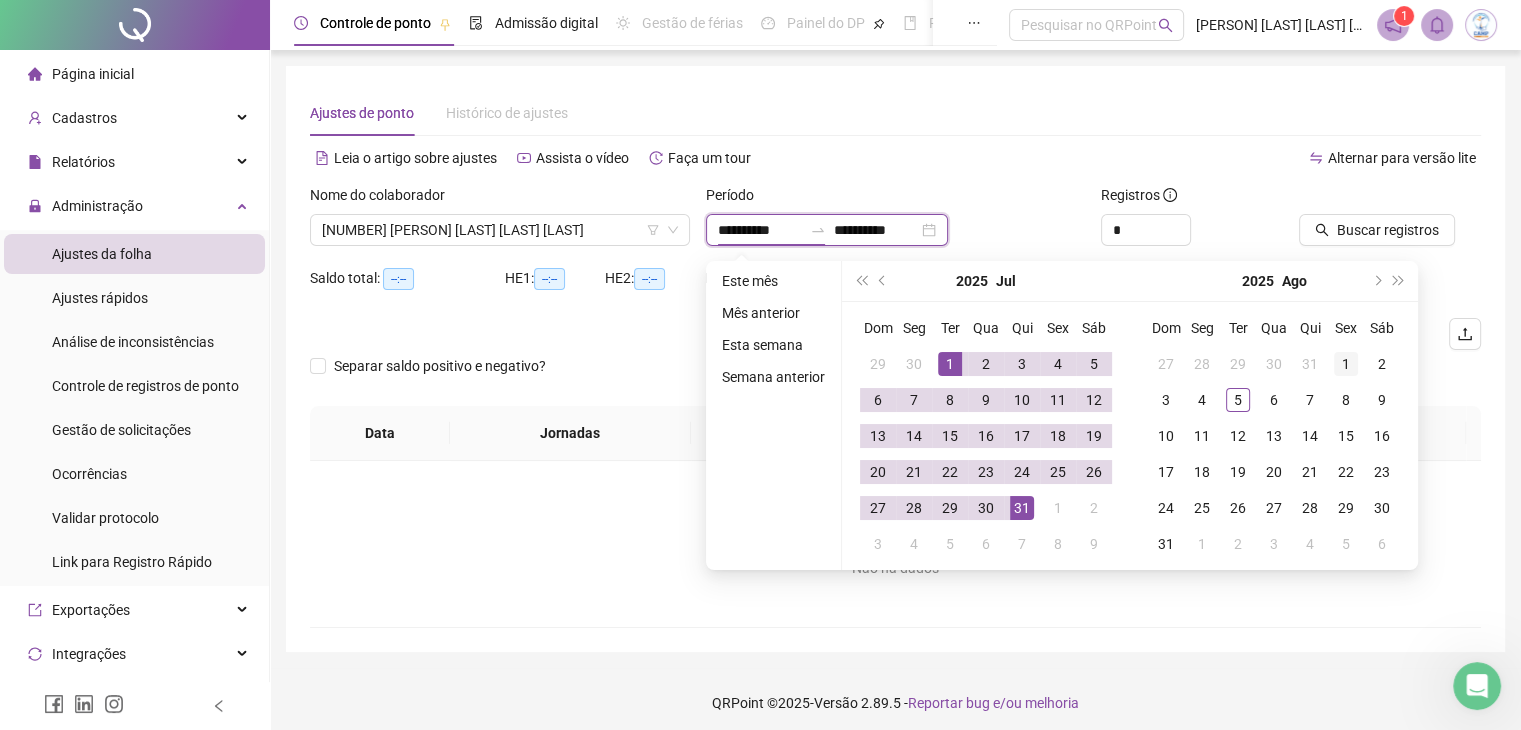 type on "**********" 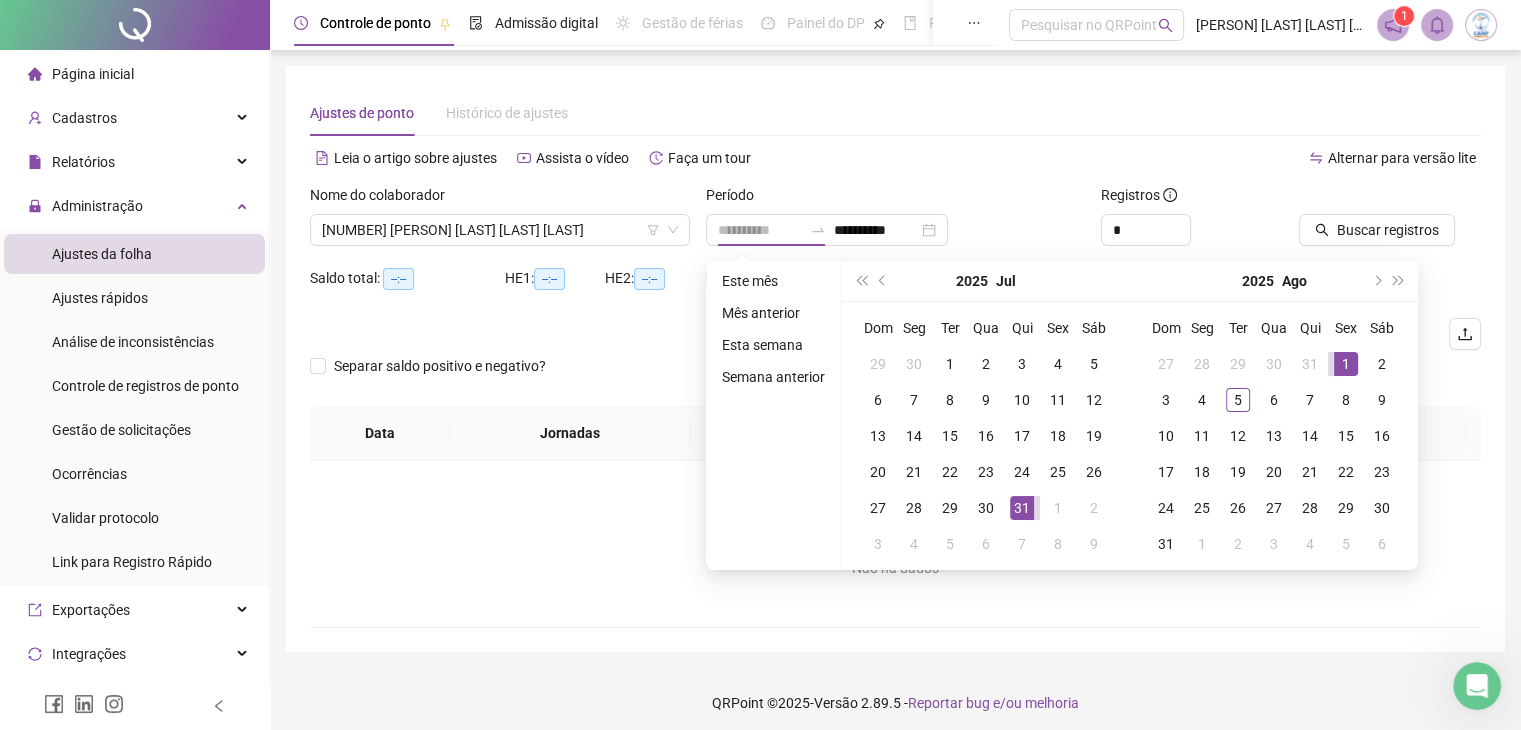click on "1" at bounding box center [1346, 364] 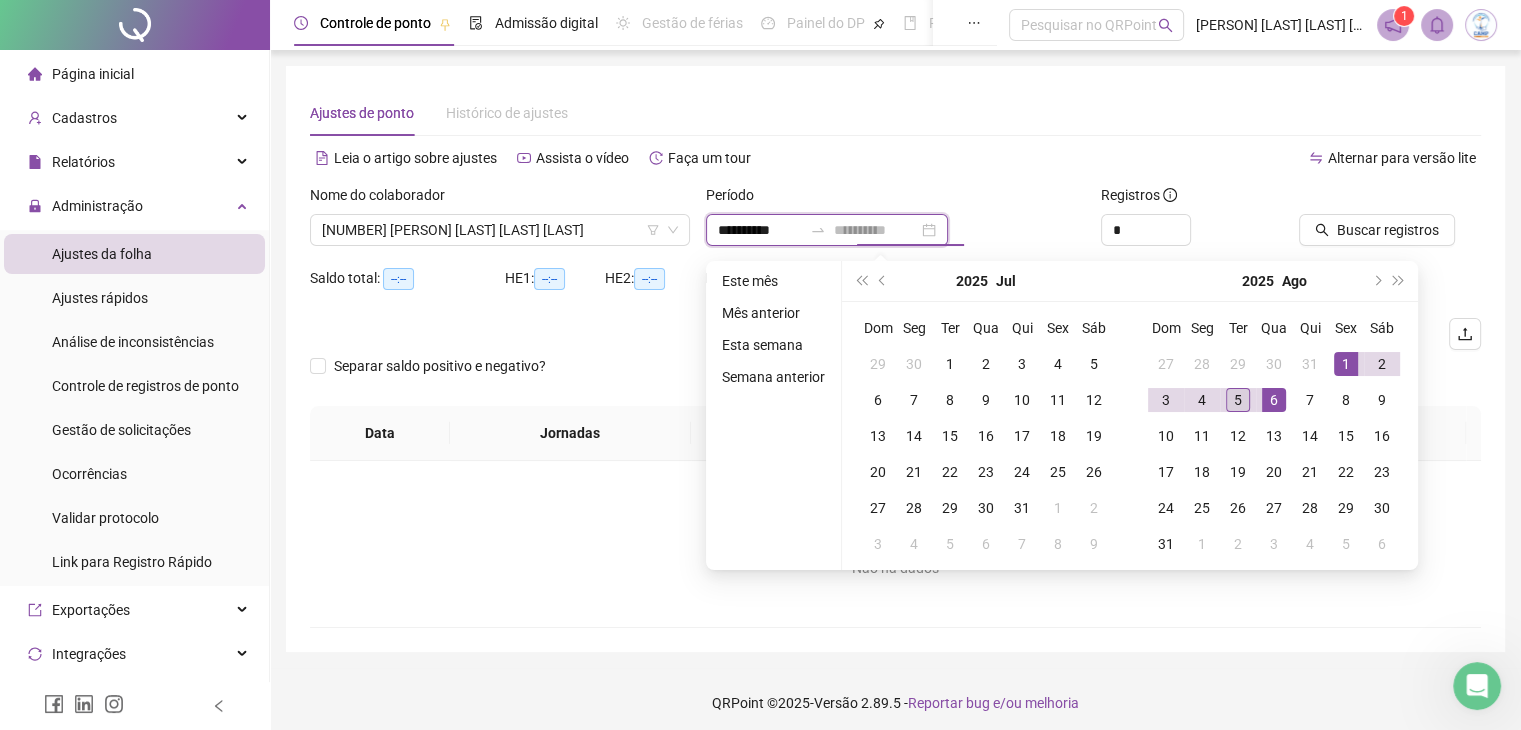 type on "**********" 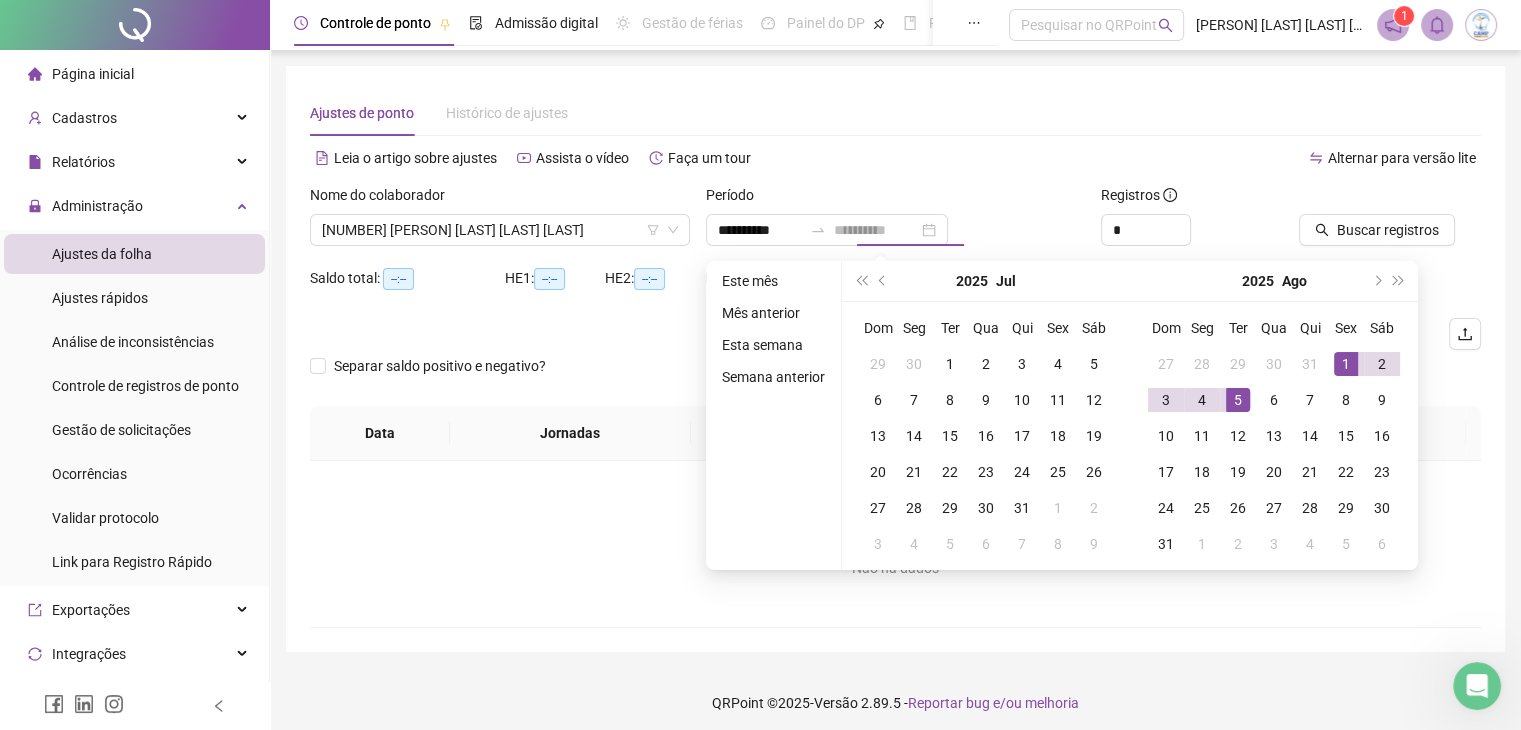 click on "5" at bounding box center [1238, 400] 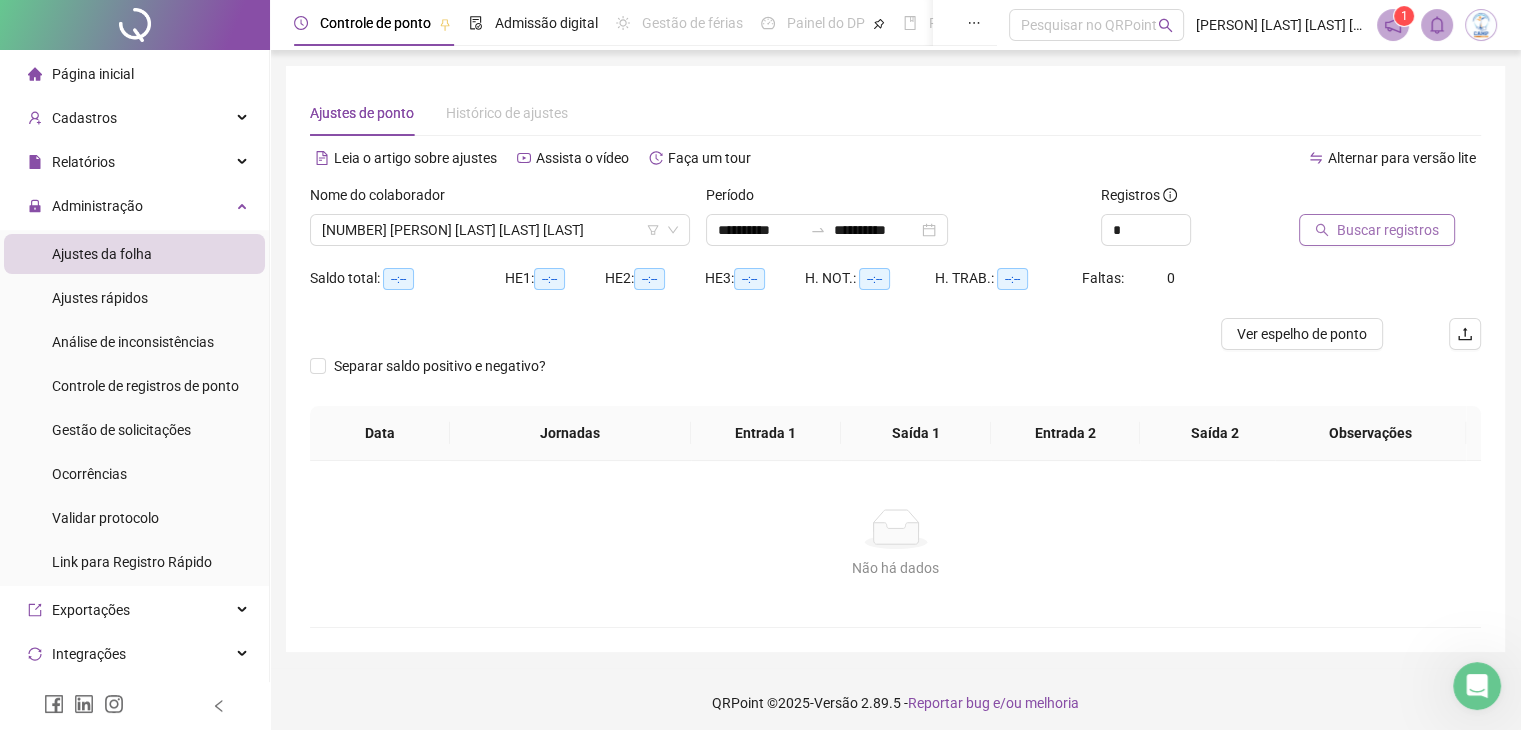click on "Buscar registros" at bounding box center [1388, 230] 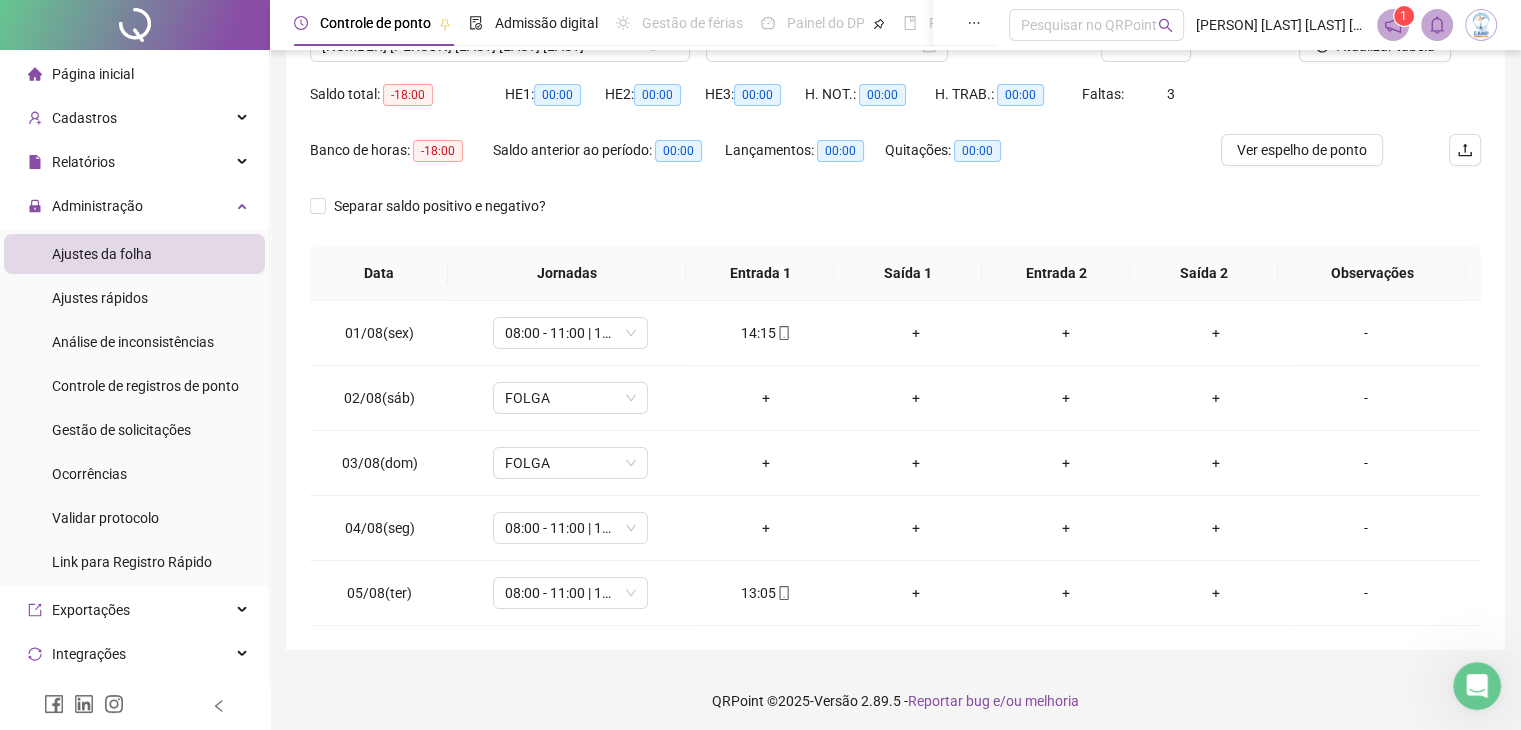 scroll, scrollTop: 189, scrollLeft: 0, axis: vertical 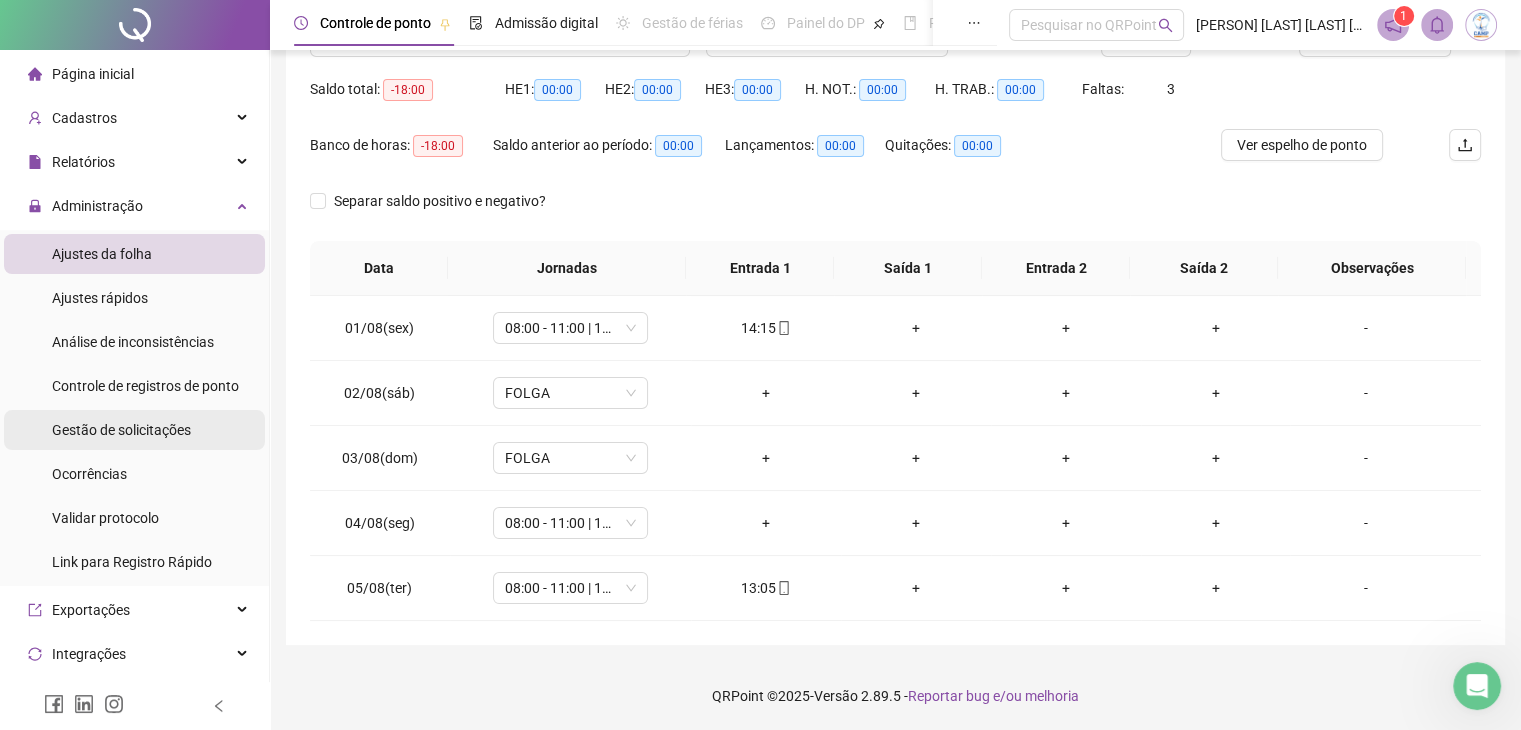 click on "Gestão de solicitações" at bounding box center [121, 430] 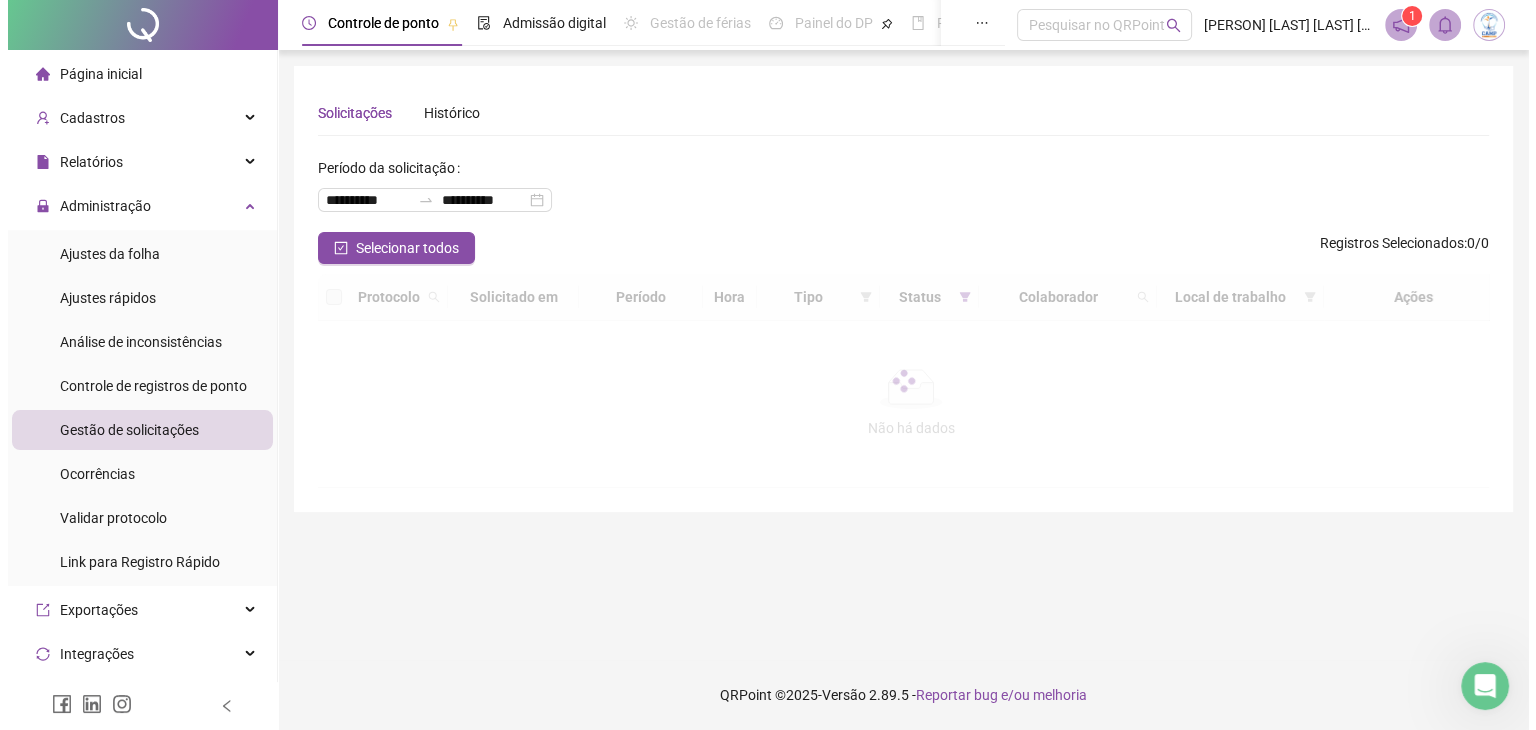 scroll, scrollTop: 0, scrollLeft: 0, axis: both 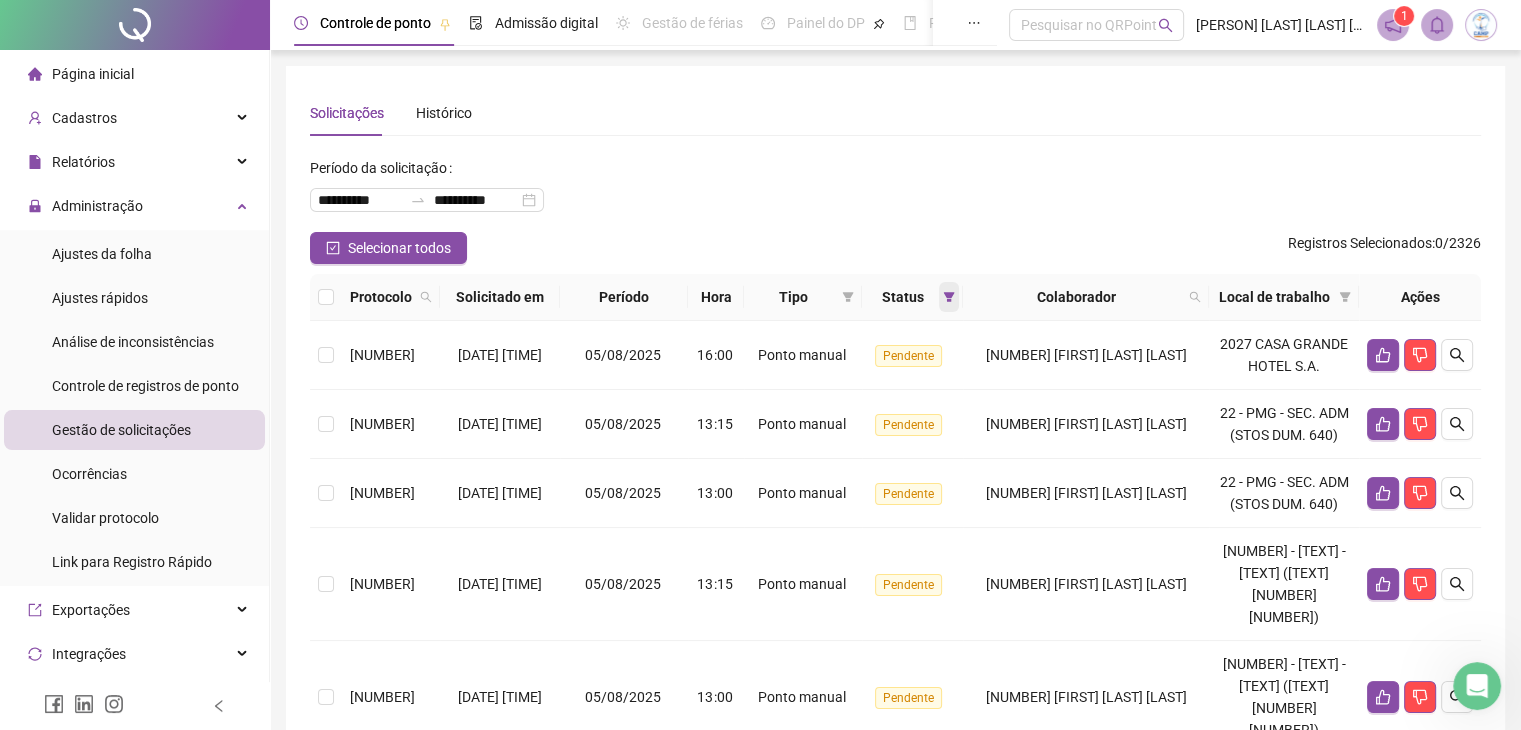 click at bounding box center (949, 297) 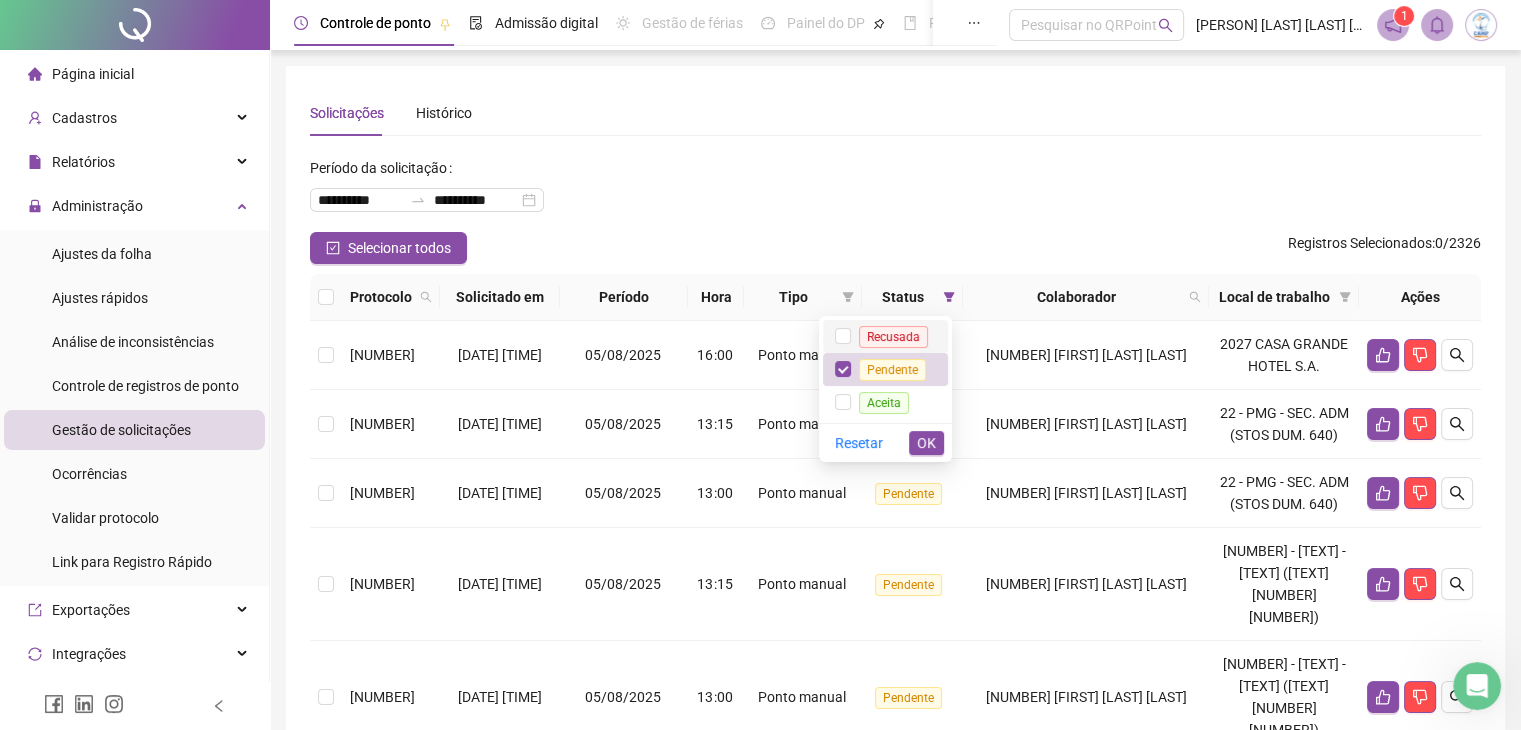 click on "Recusada" at bounding box center [893, 337] 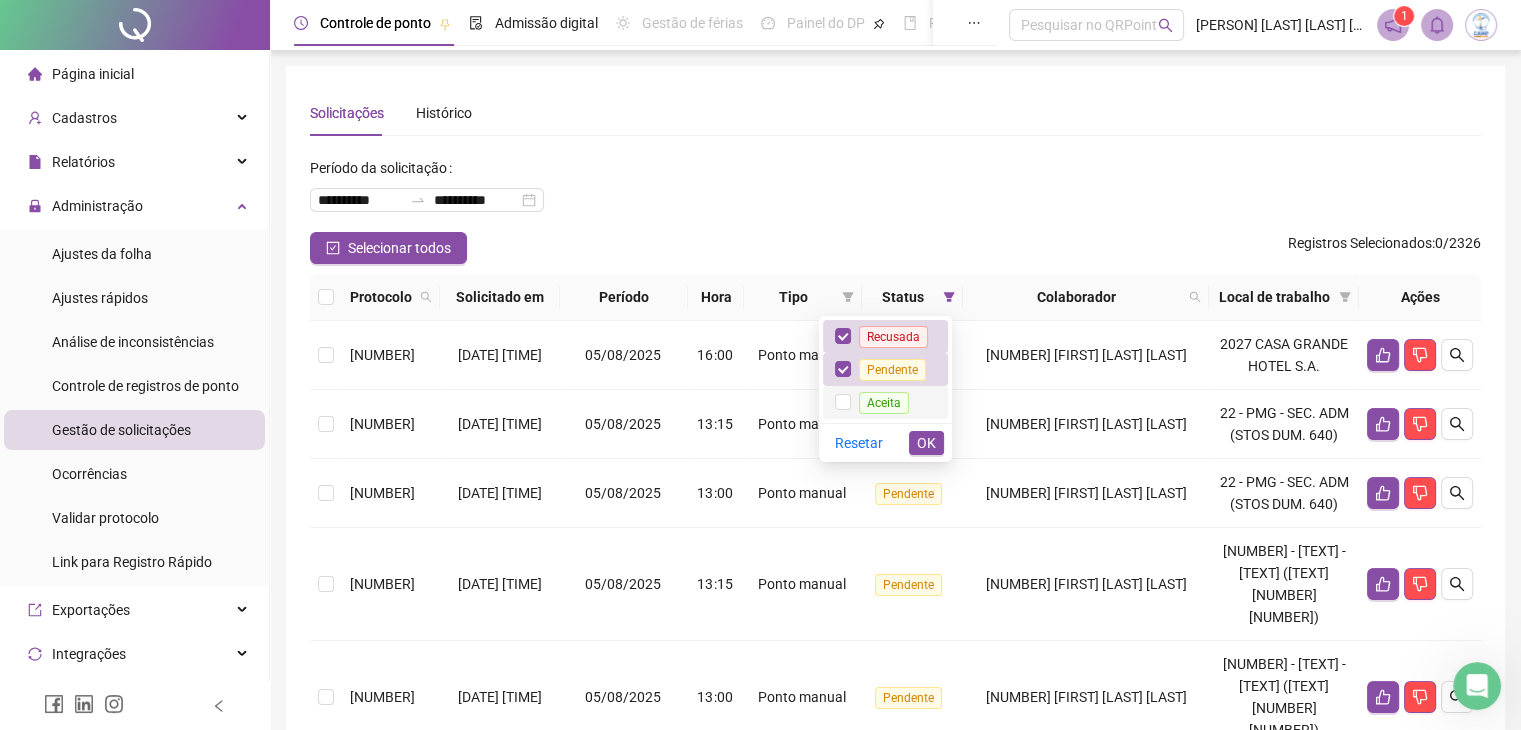 click on "Aceita" at bounding box center [884, 403] 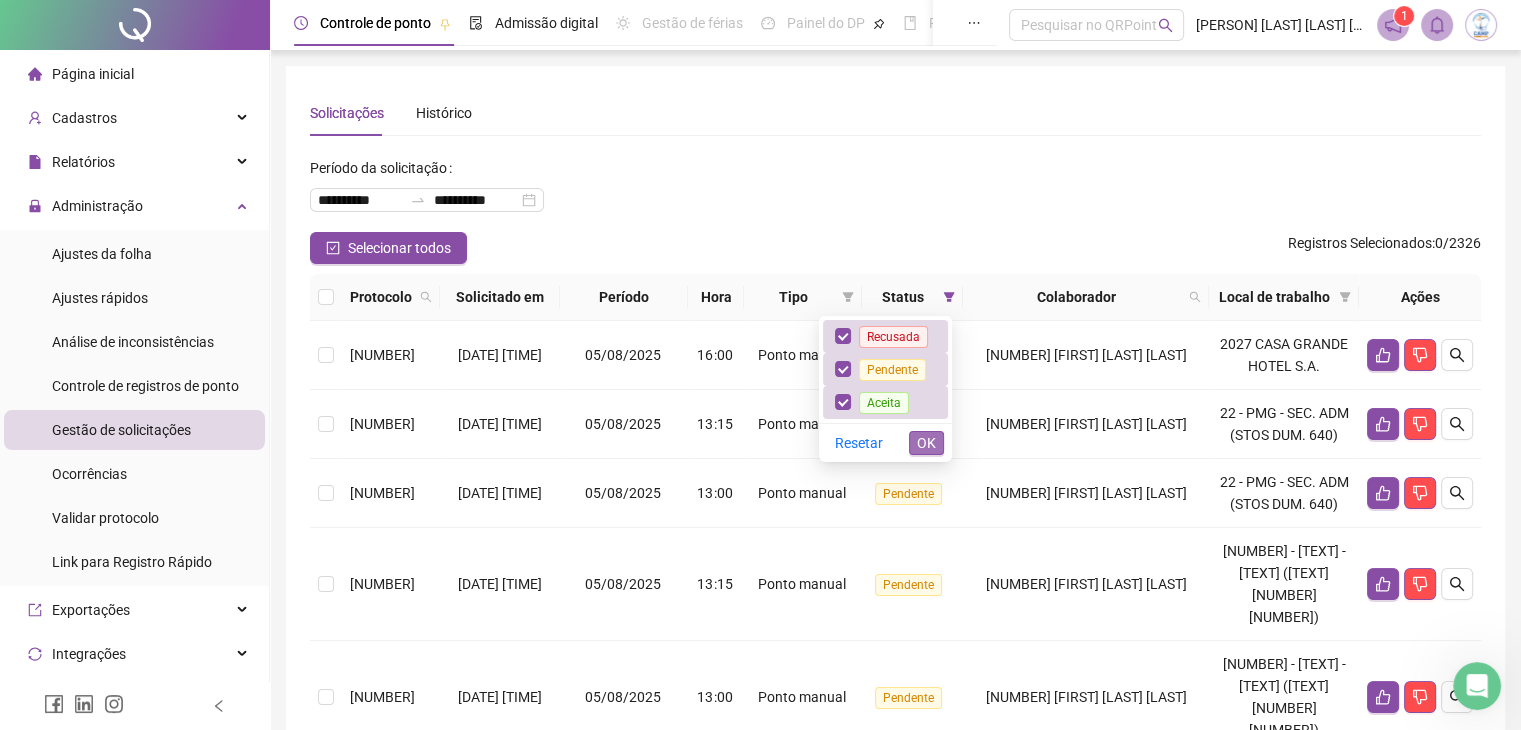 click on "OK" at bounding box center [926, 443] 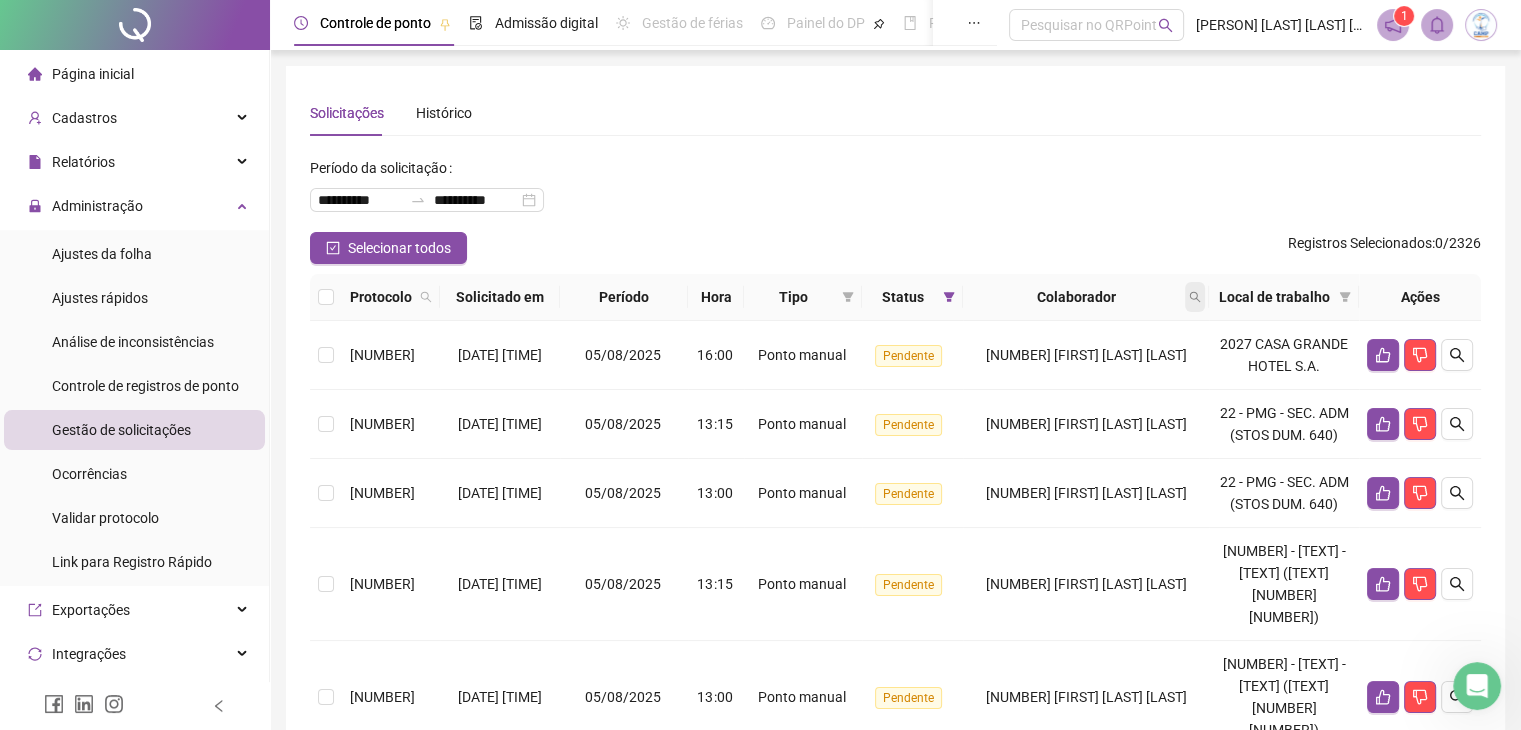 click at bounding box center [1195, 297] 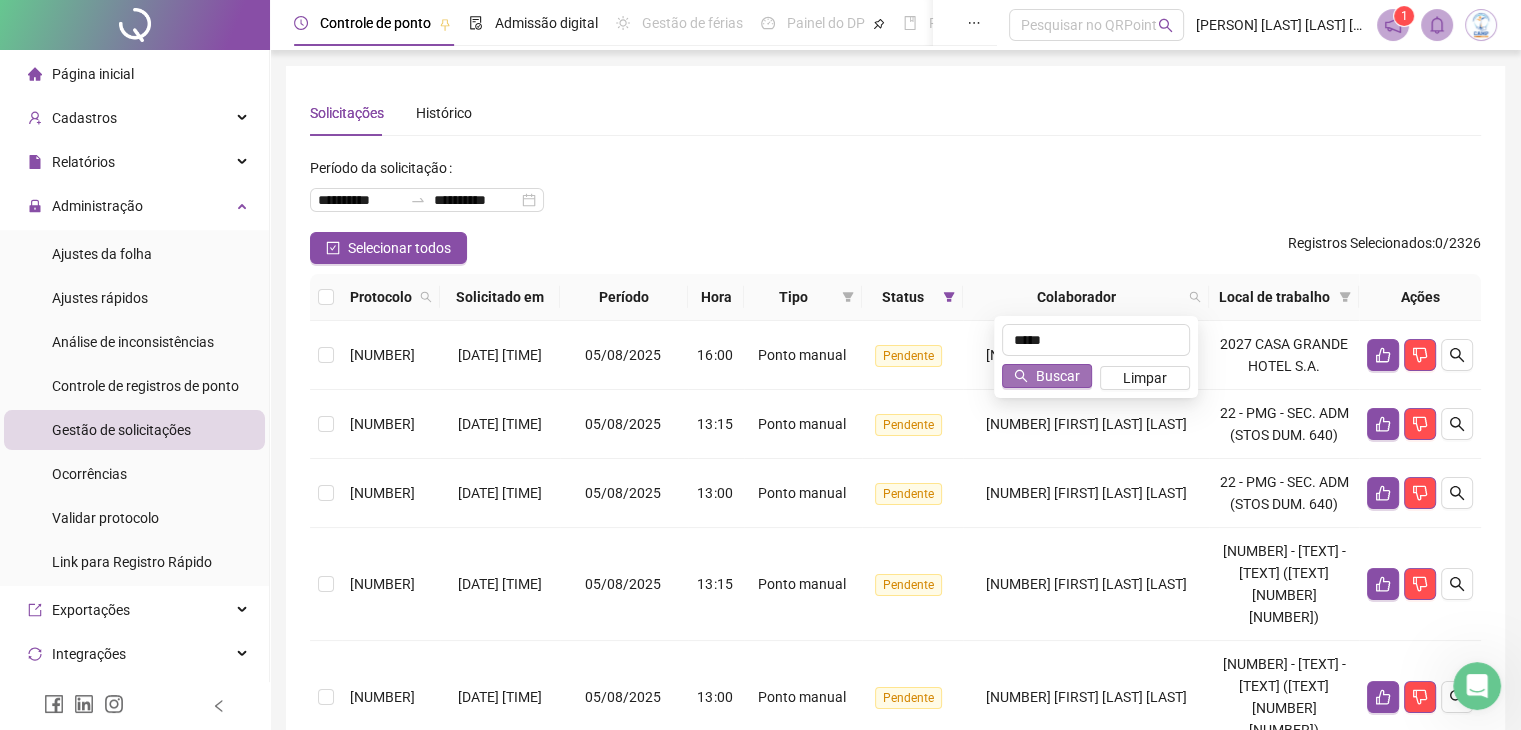 type on "*****" 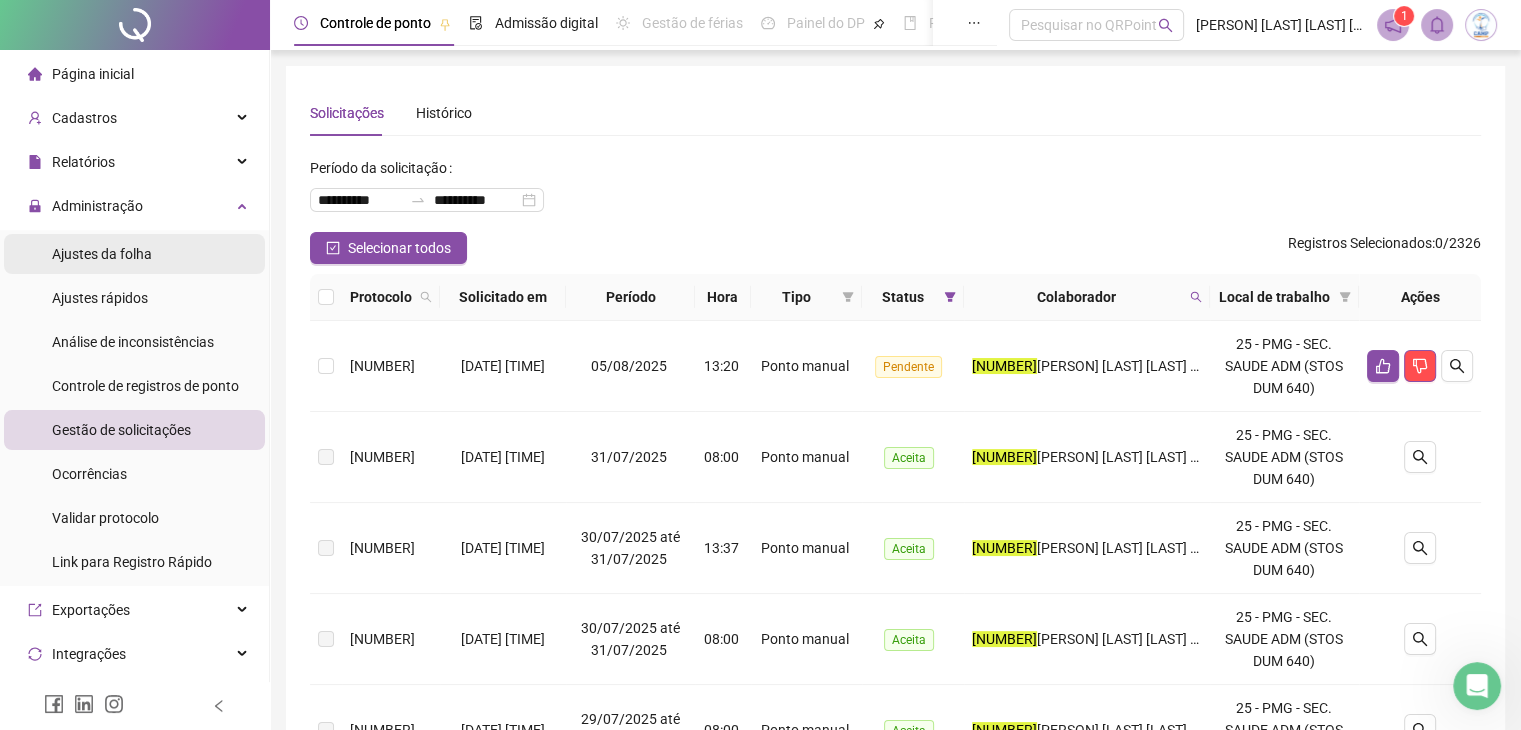 click on "Ajustes da folha" at bounding box center [102, 254] 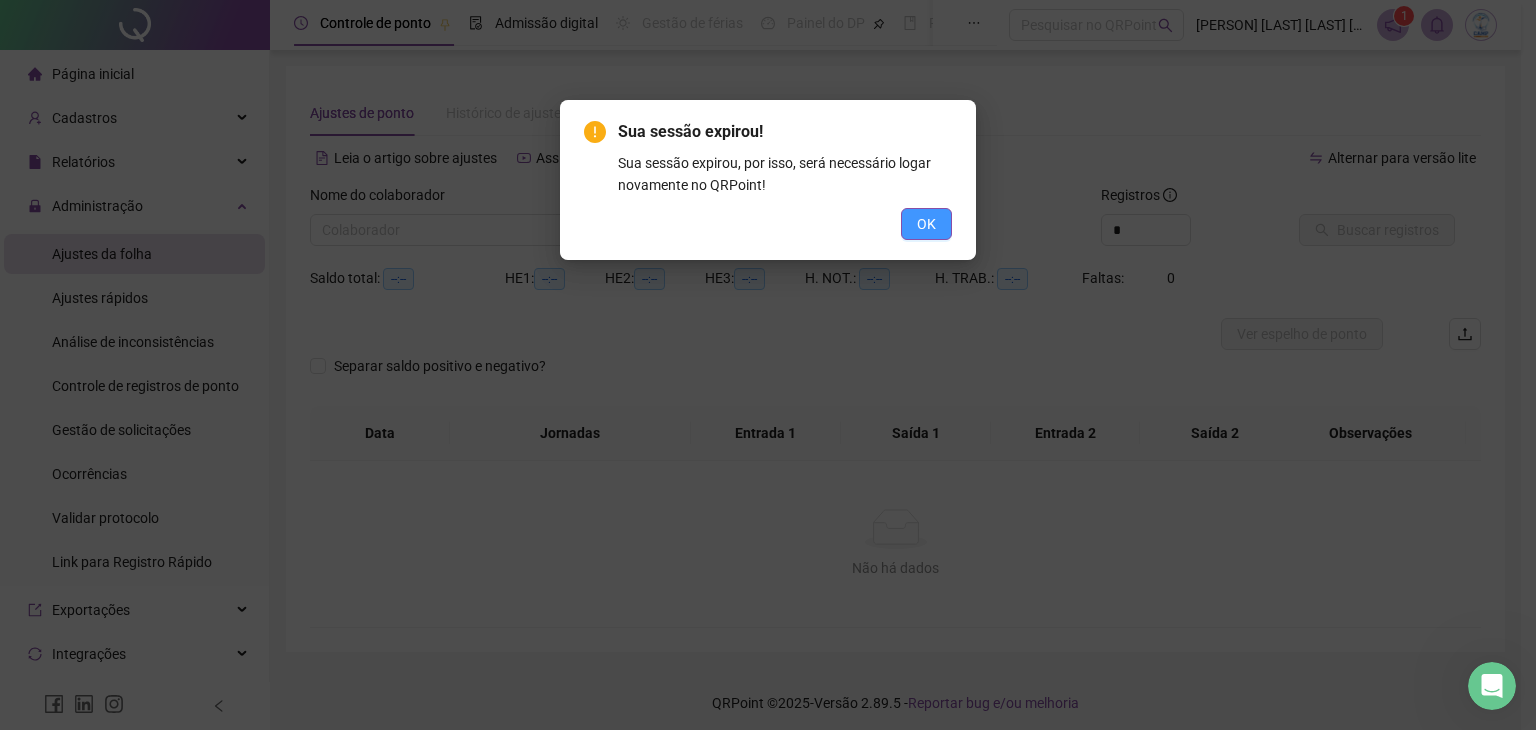 click on "OK" at bounding box center (926, 224) 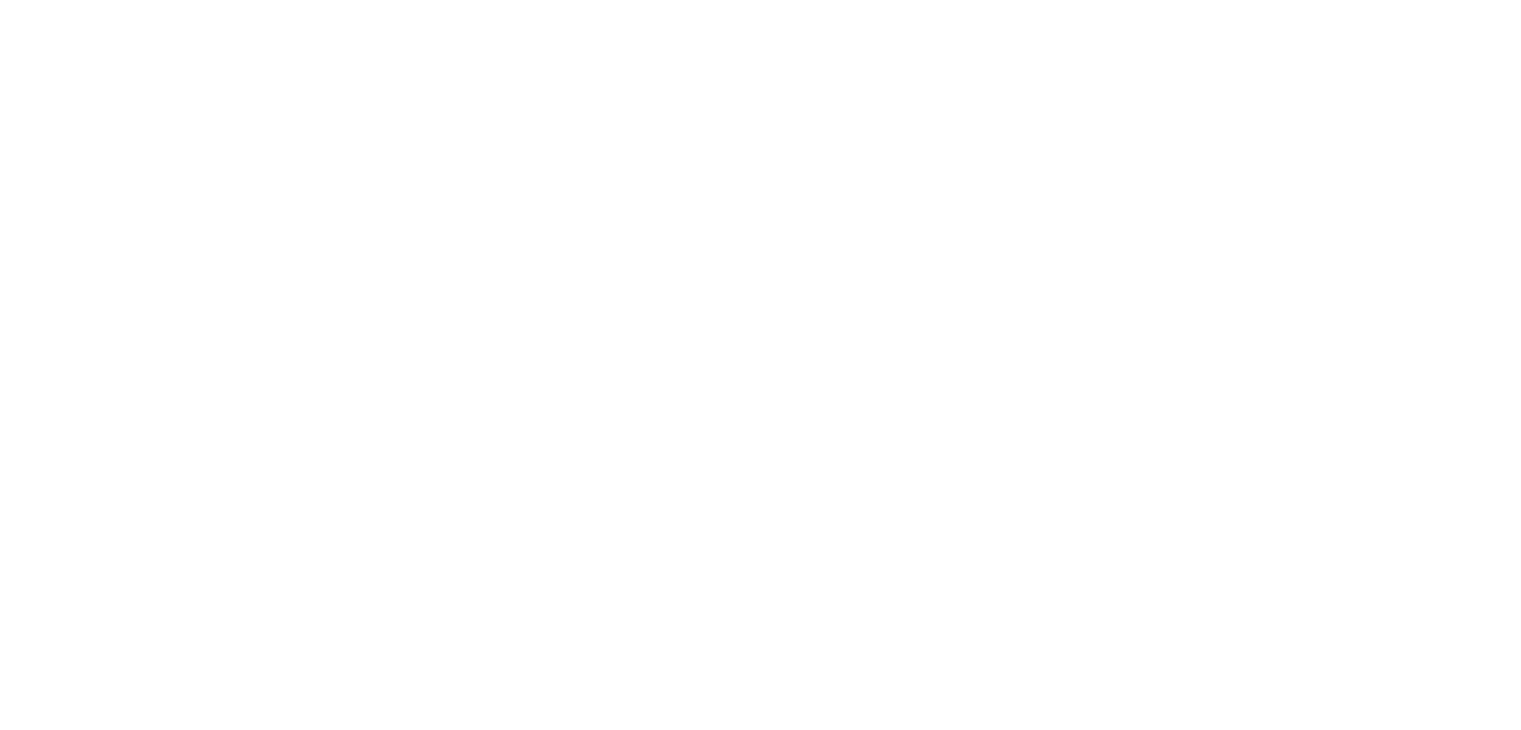 scroll, scrollTop: 0, scrollLeft: 0, axis: both 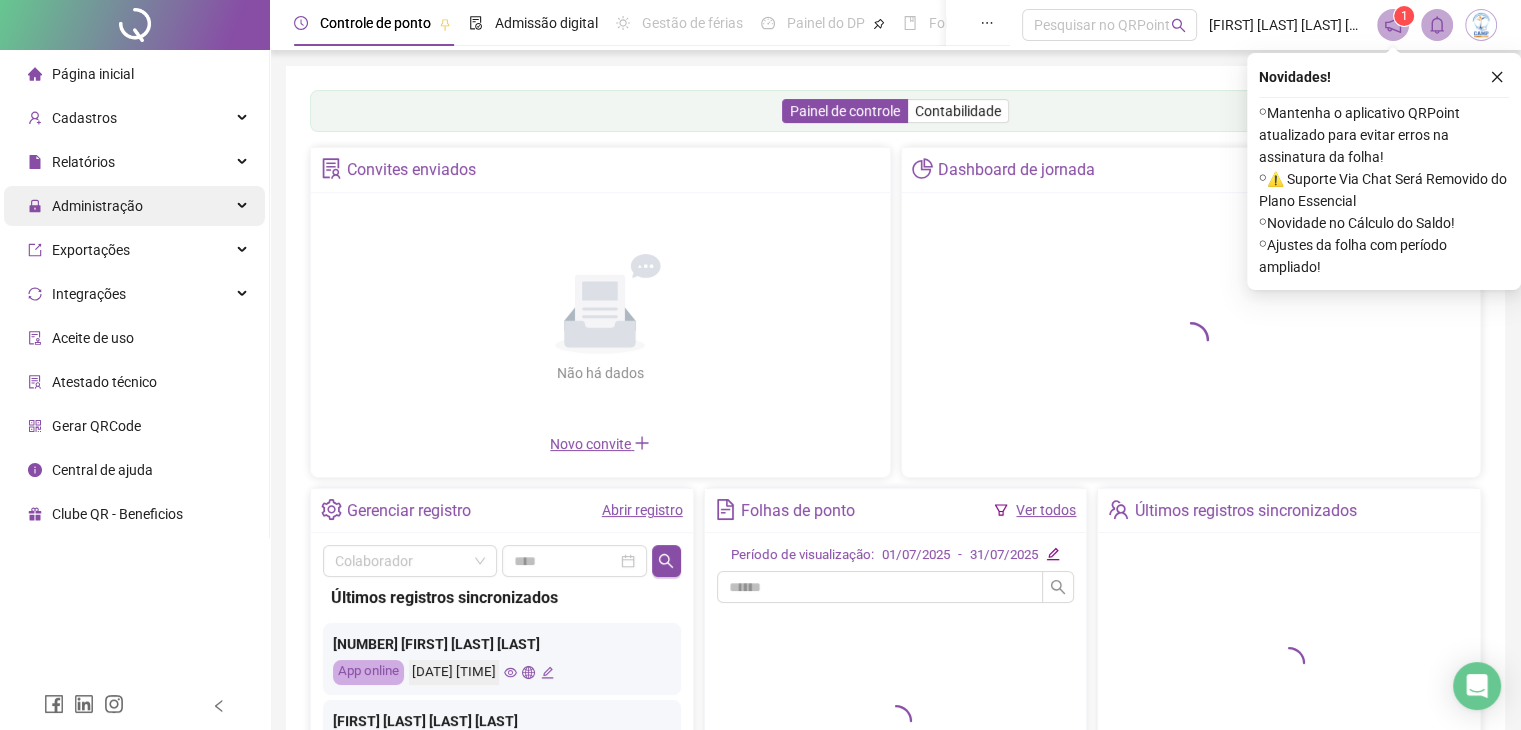 click on "Administração" at bounding box center (97, 206) 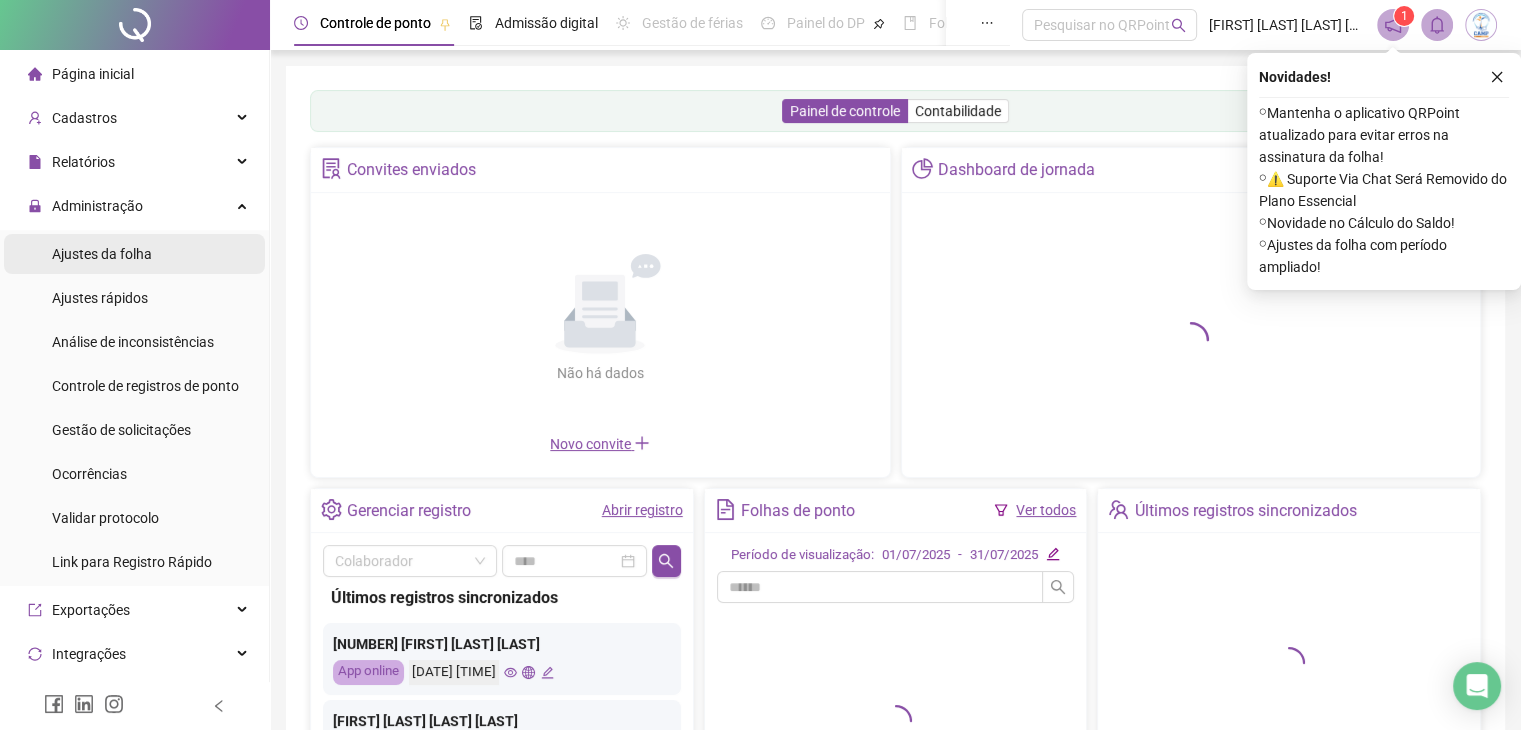 click on "Ajustes da folha" at bounding box center [102, 254] 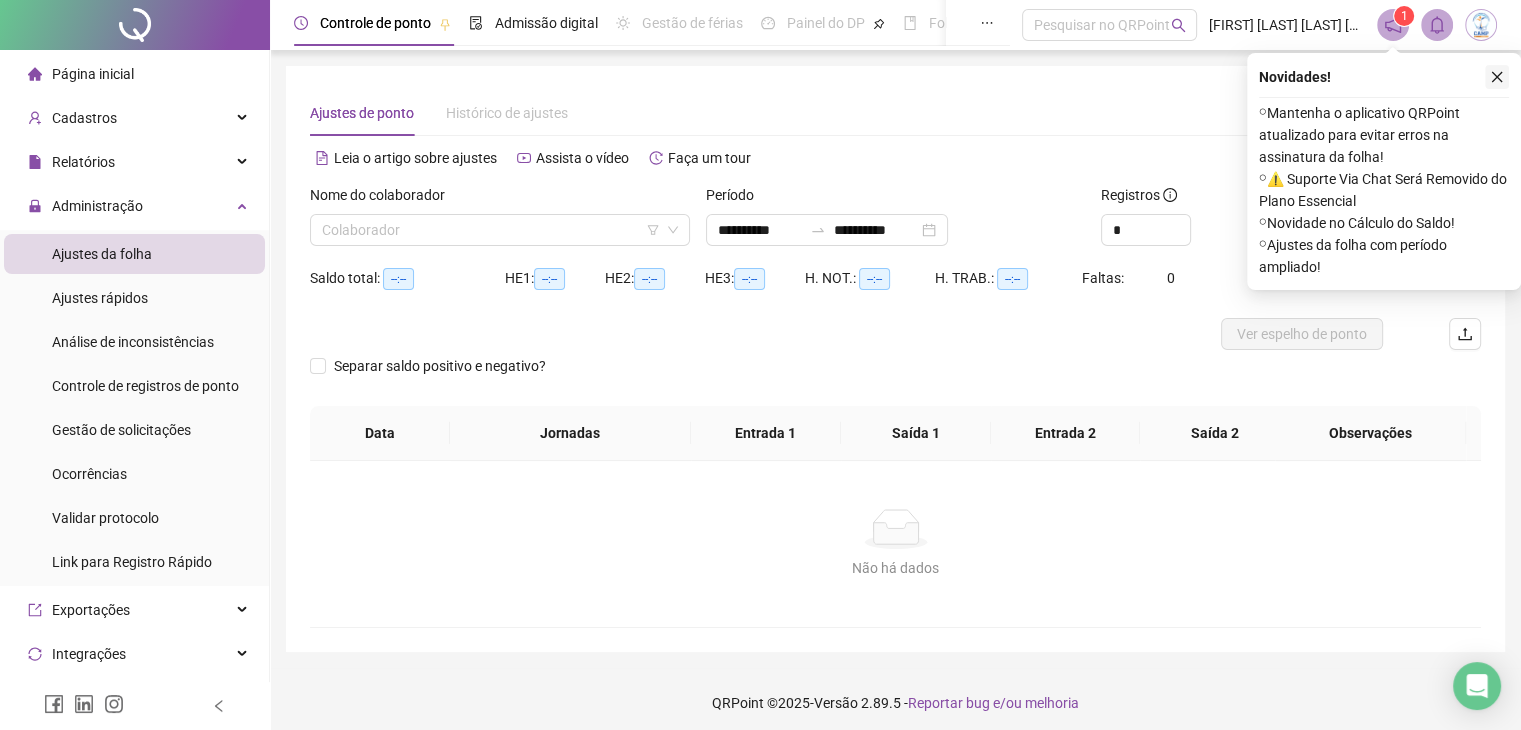 click 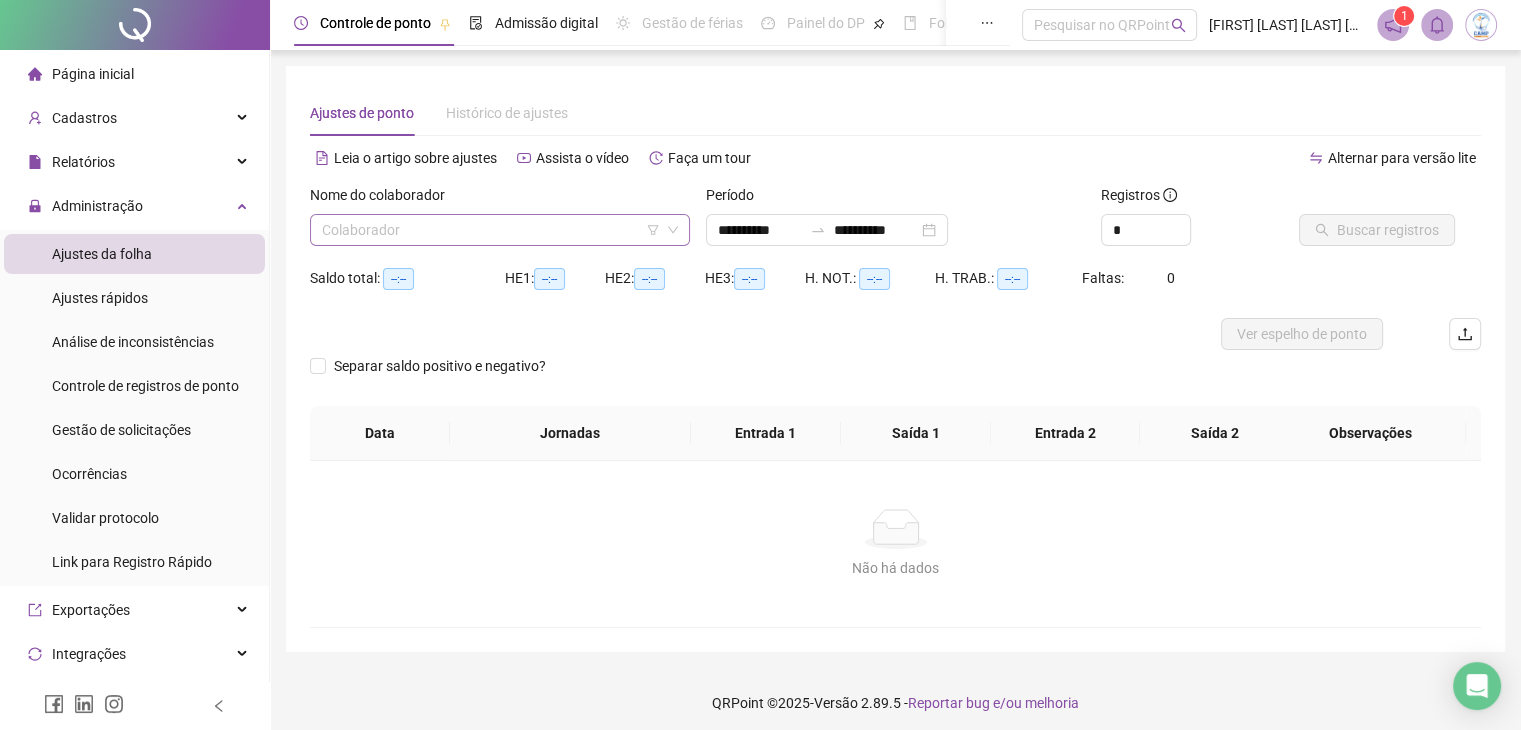 click at bounding box center (491, 230) 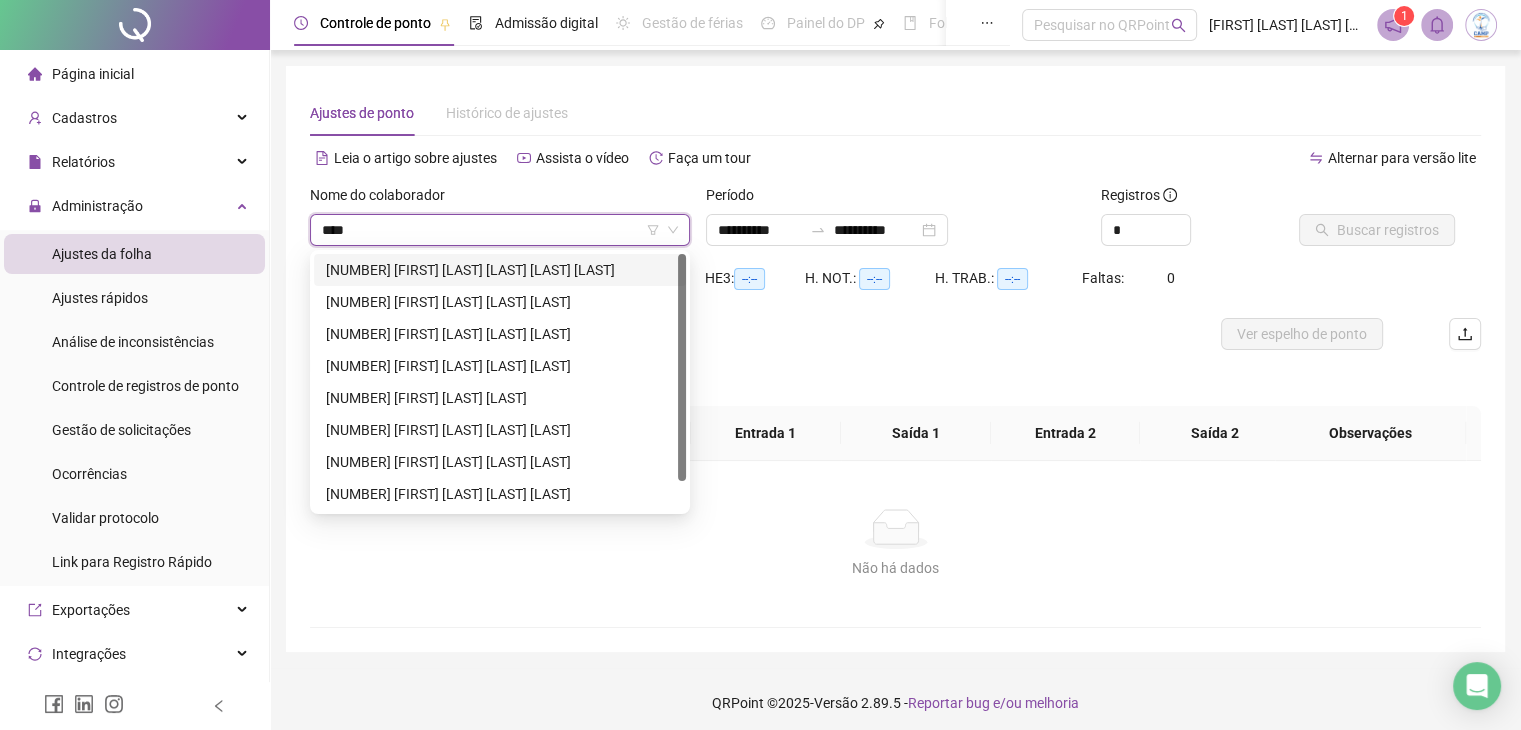 type on "*****" 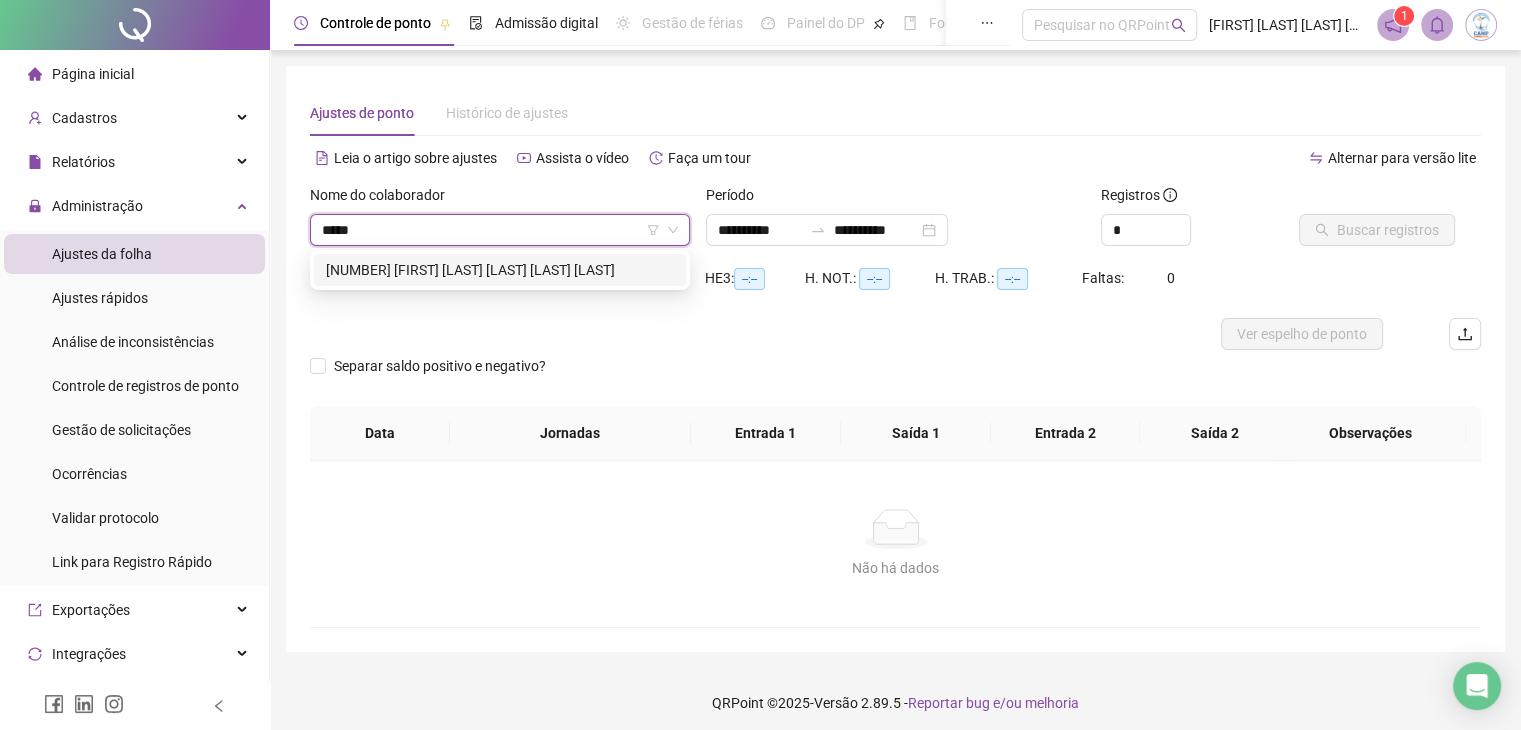 click on "[NUMBER] [FIRST] [LAST] [LAST] [LAST] [LAST]" at bounding box center [500, 270] 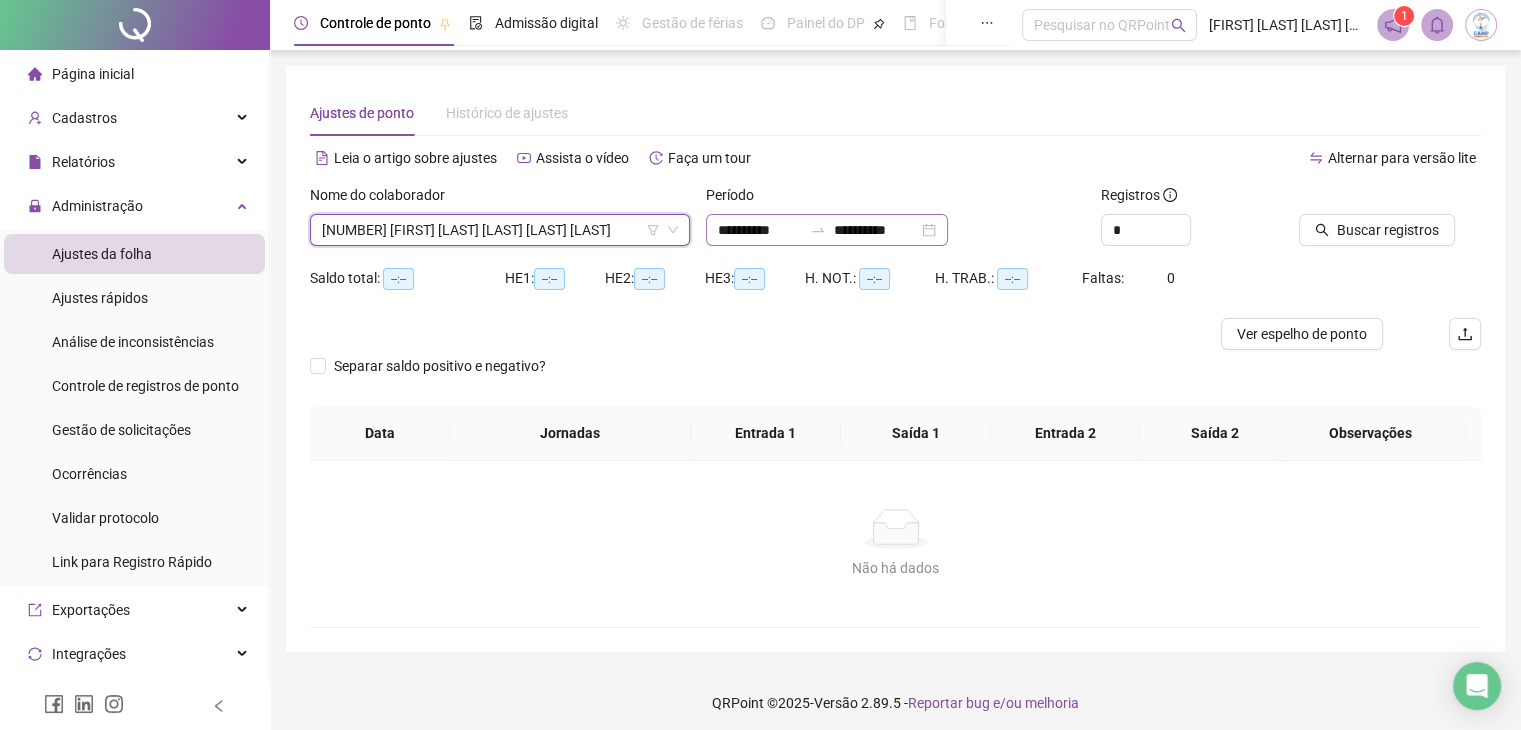 click on "**********" at bounding box center [827, 230] 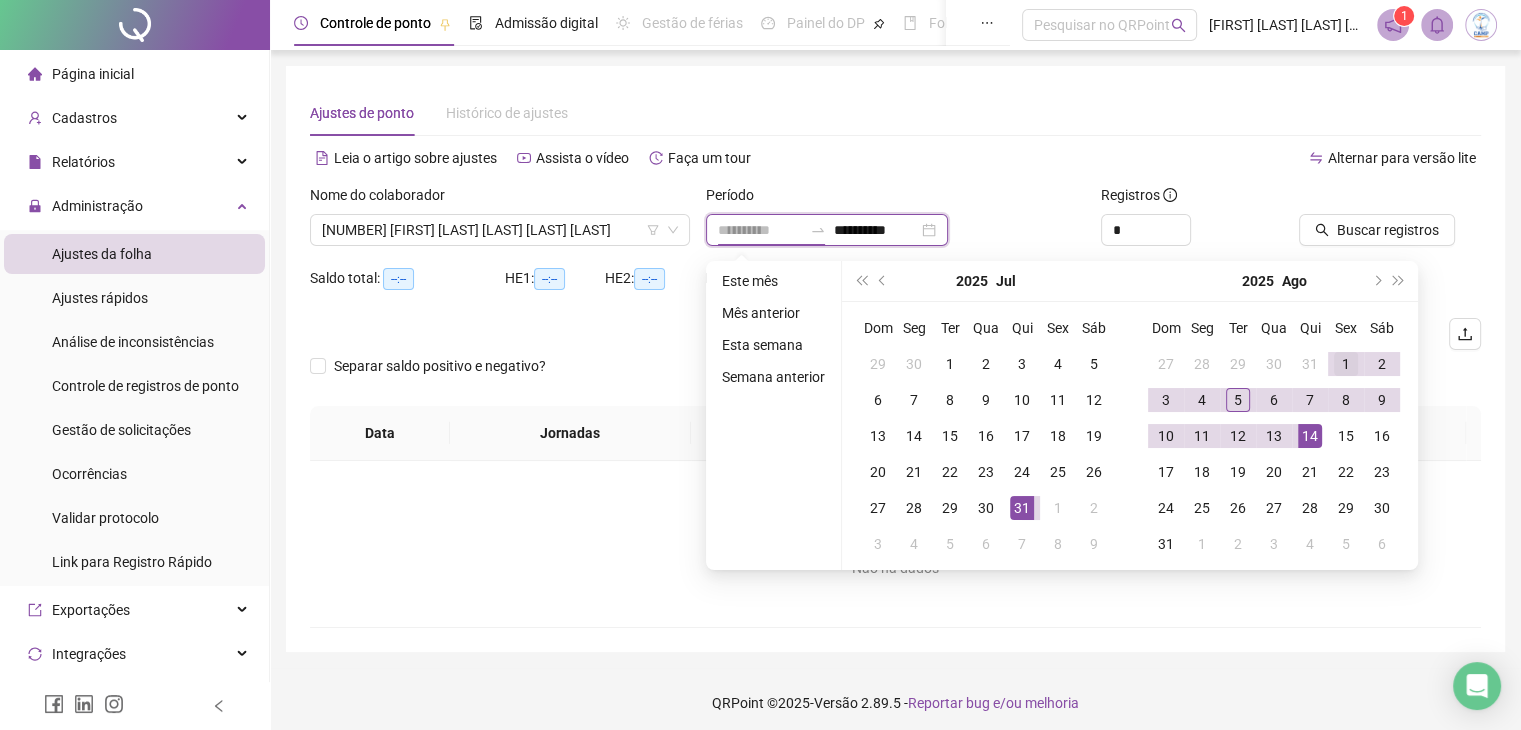 type on "**********" 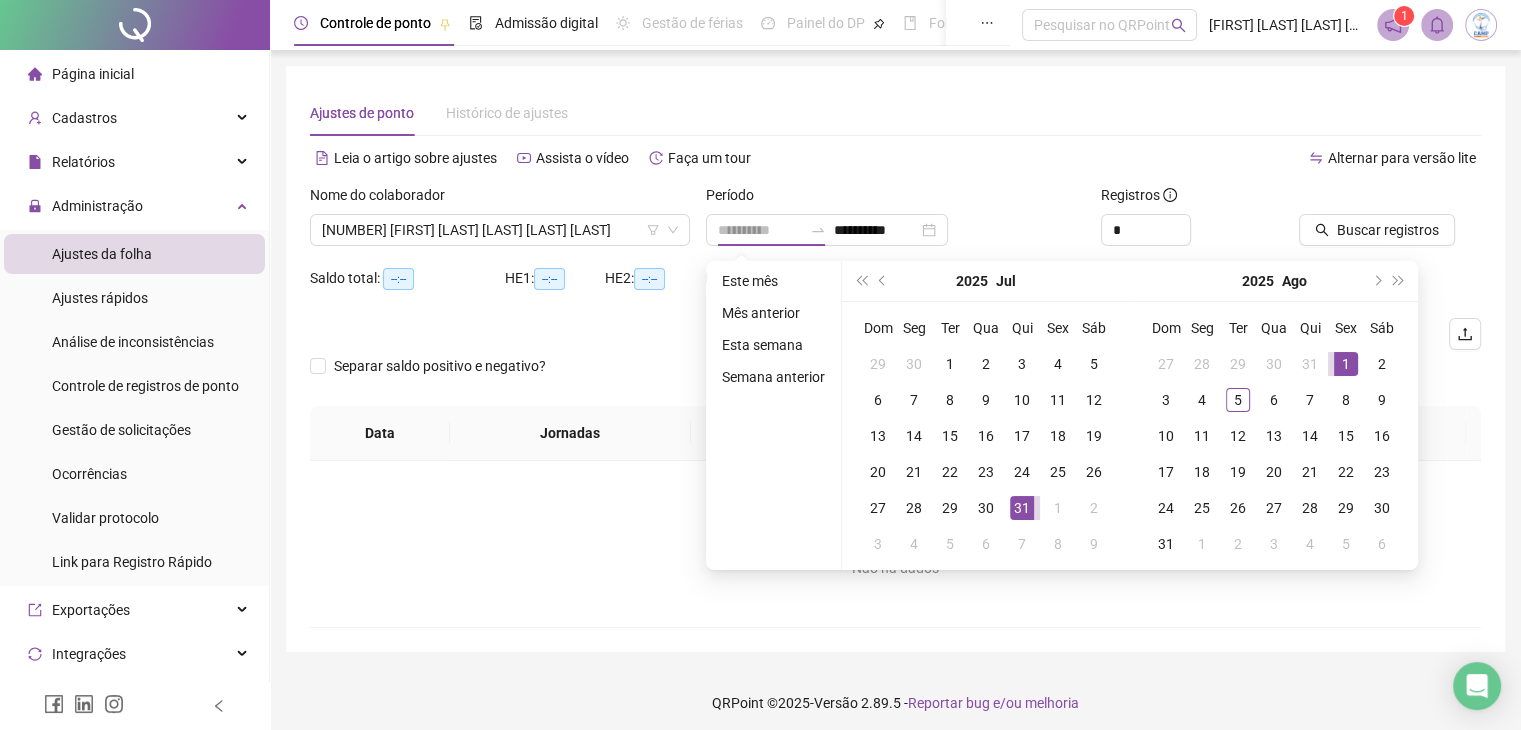 click on "1" at bounding box center (1346, 364) 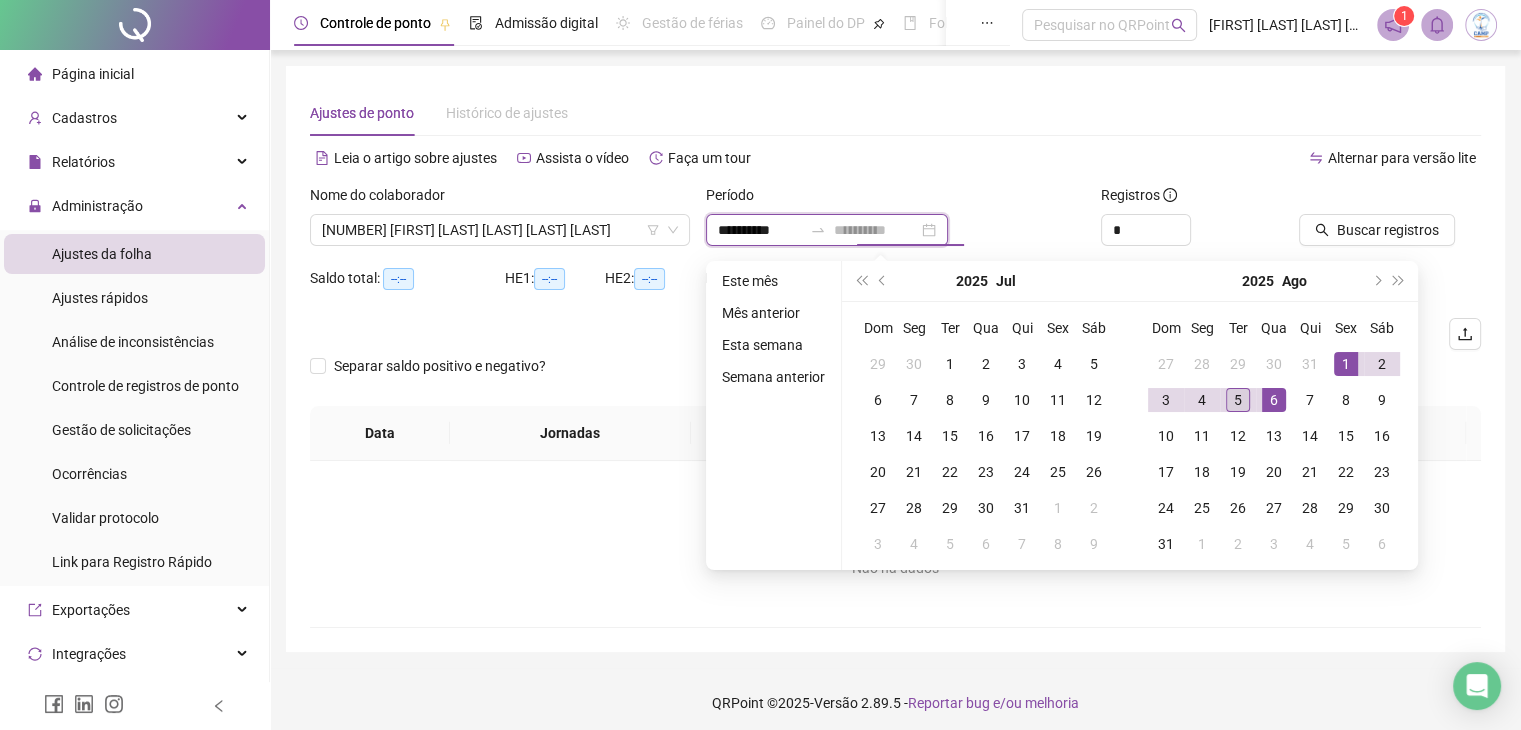 type on "**********" 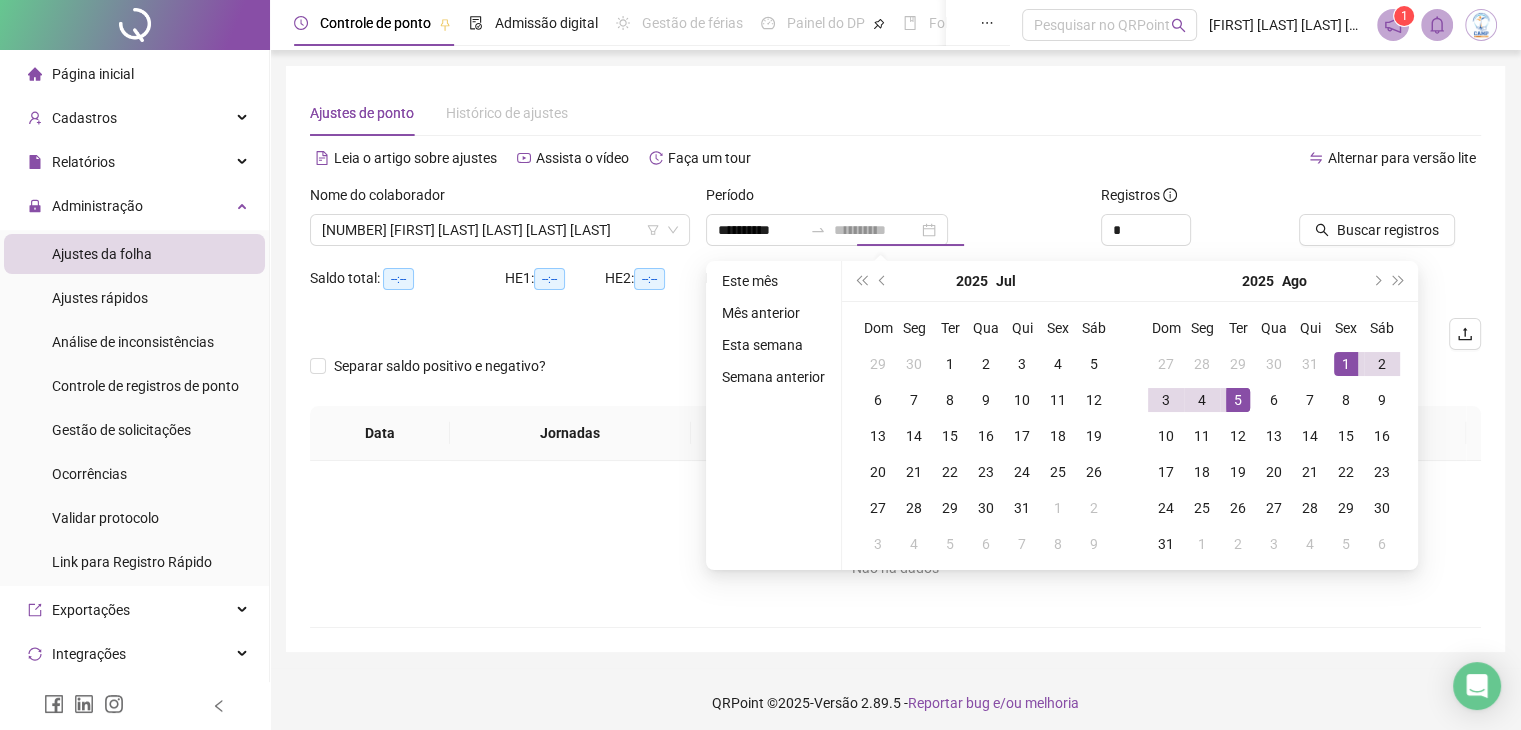 click on "5" at bounding box center (1238, 400) 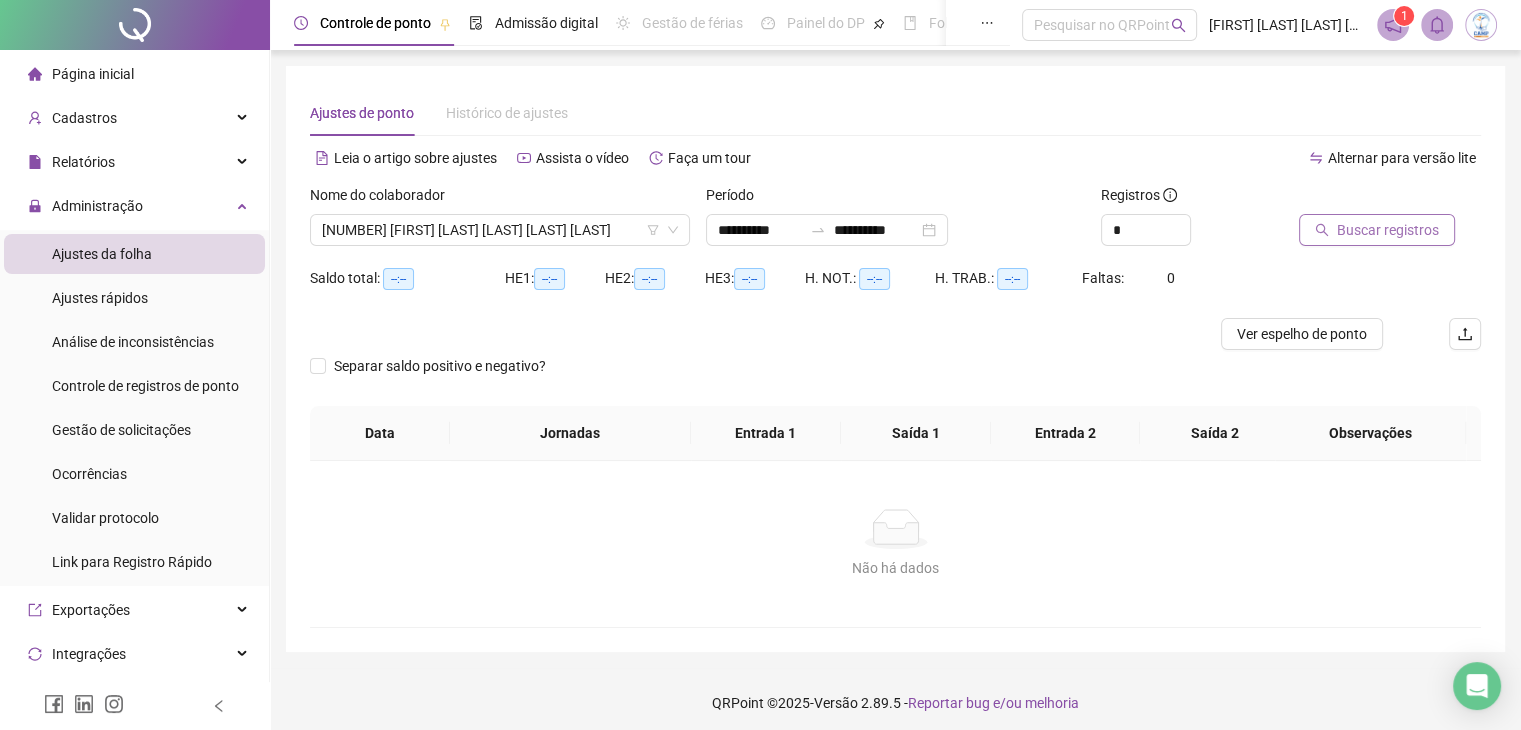 click on "Buscar registros" at bounding box center (1388, 230) 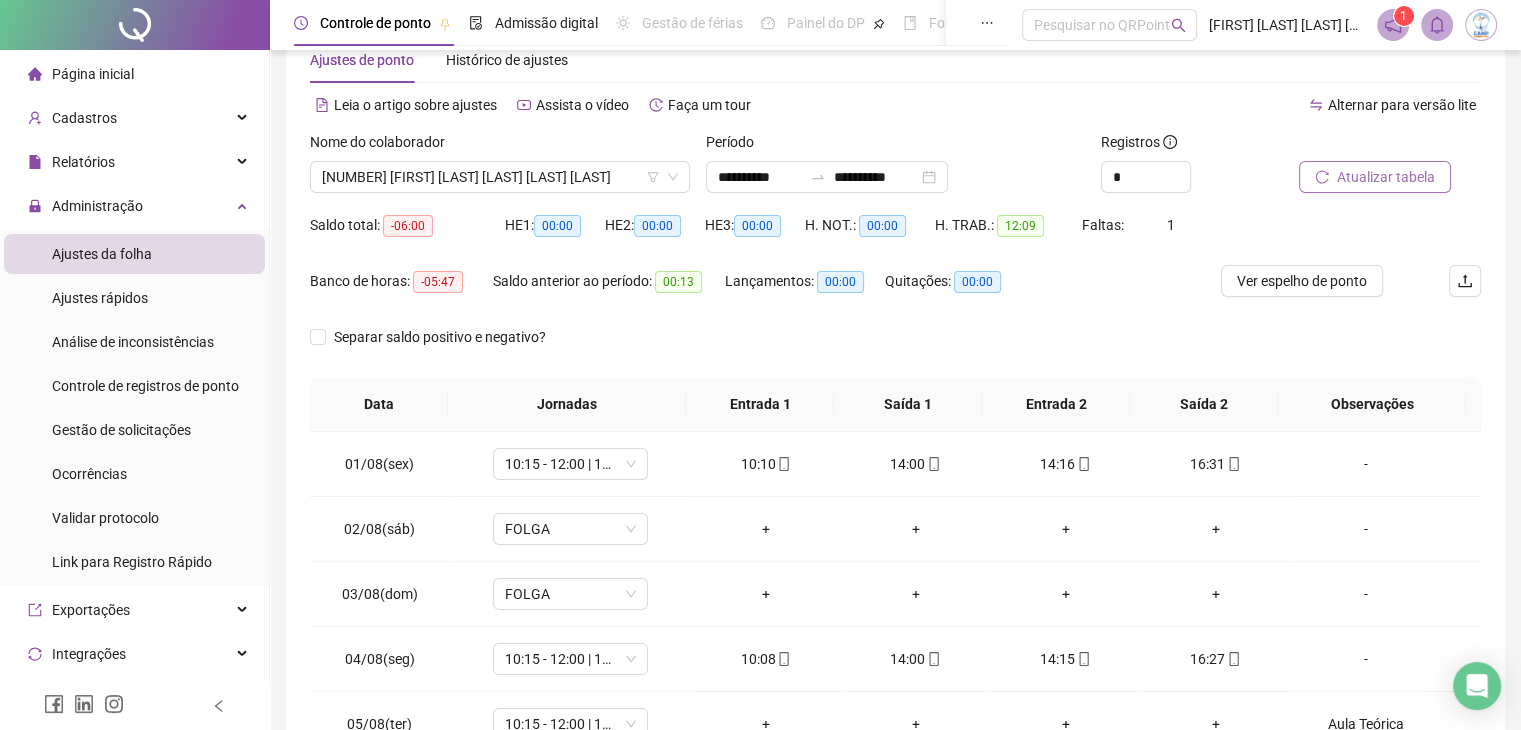 scroll, scrollTop: 0, scrollLeft: 0, axis: both 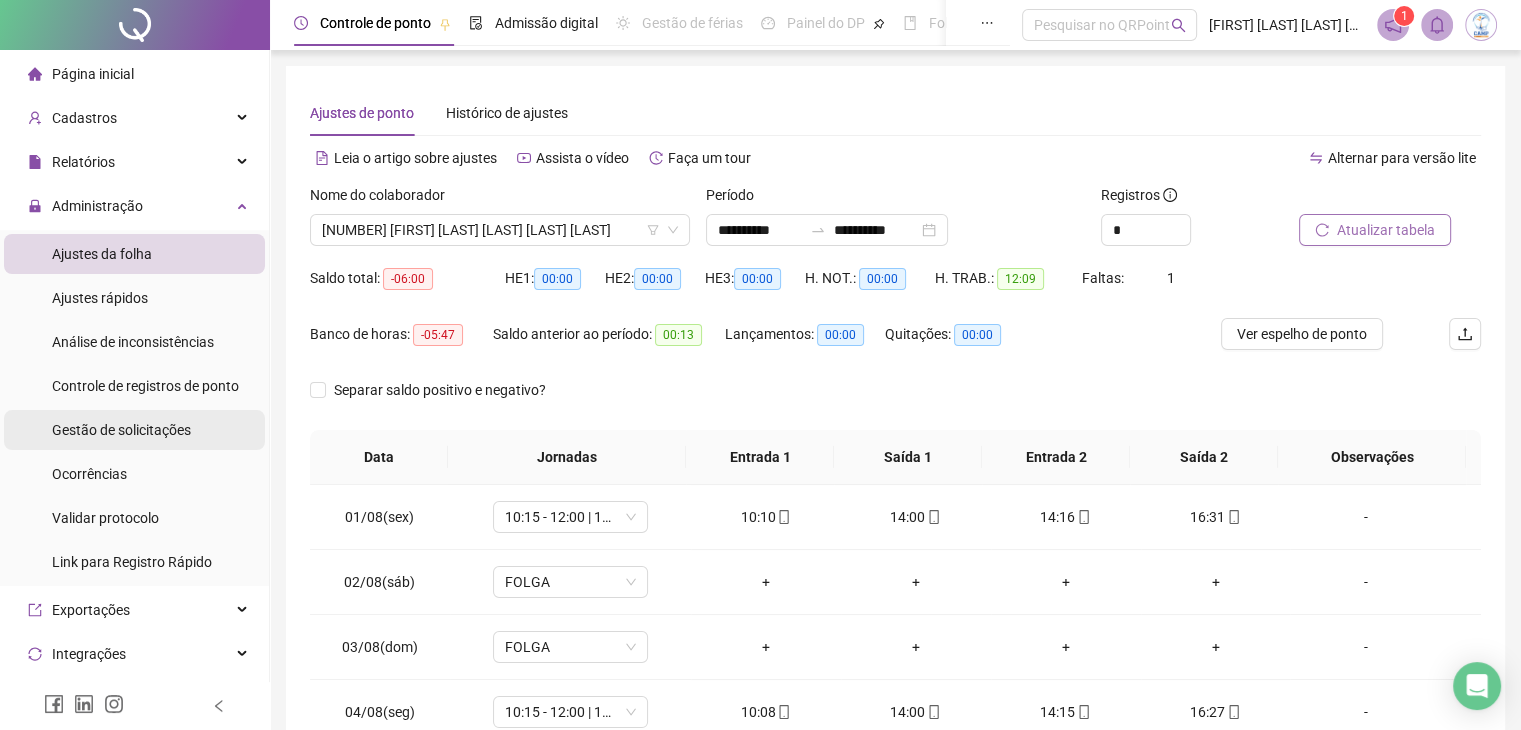 click on "Gestão de solicitações" at bounding box center (121, 430) 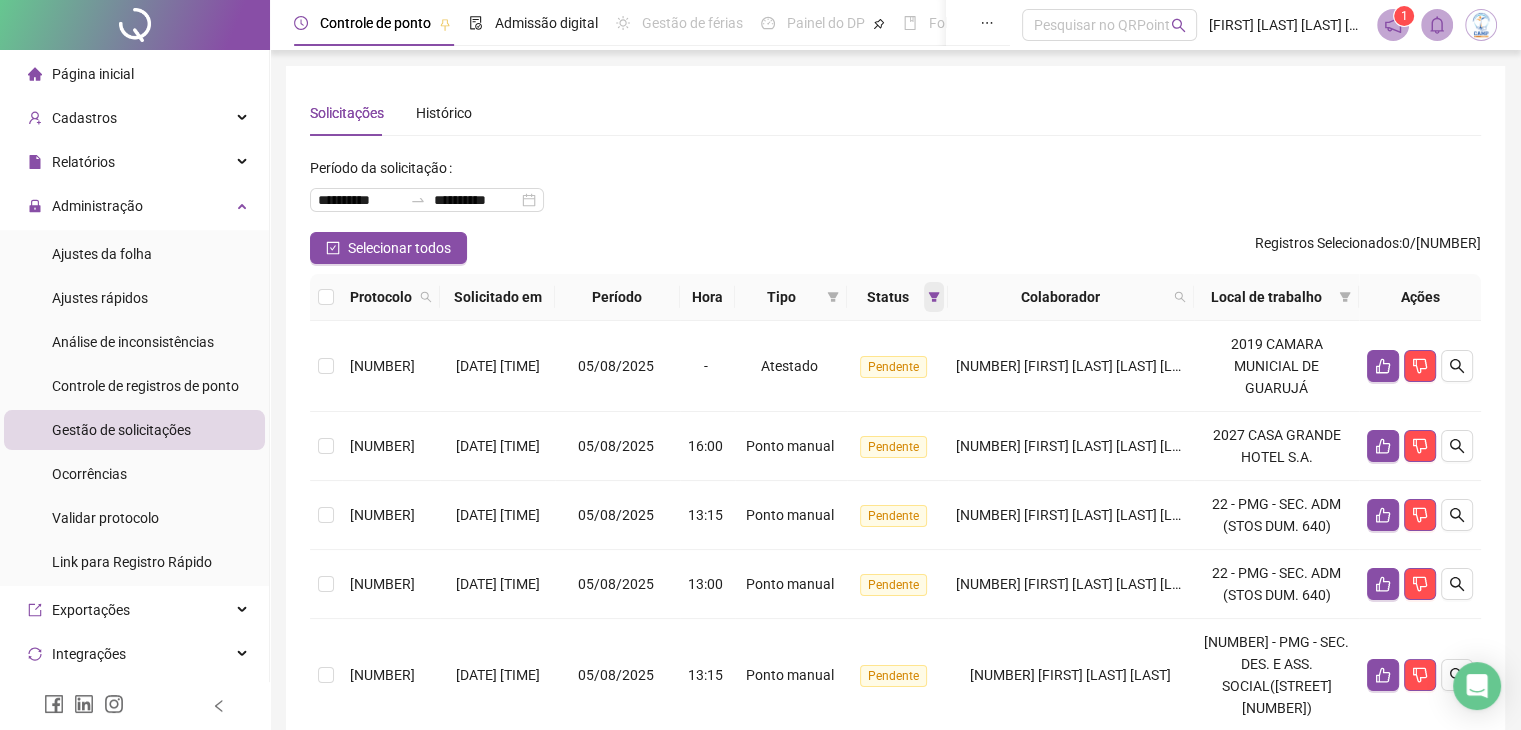 click 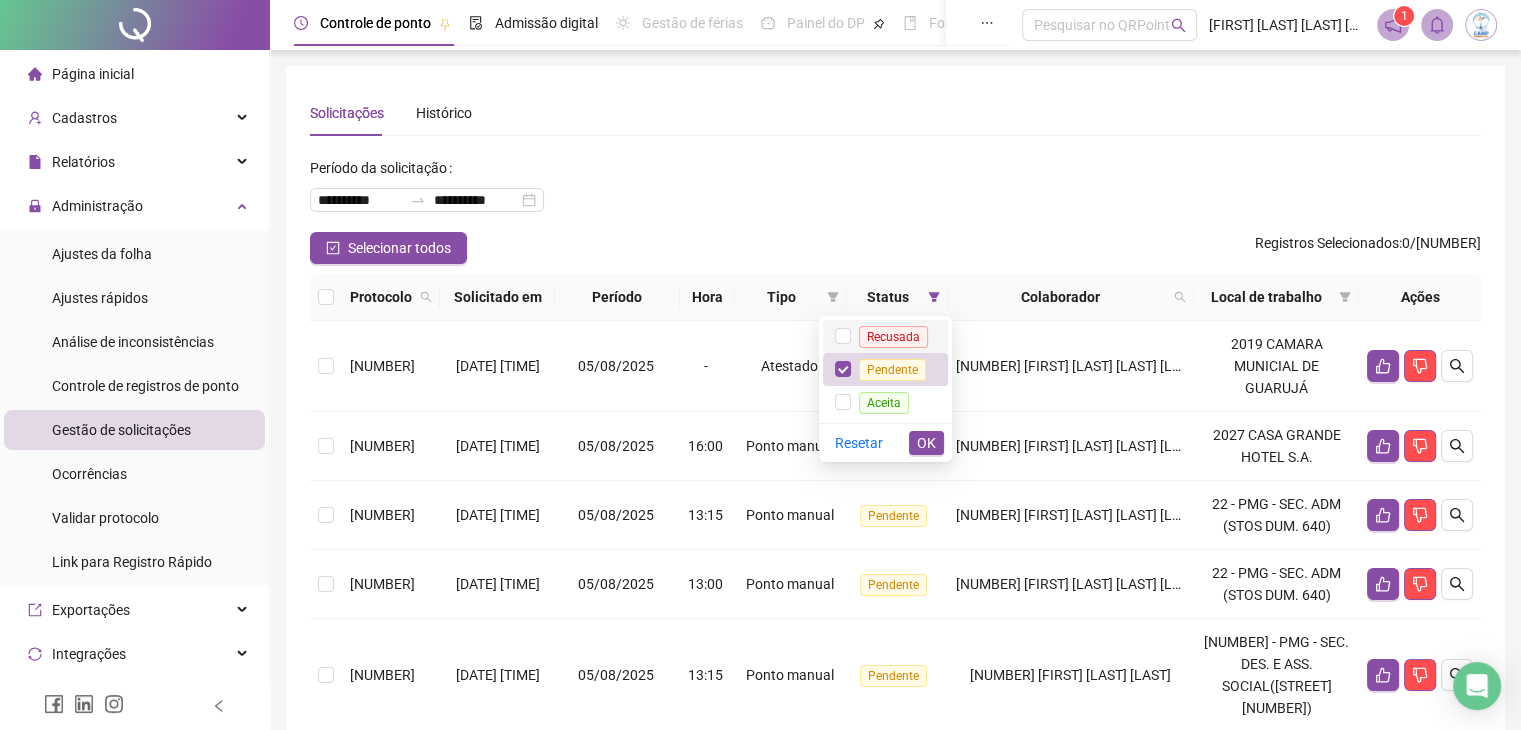 click on "Recusada" at bounding box center [893, 337] 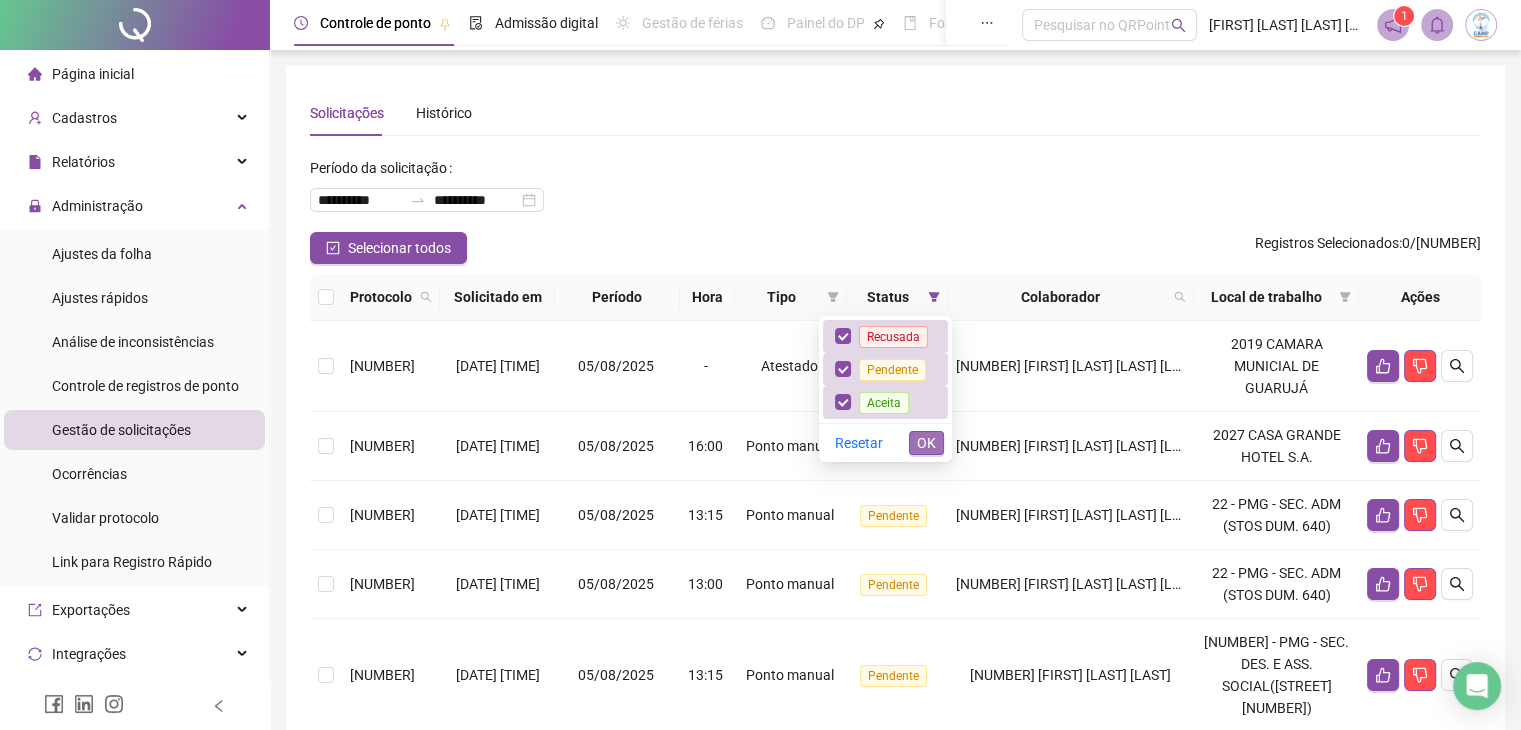 click on "OK" at bounding box center (926, 443) 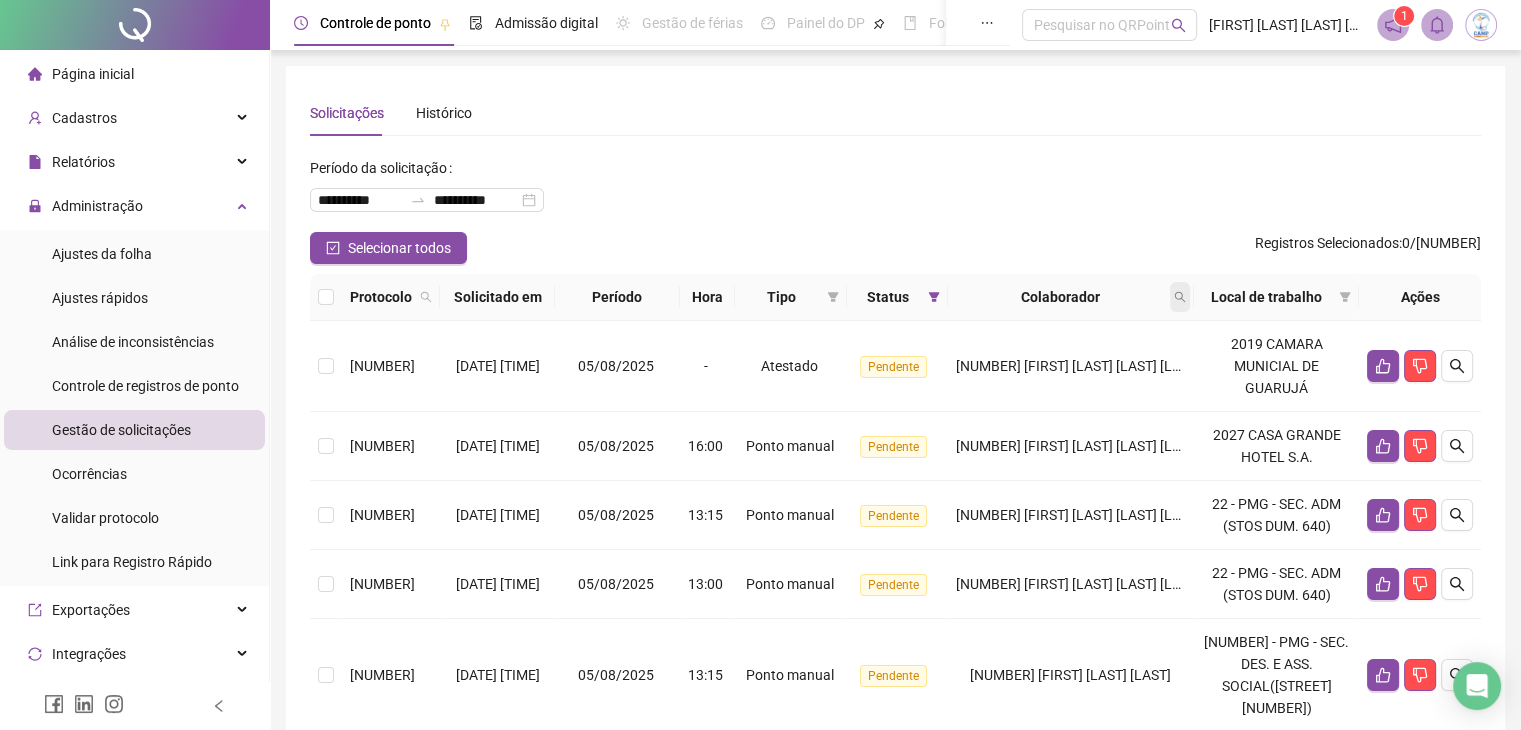 click 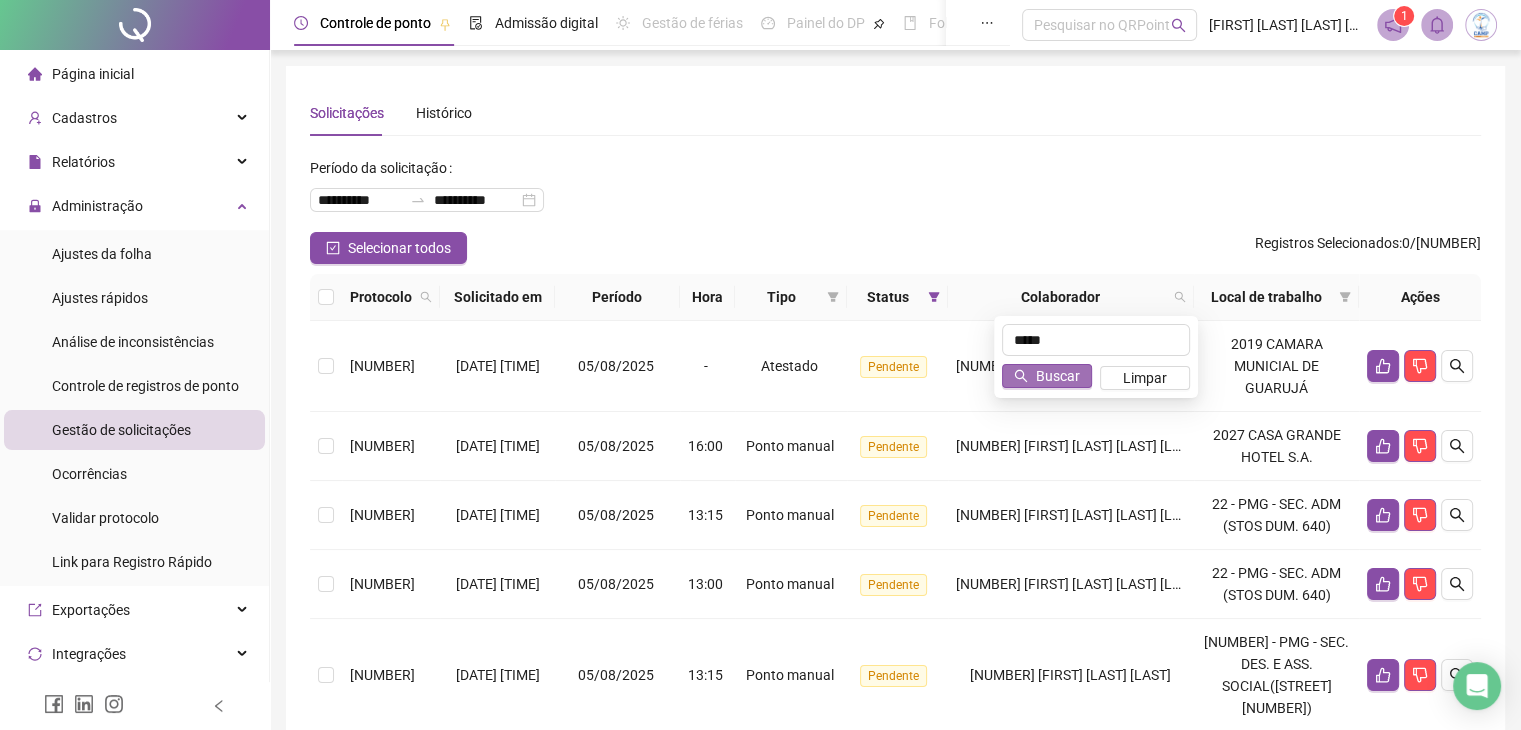 type on "*****" 